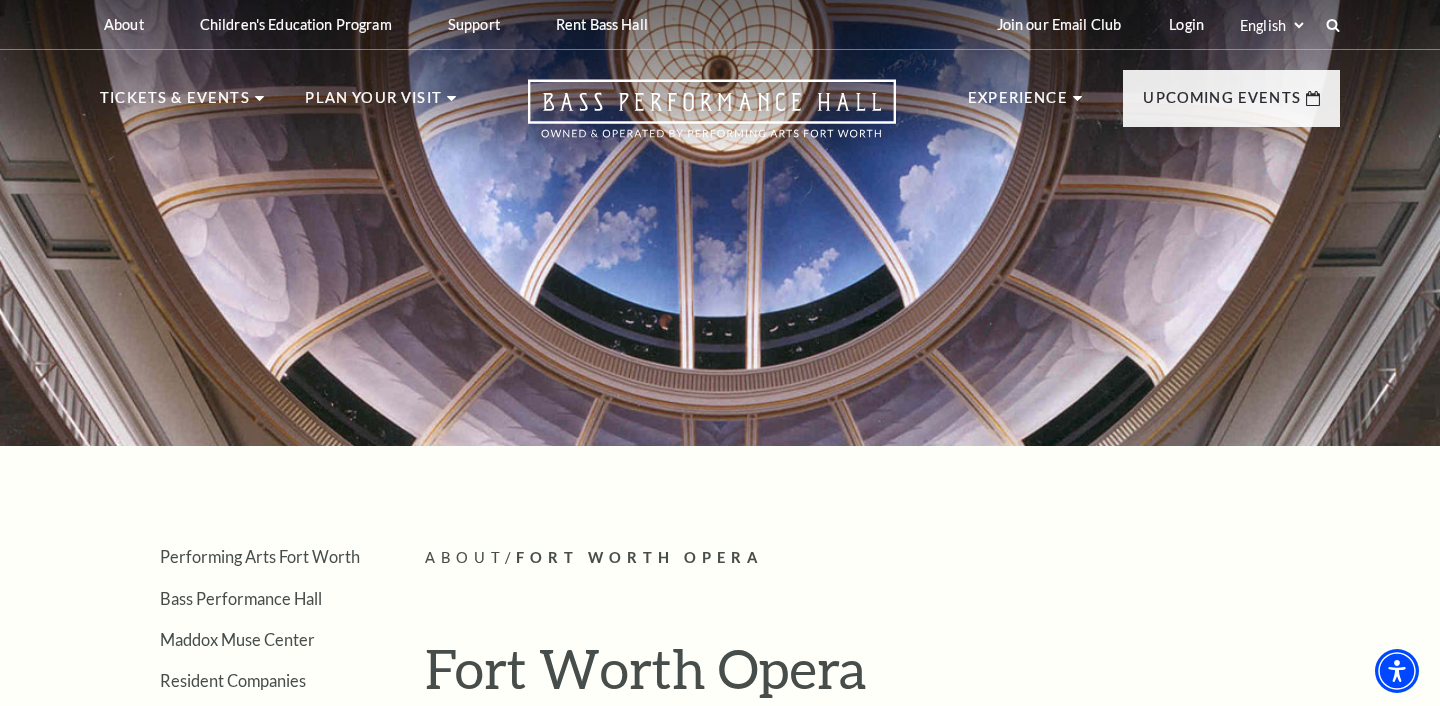 scroll, scrollTop: 0, scrollLeft: 0, axis: both 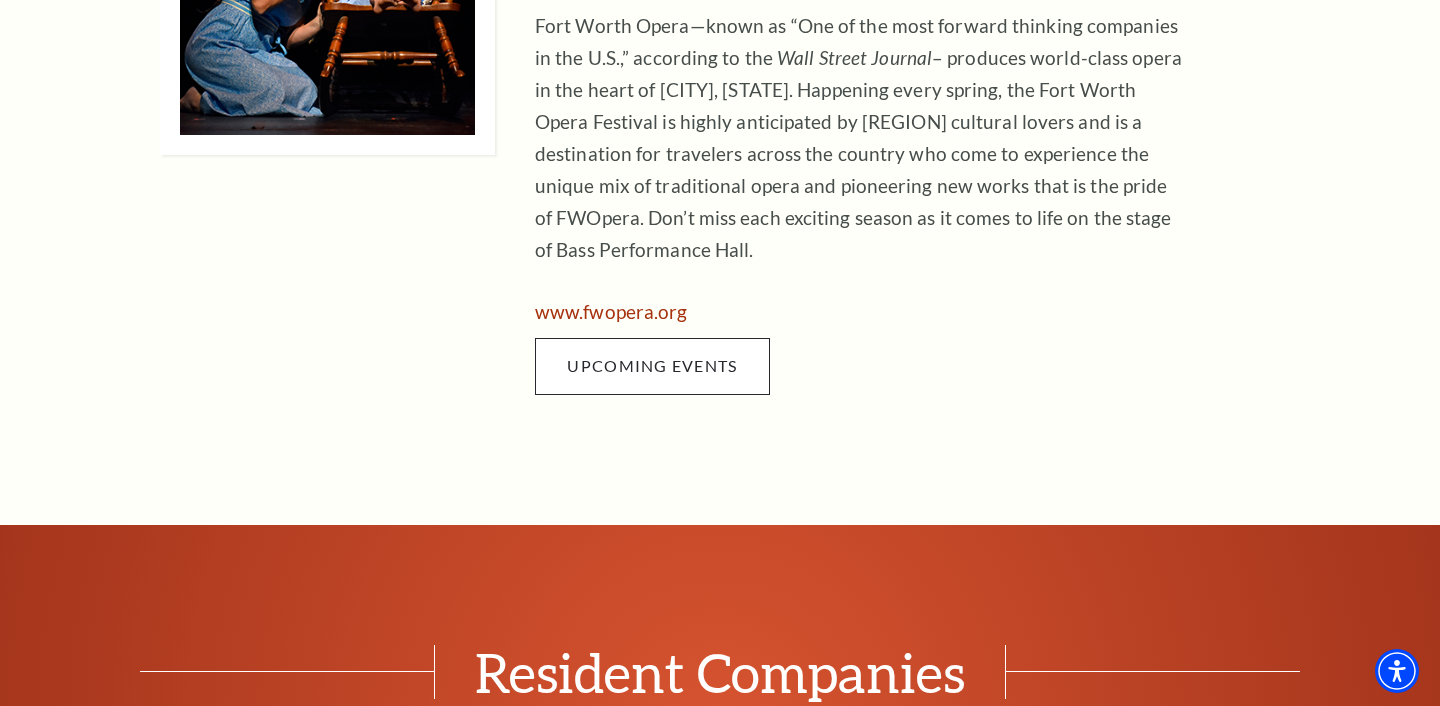 click on "Upcoming Events" at bounding box center (652, 365) 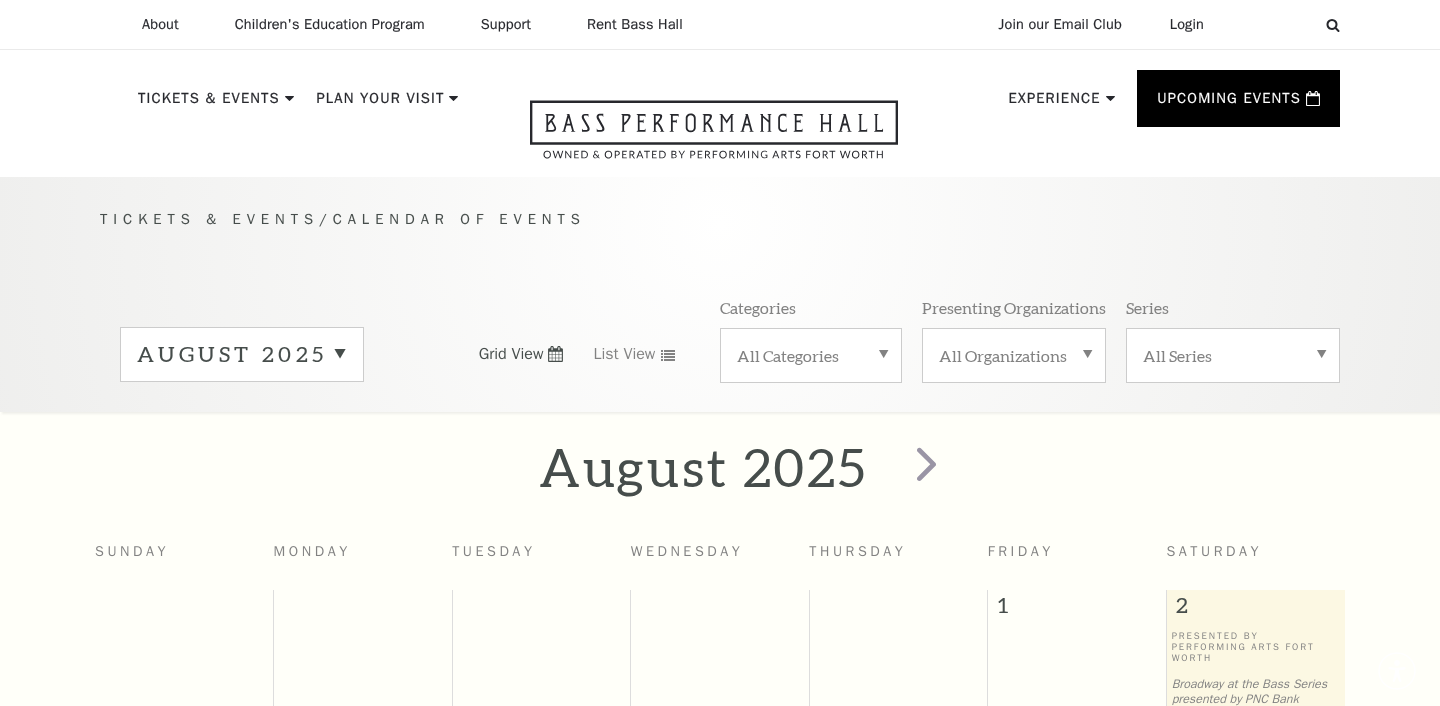 scroll, scrollTop: 176, scrollLeft: 0, axis: vertical 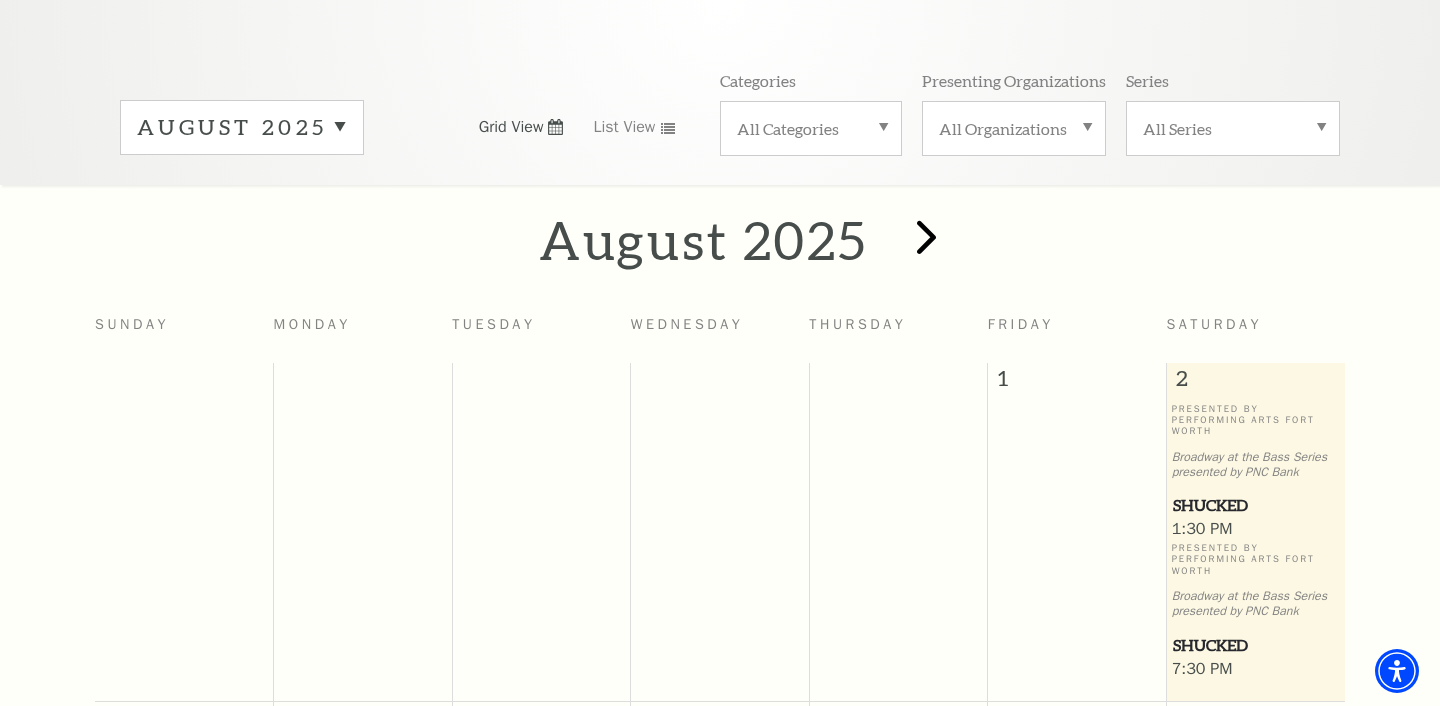 click at bounding box center [926, 236] 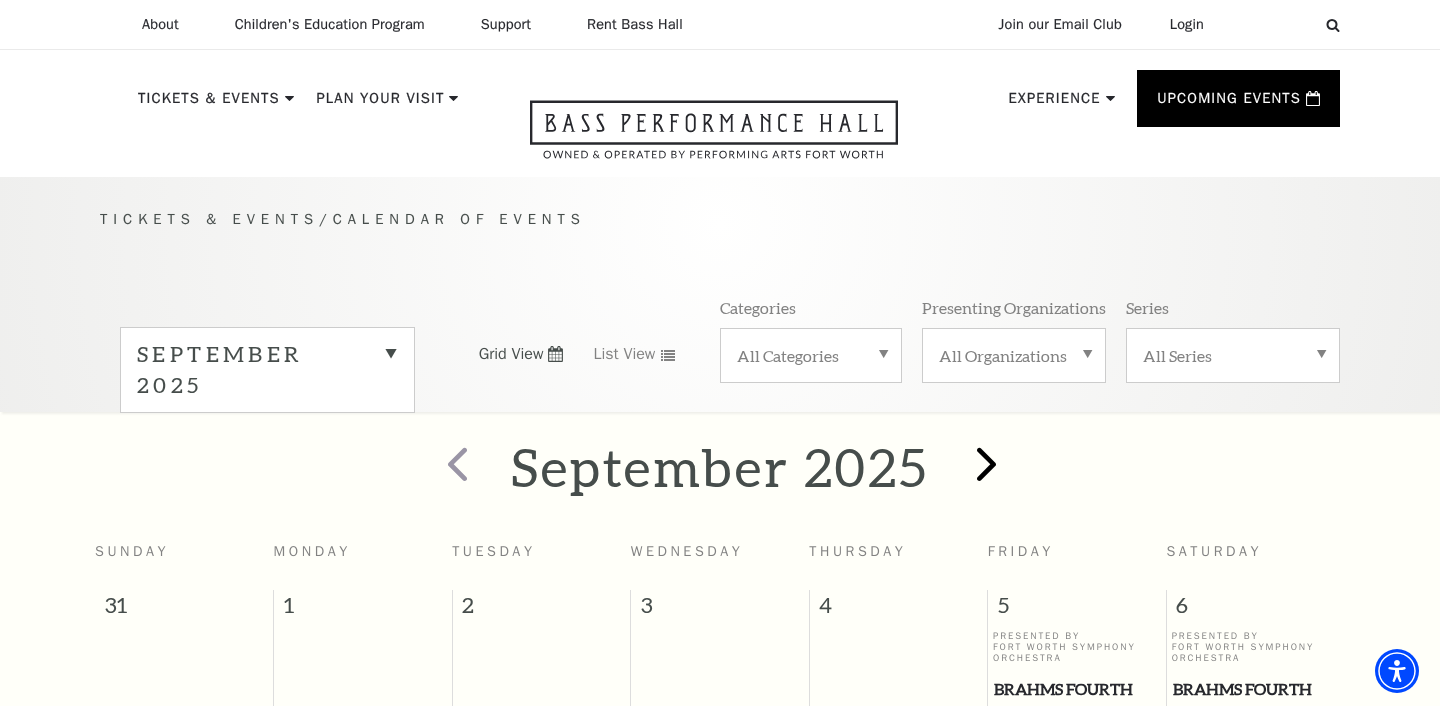 scroll, scrollTop: 0, scrollLeft: 0, axis: both 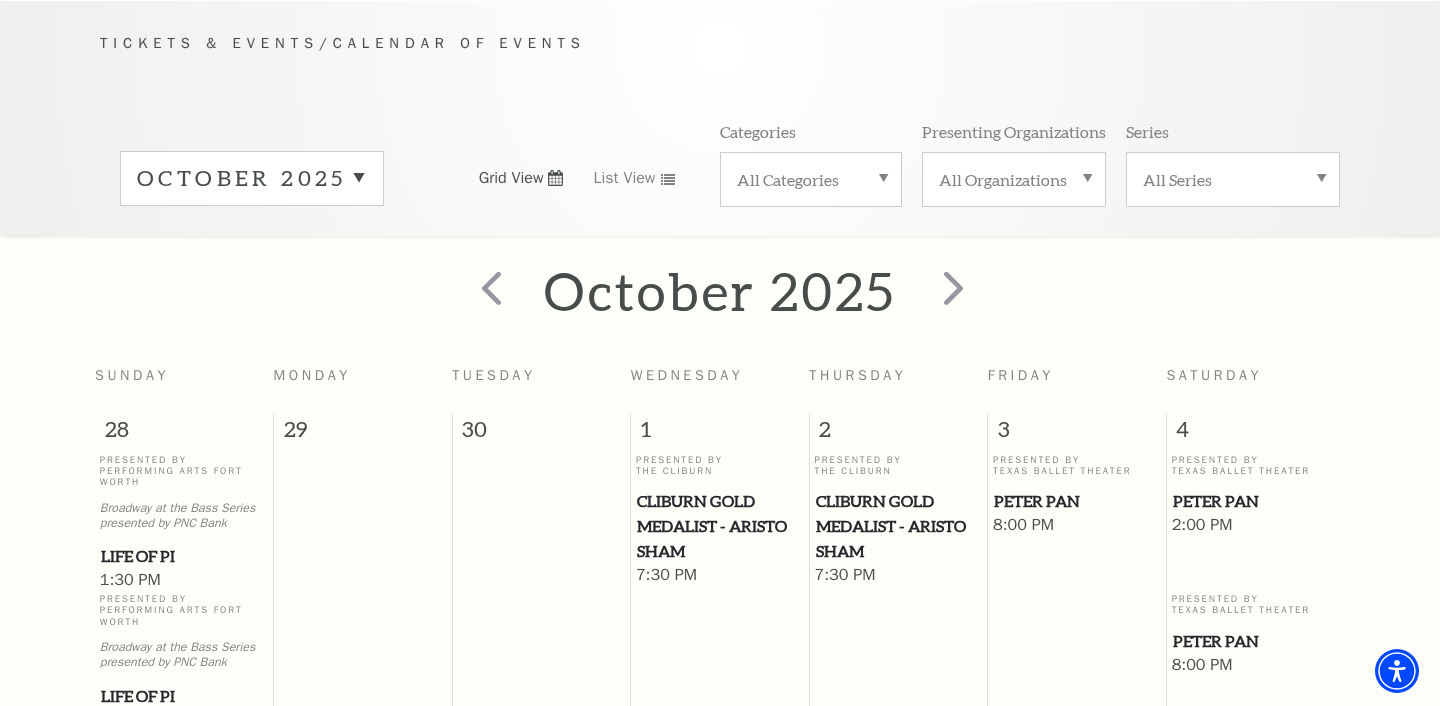 click on "All Categories" at bounding box center (811, 179) 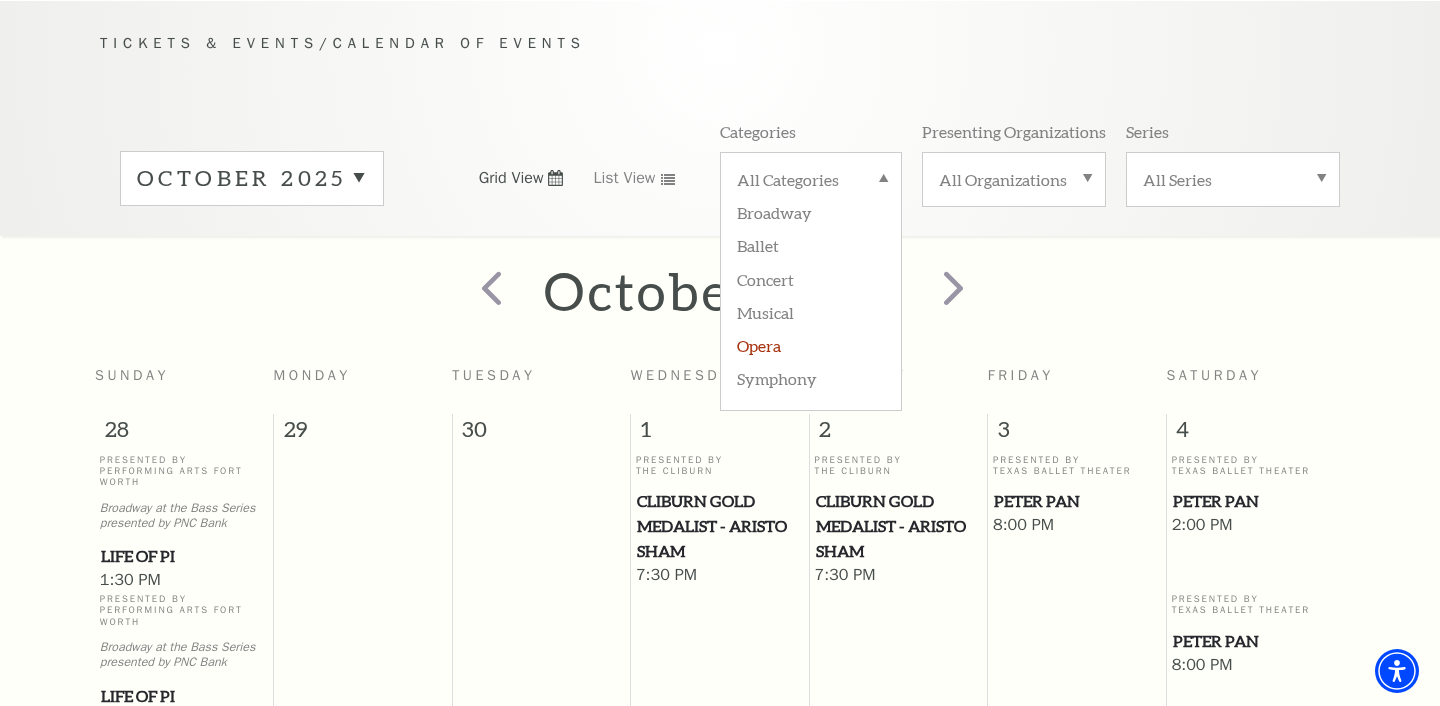 click on "Opera" at bounding box center (811, 344) 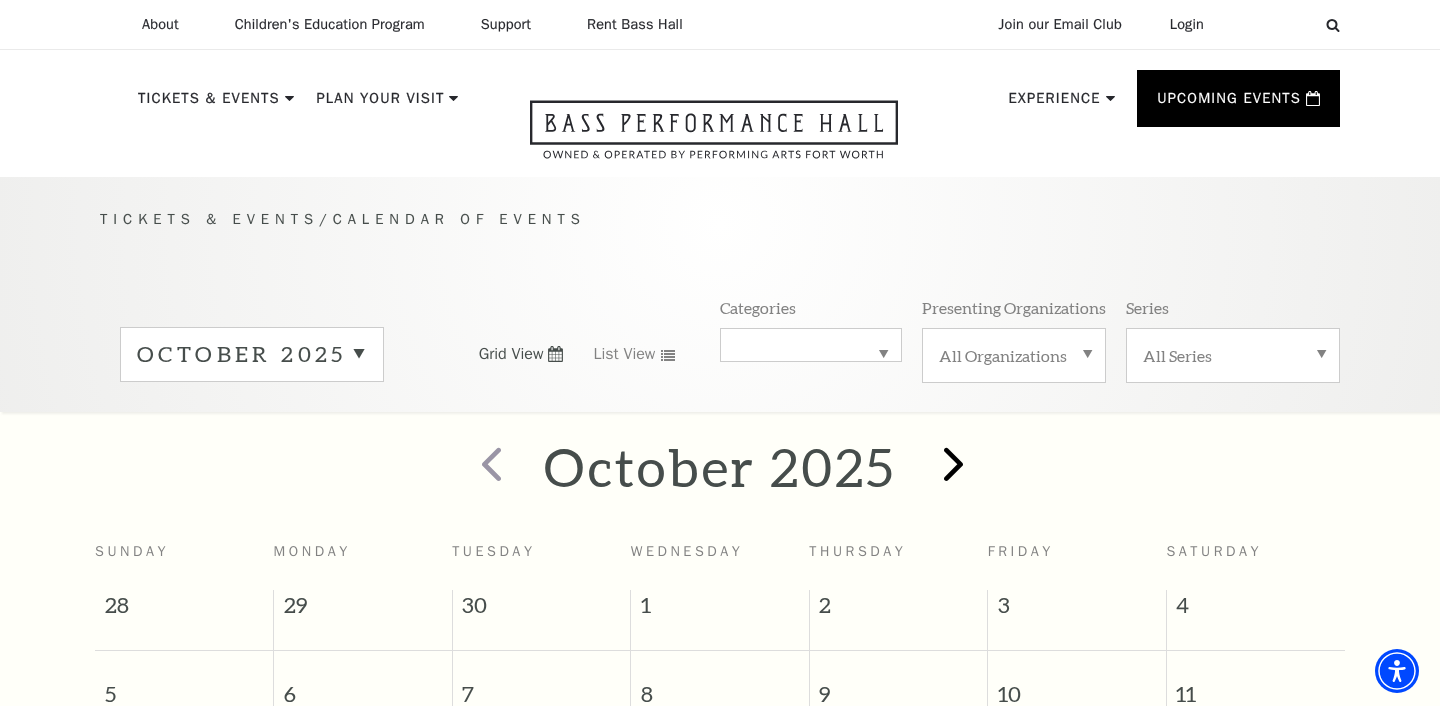 scroll, scrollTop: 0, scrollLeft: 0, axis: both 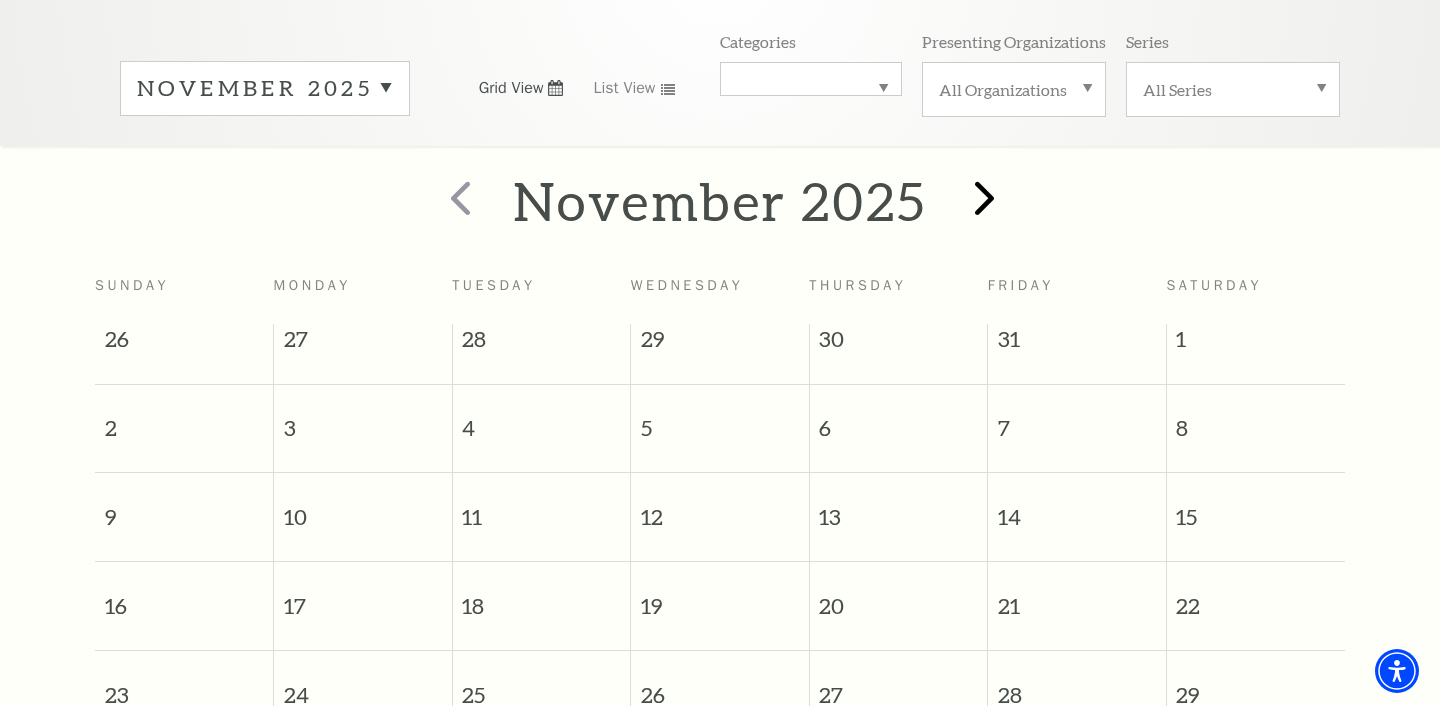 click at bounding box center (984, 197) 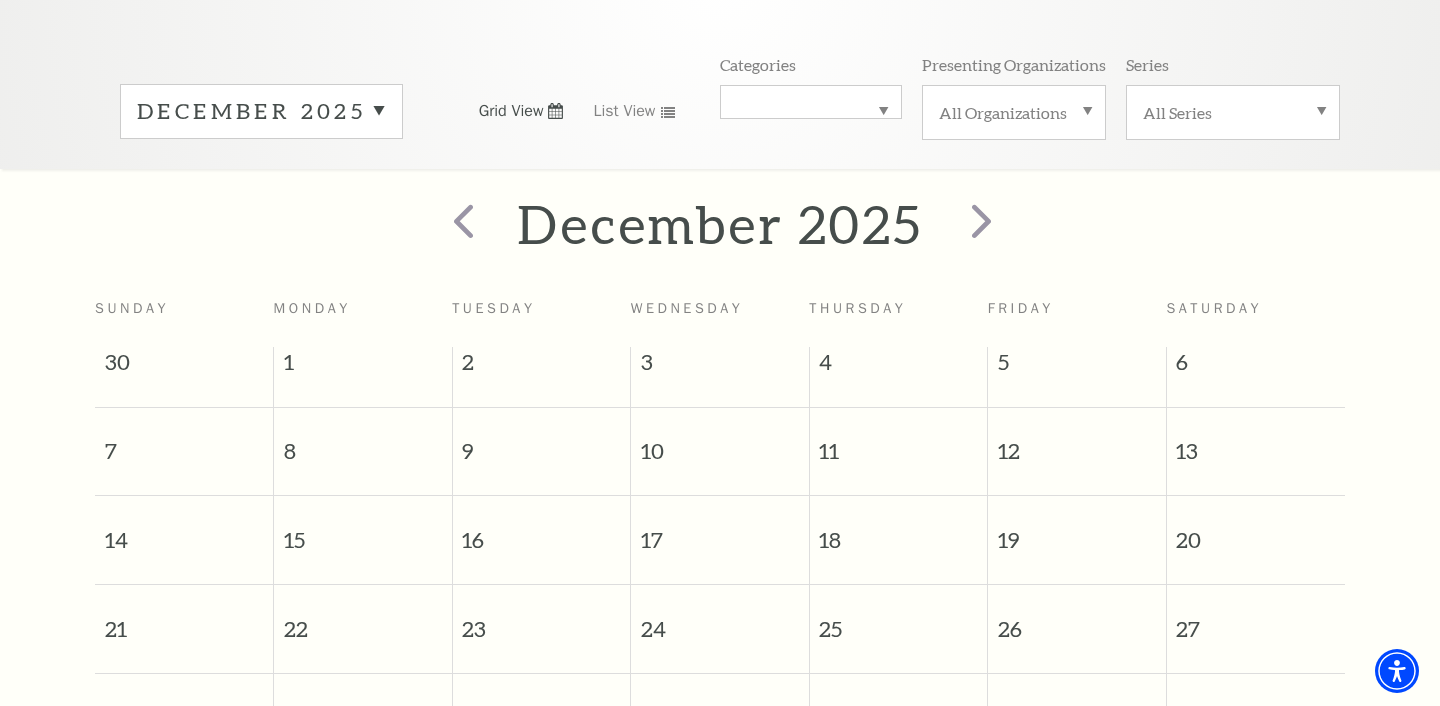 scroll, scrollTop: 169, scrollLeft: 0, axis: vertical 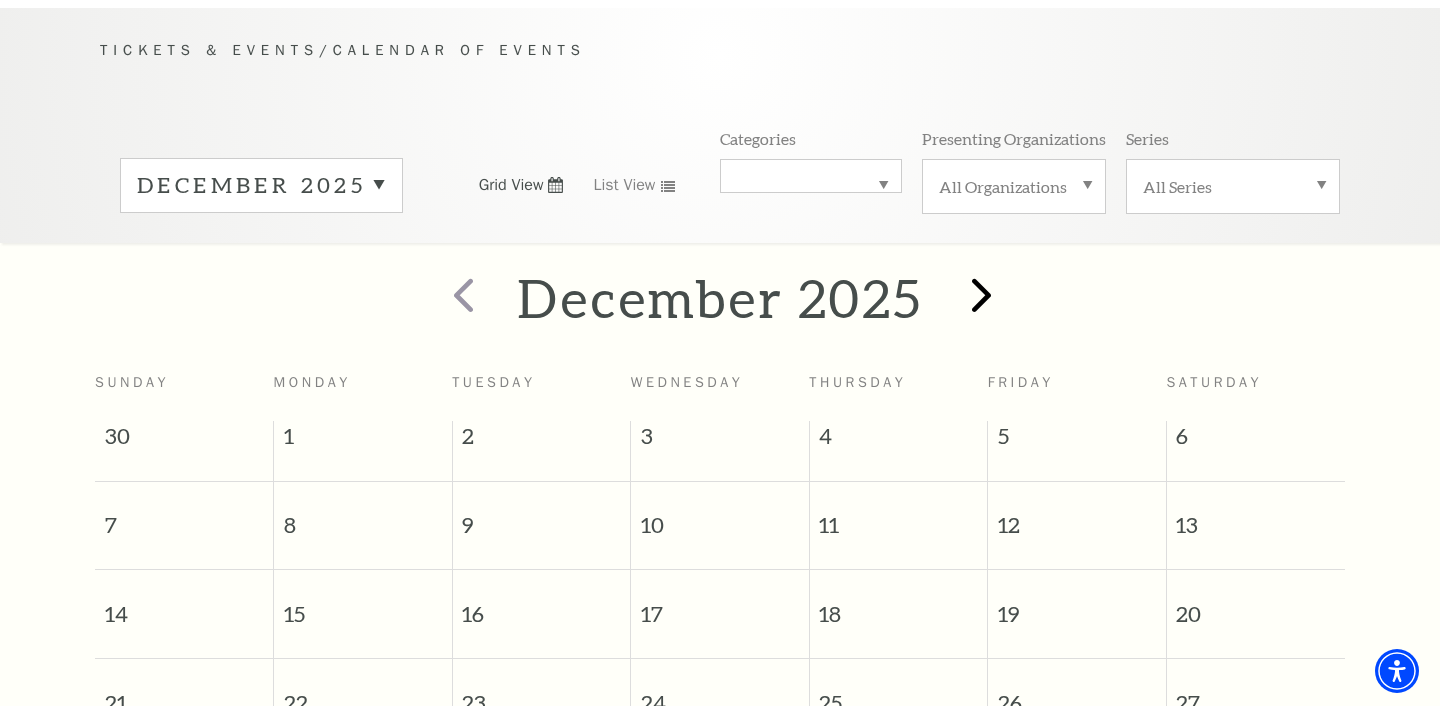 click at bounding box center [981, 294] 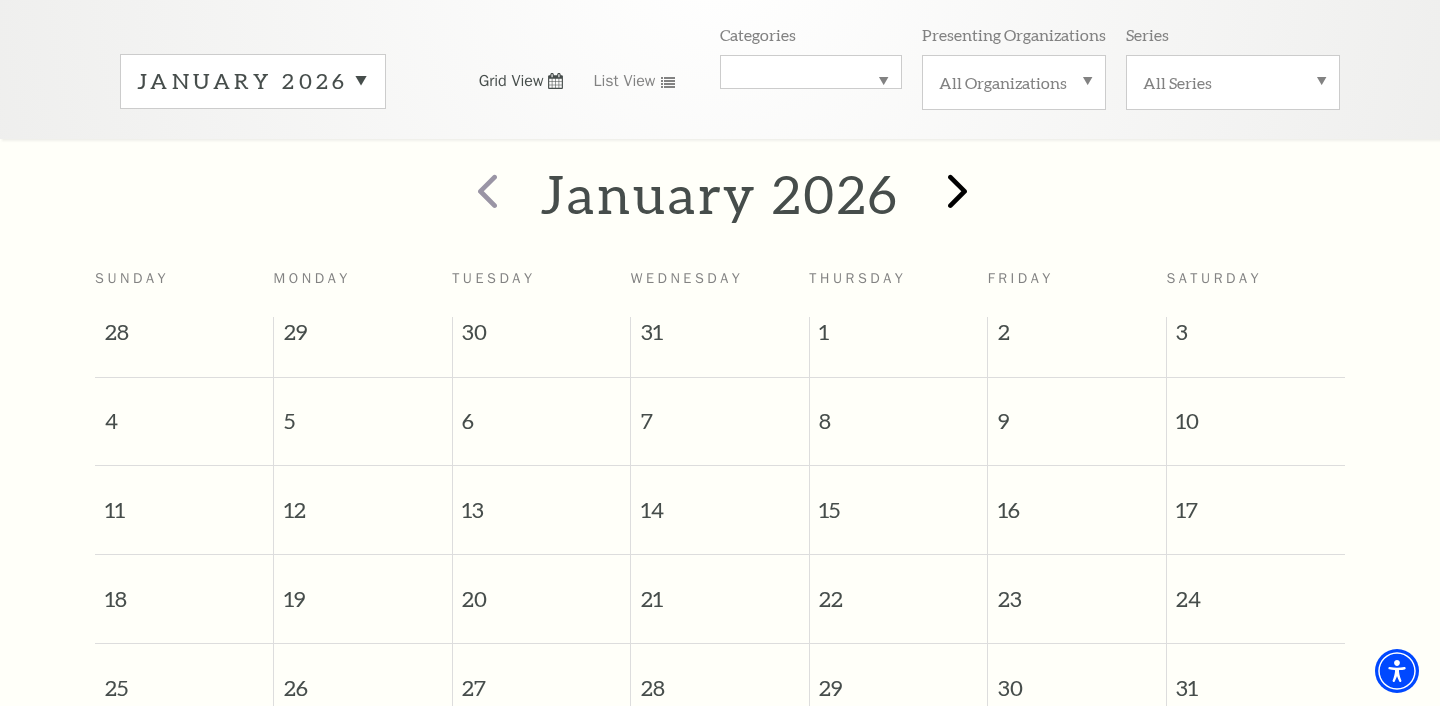 scroll, scrollTop: 293, scrollLeft: 0, axis: vertical 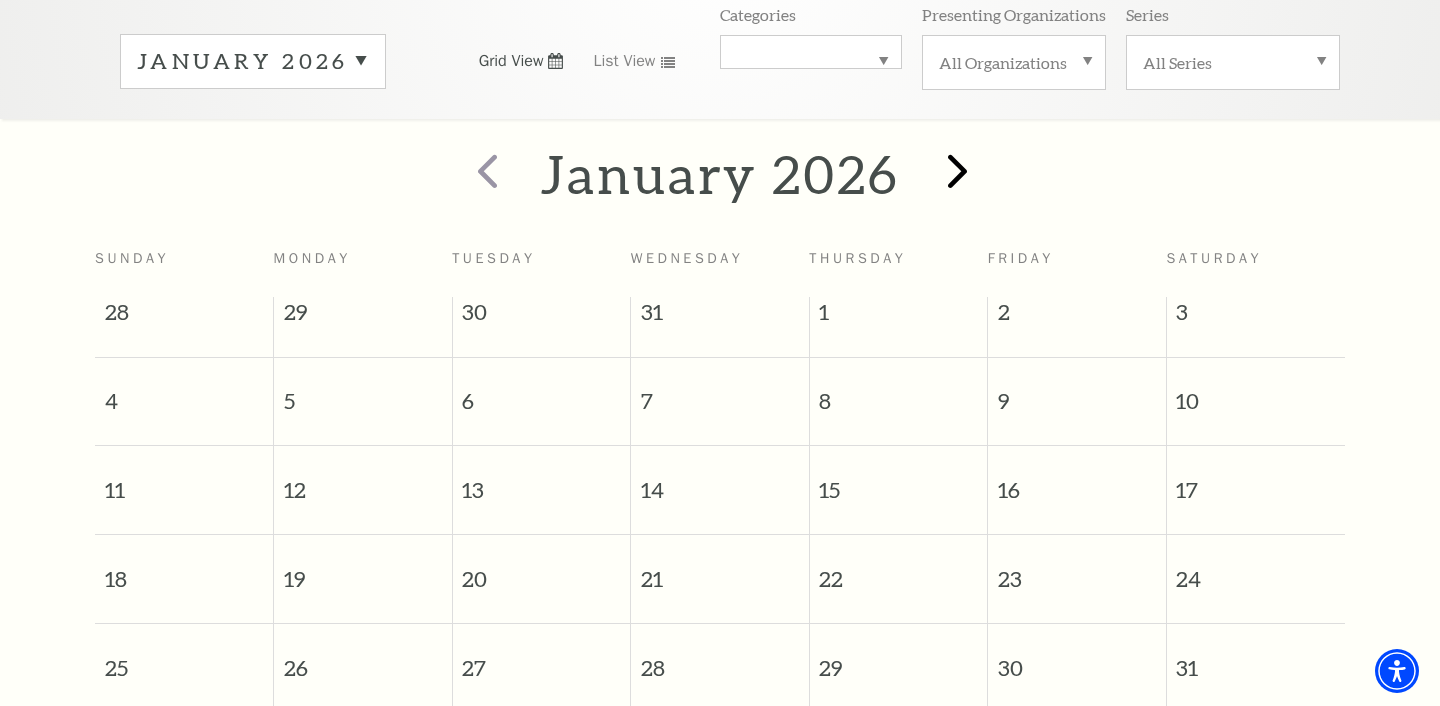 click at bounding box center (957, 170) 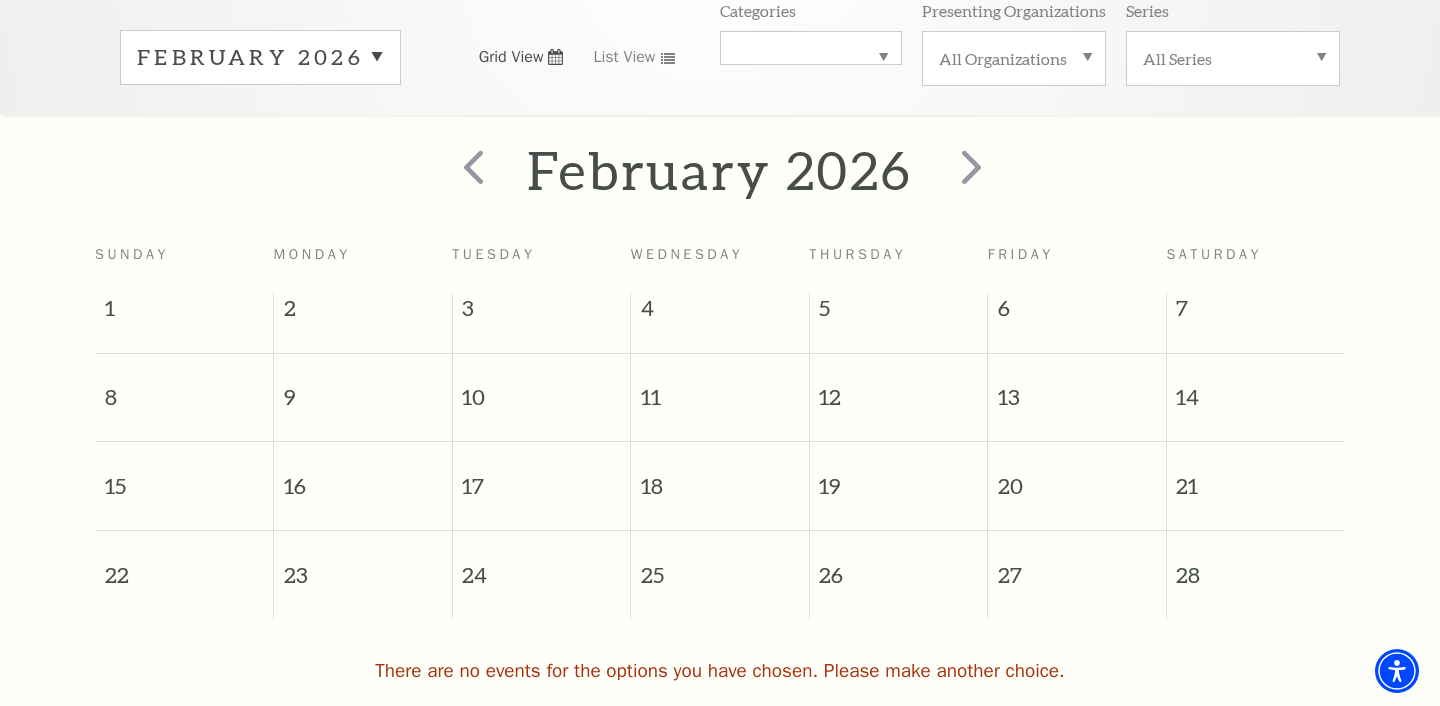 scroll, scrollTop: 231, scrollLeft: 0, axis: vertical 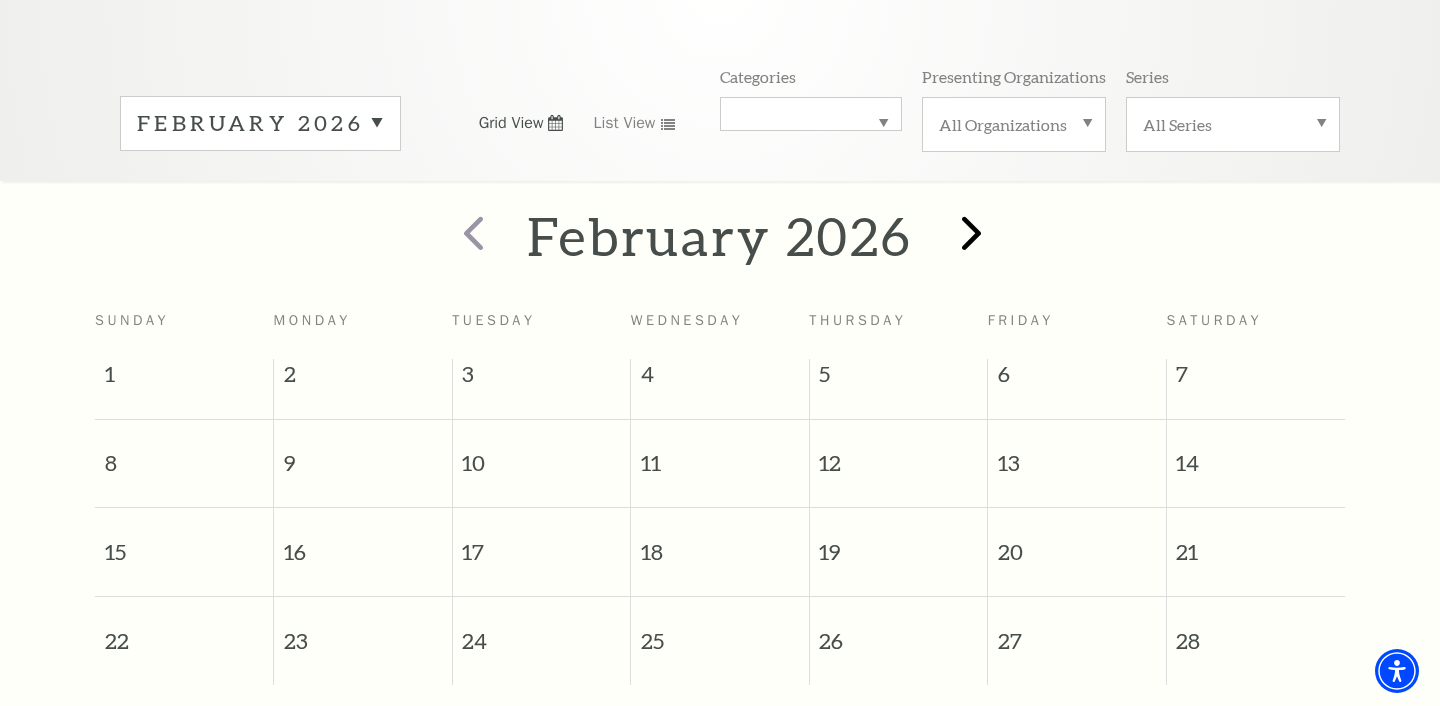 click at bounding box center (971, 232) 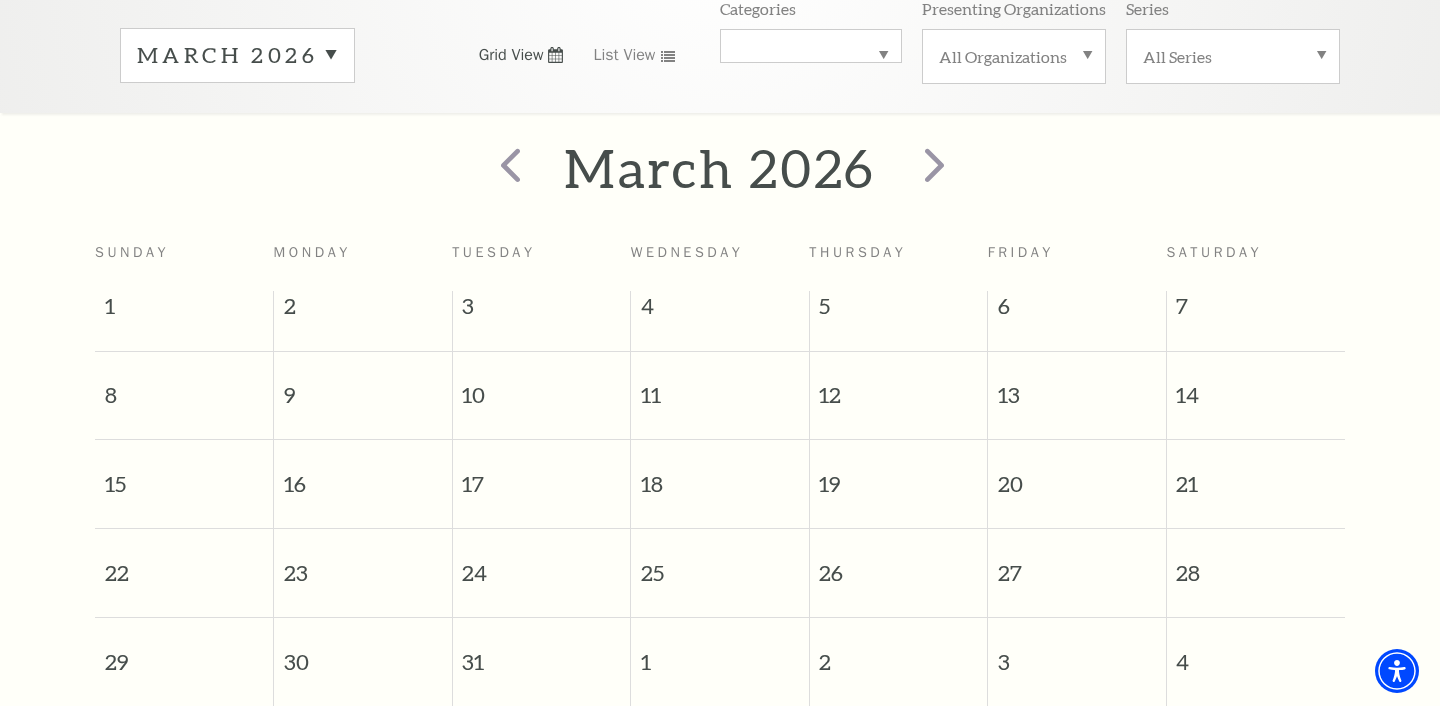 scroll, scrollTop: 299, scrollLeft: 0, axis: vertical 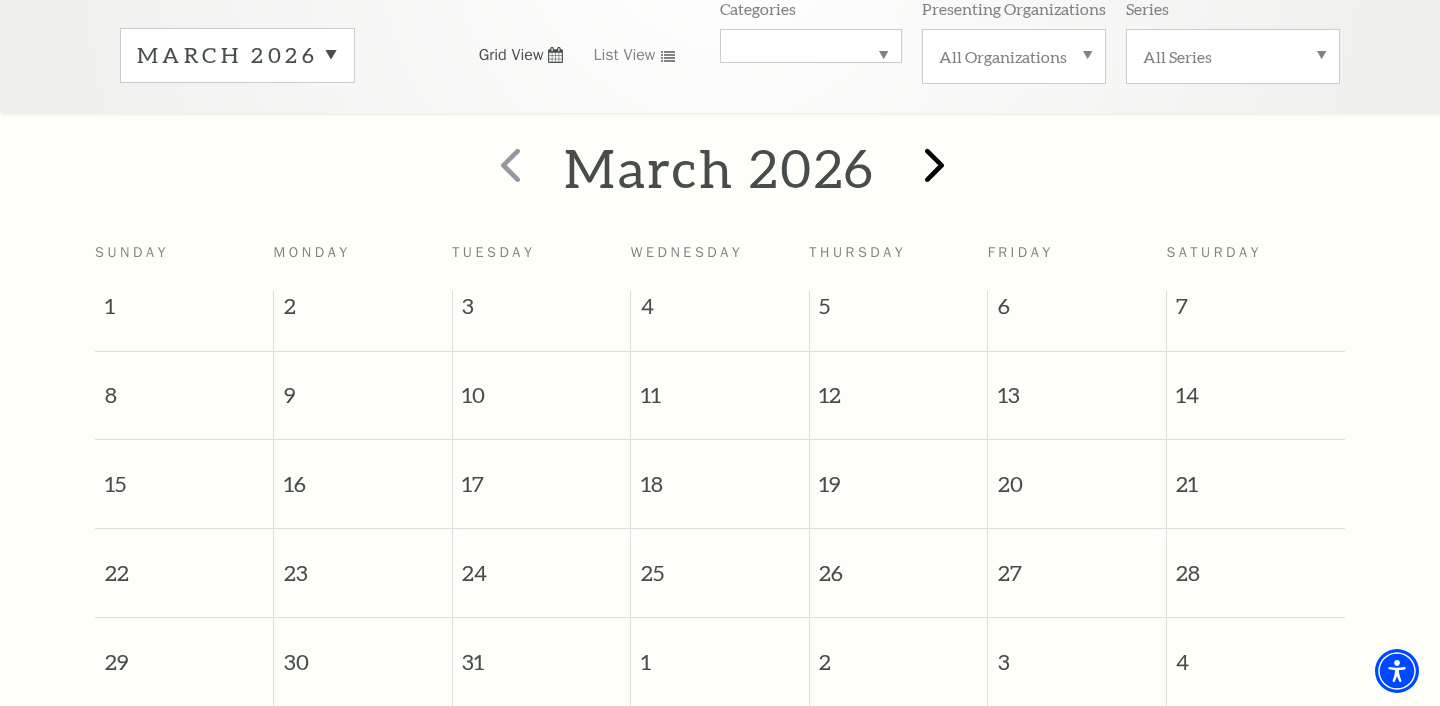 click at bounding box center [934, 164] 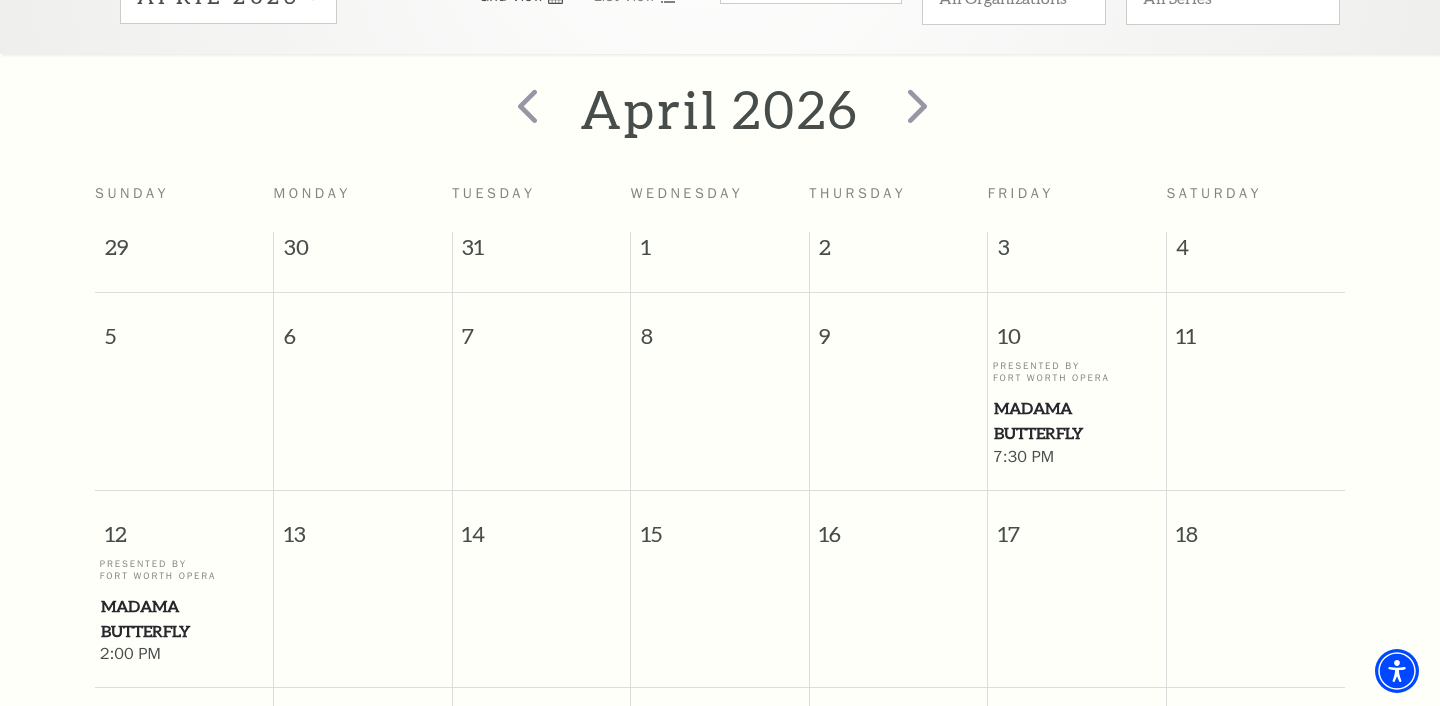 scroll, scrollTop: 373, scrollLeft: 0, axis: vertical 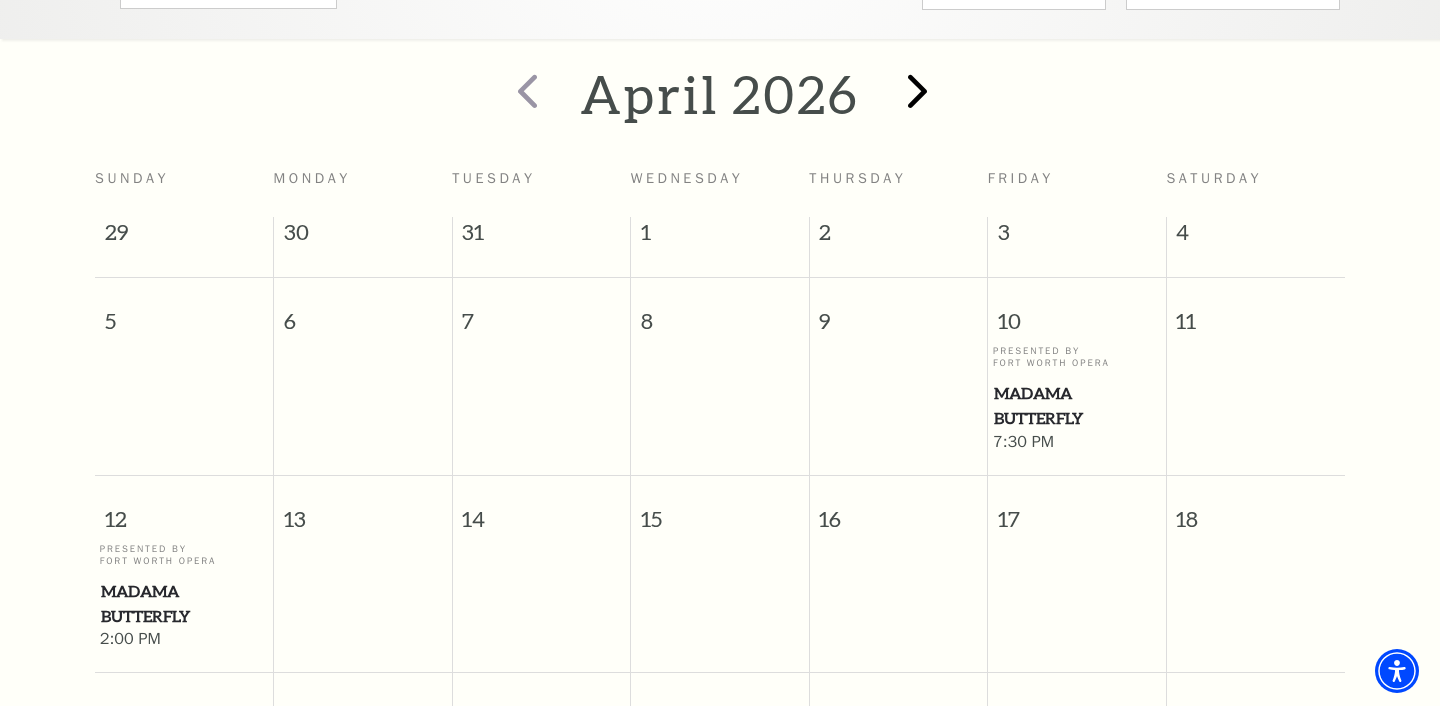 click at bounding box center (917, 90) 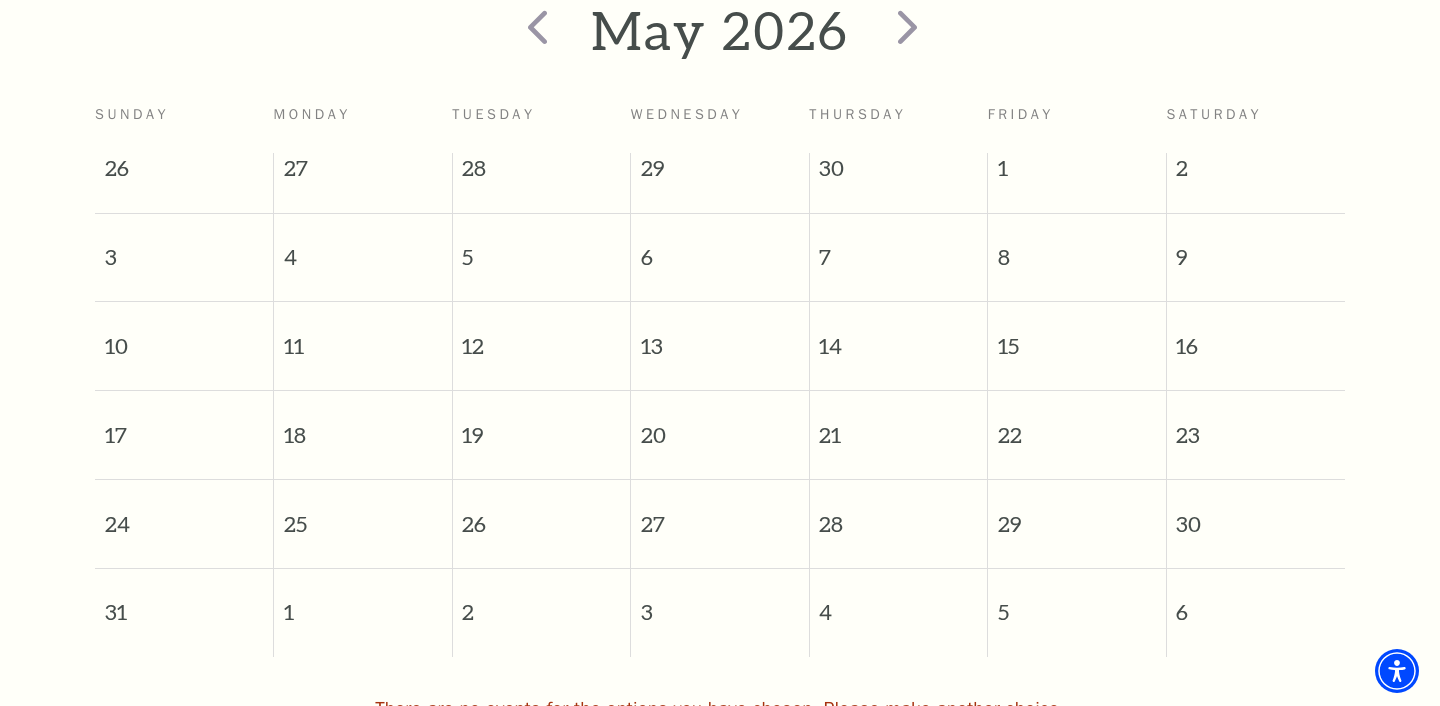 scroll, scrollTop: 436, scrollLeft: 0, axis: vertical 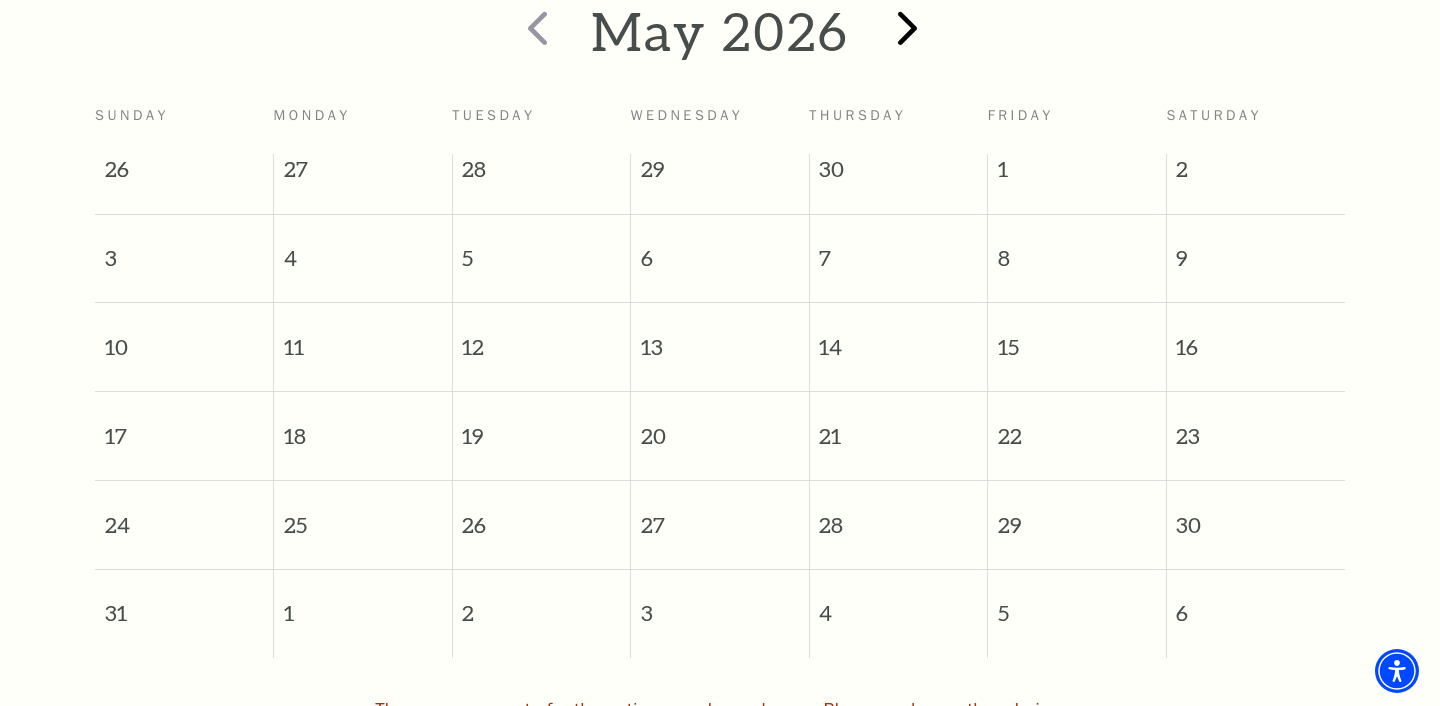 click at bounding box center (907, 27) 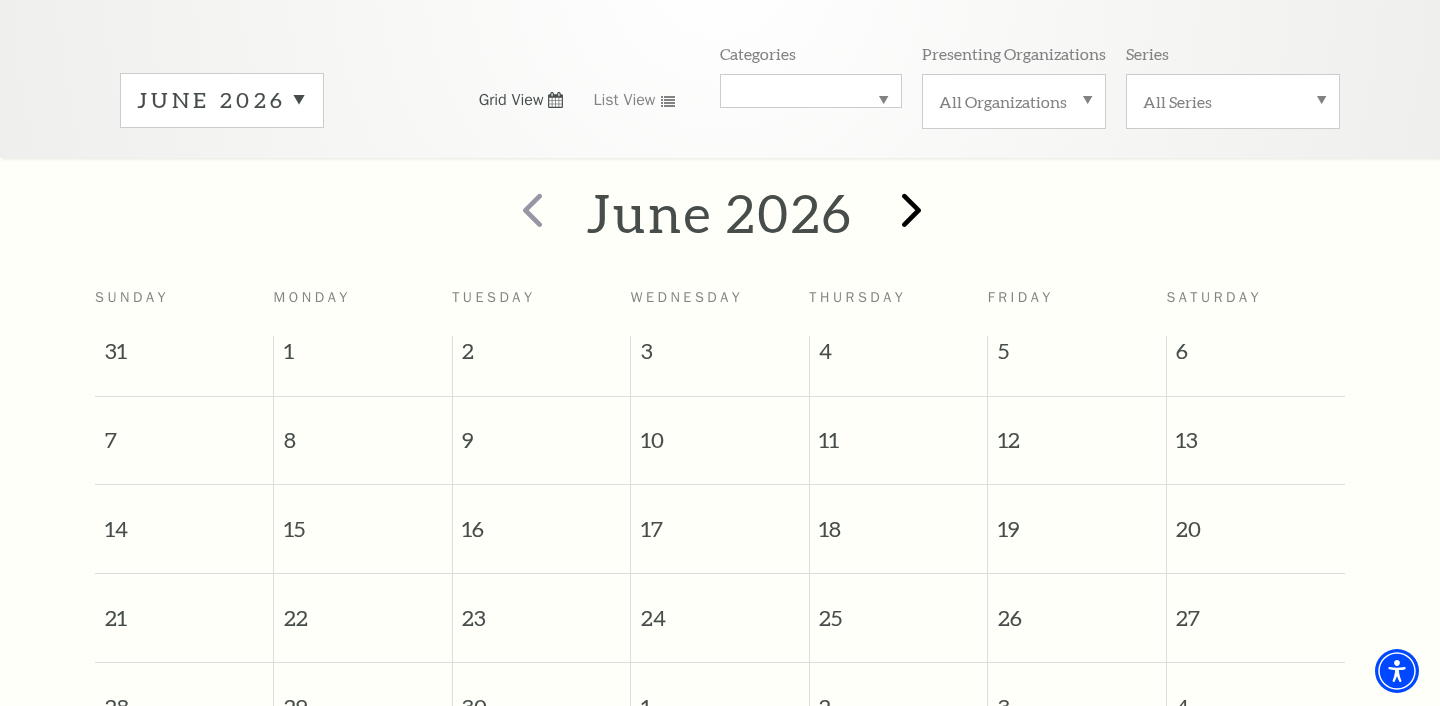 scroll, scrollTop: 397, scrollLeft: 0, axis: vertical 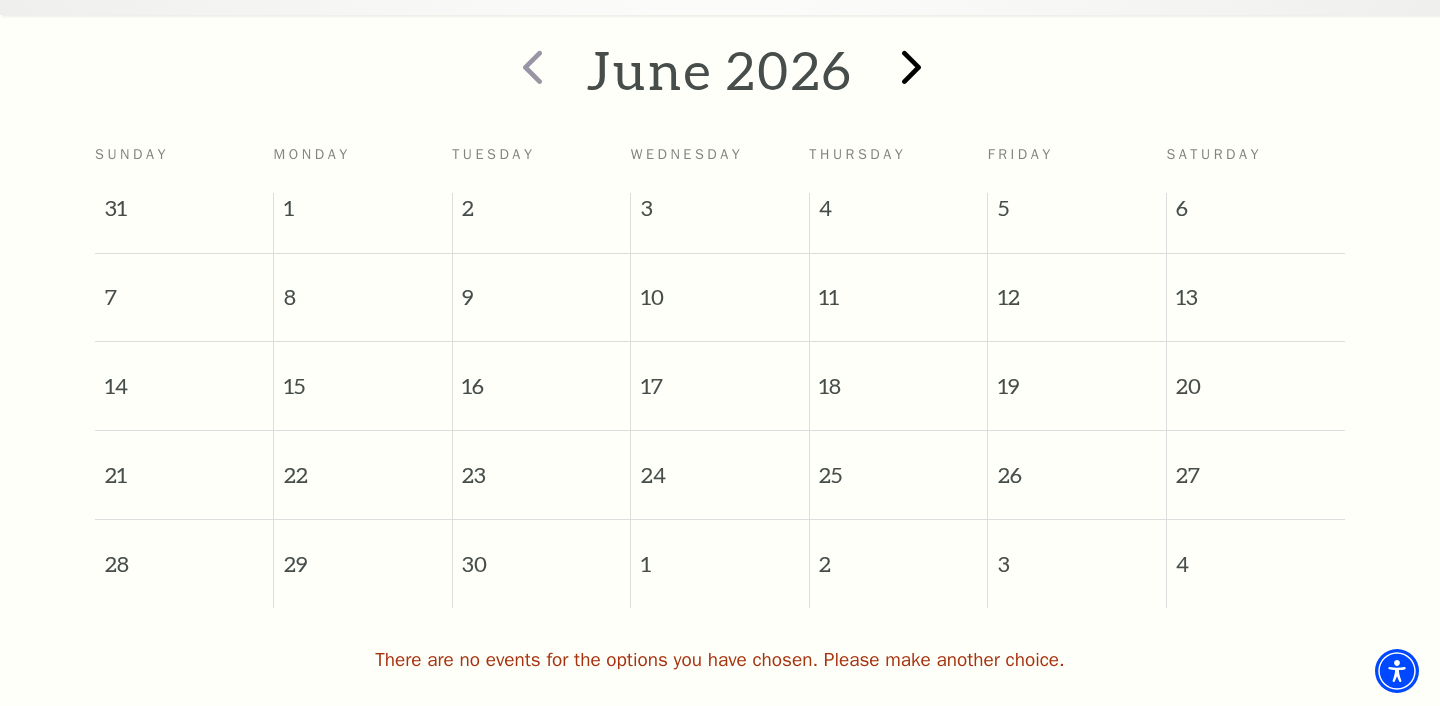 click at bounding box center [911, 66] 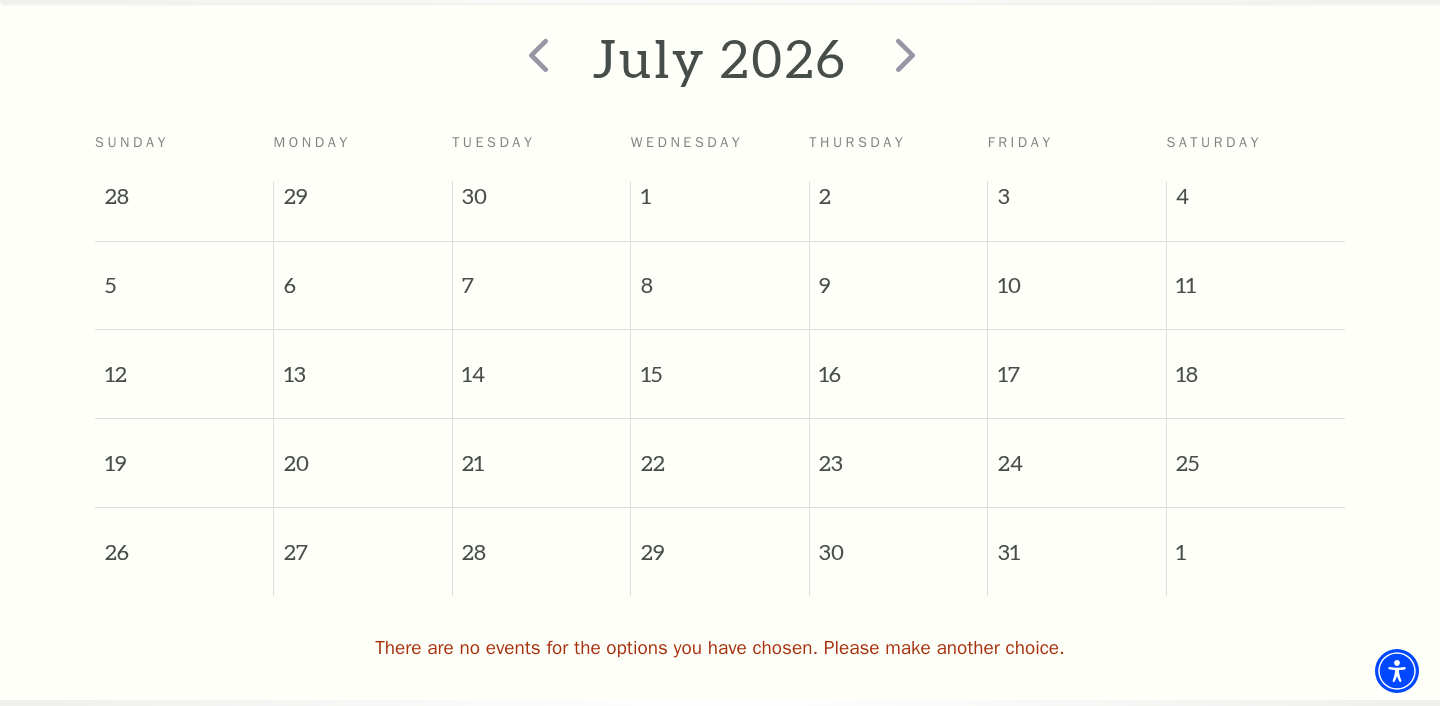 scroll, scrollTop: 336, scrollLeft: 0, axis: vertical 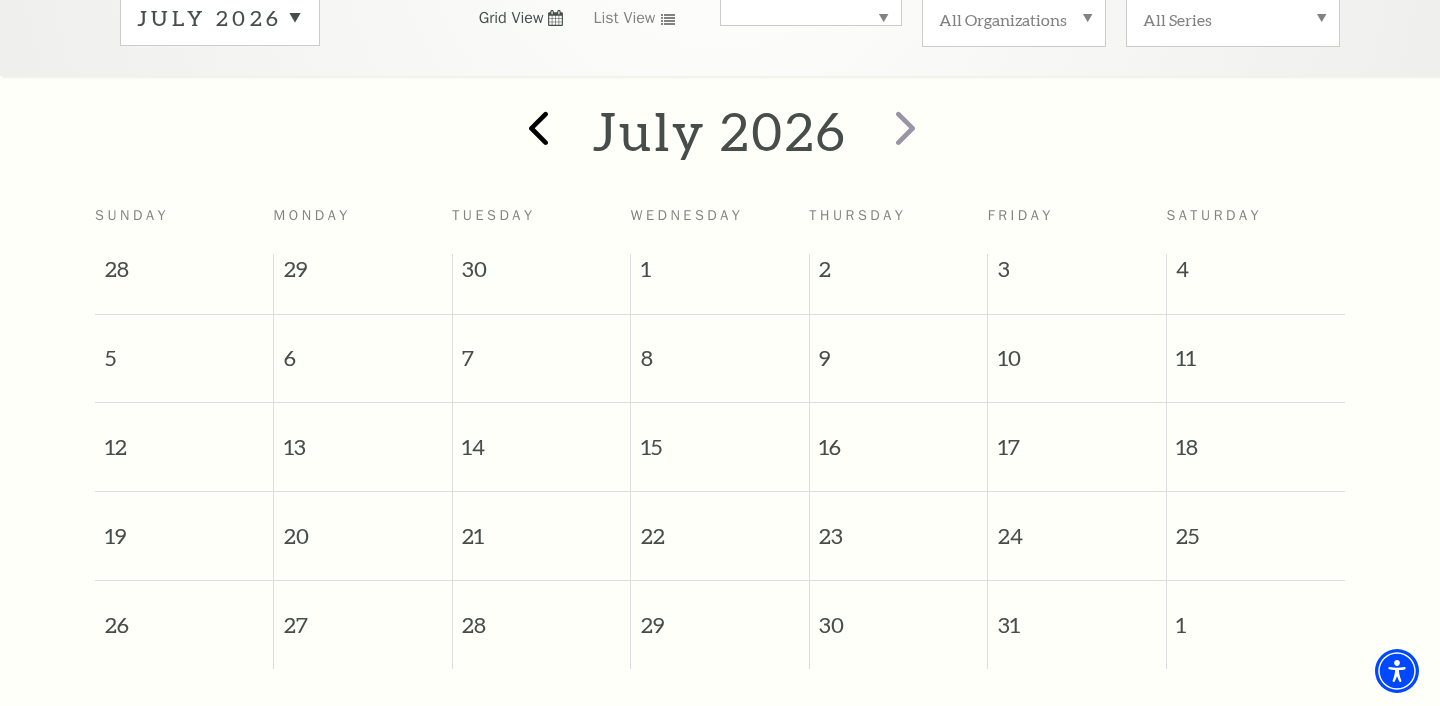 click at bounding box center [538, 127] 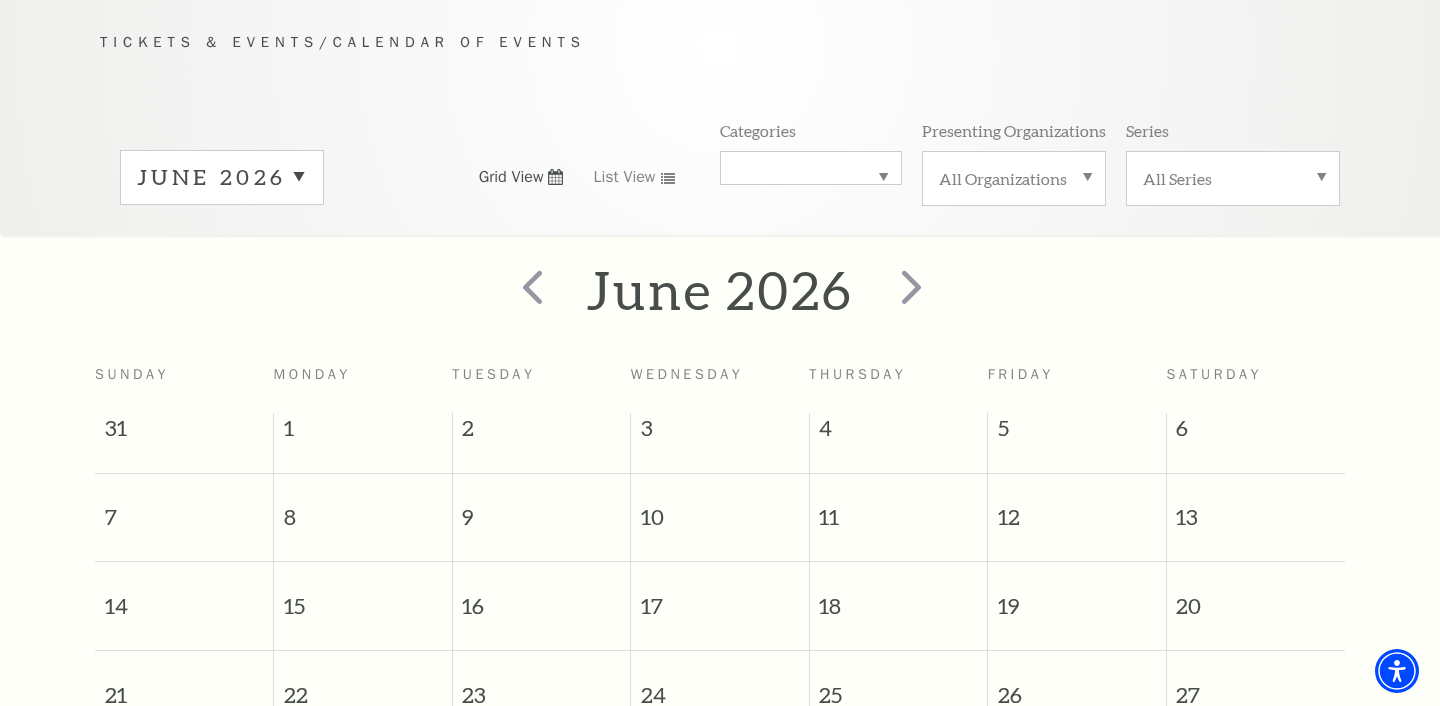 scroll, scrollTop: 176, scrollLeft: 0, axis: vertical 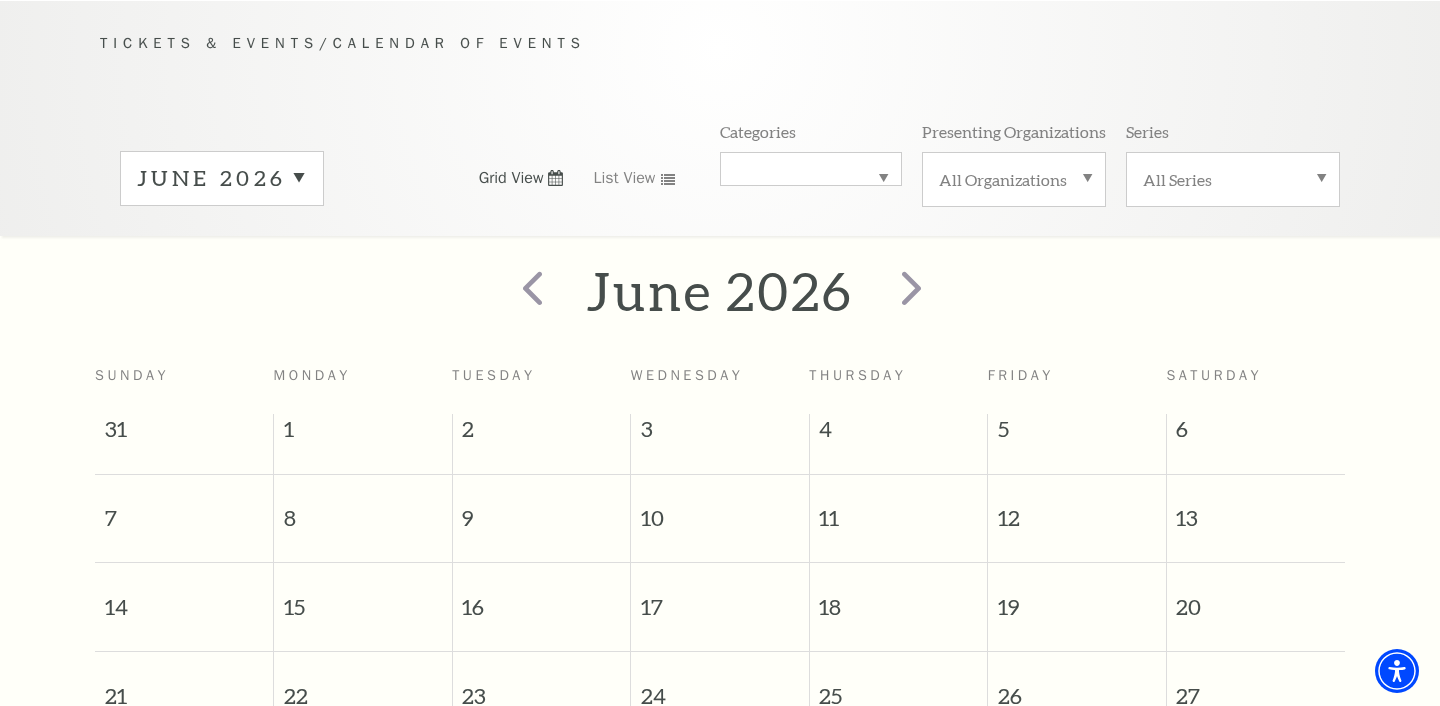 click on "June 2026" at bounding box center [222, 178] 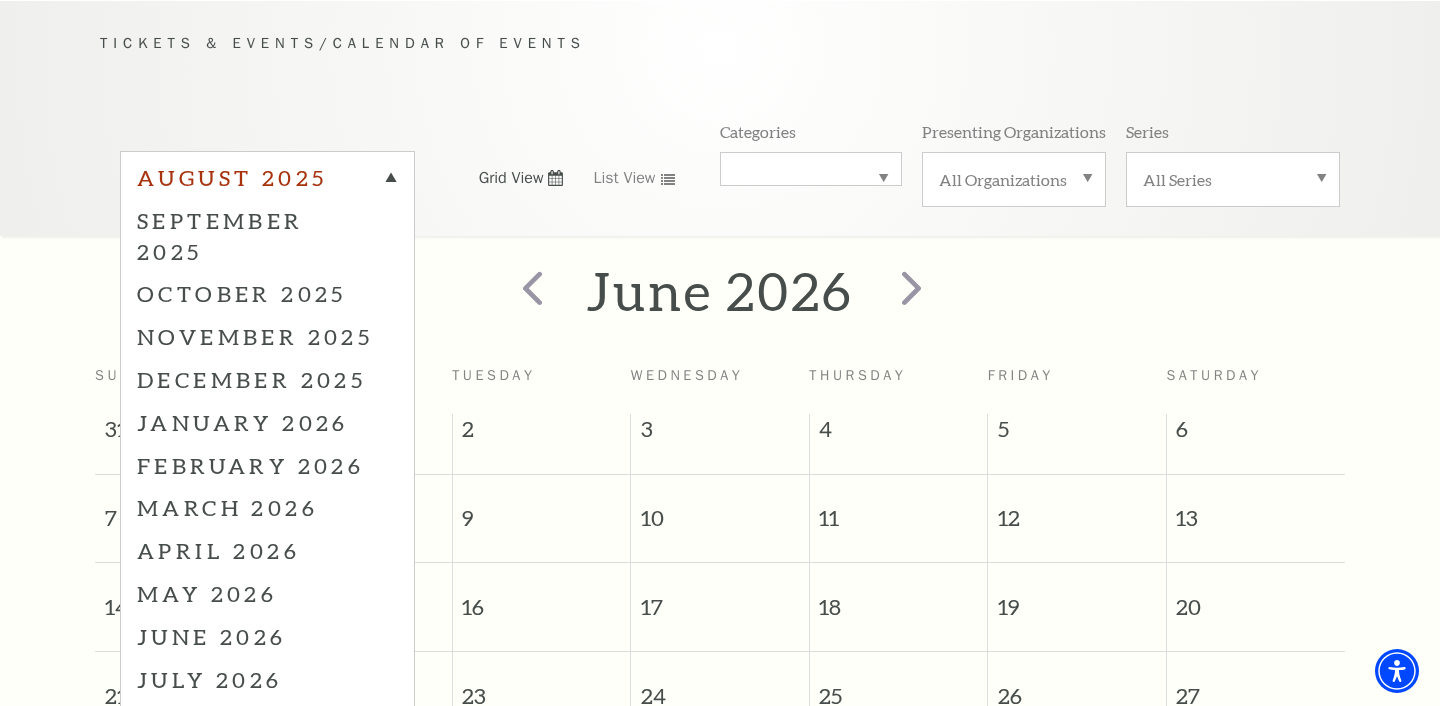 click on "August 2025" at bounding box center [267, 181] 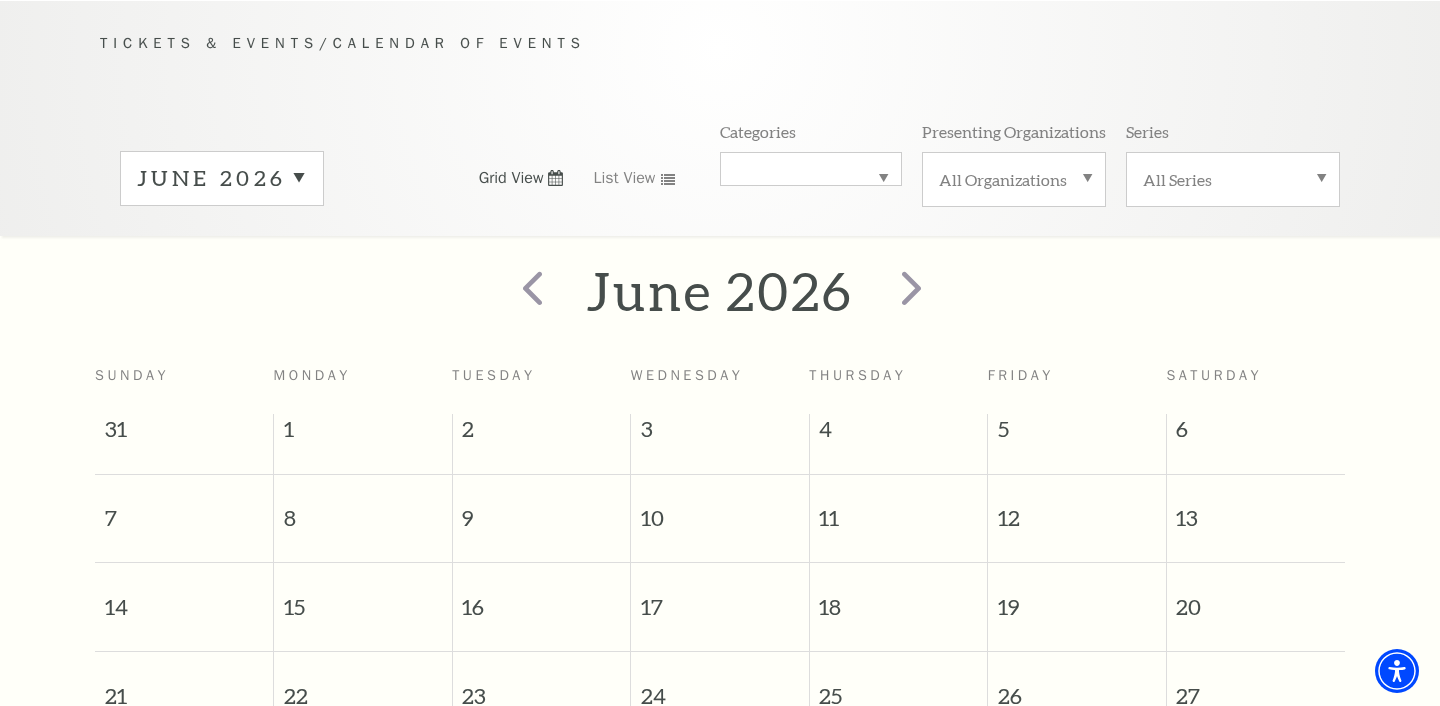 click on "June 2026" at bounding box center [222, 178] 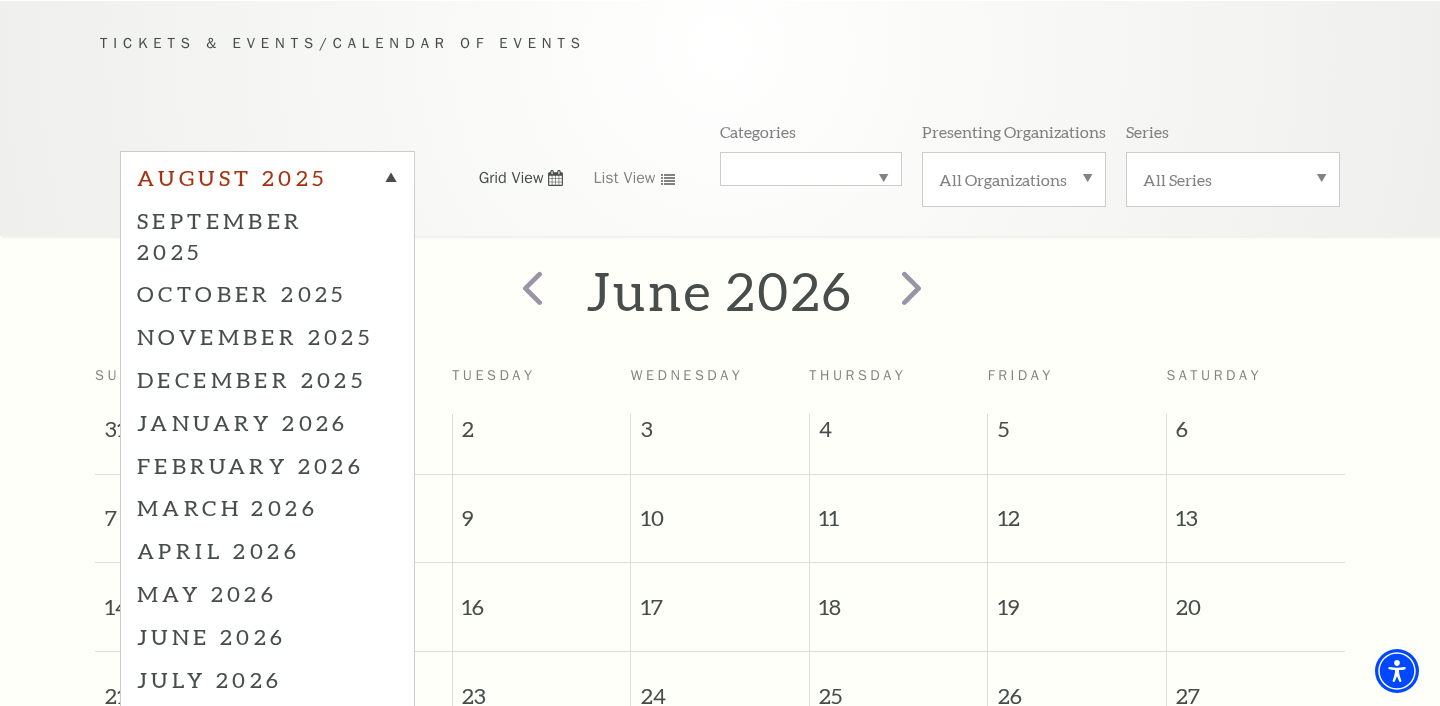 click on "August 2025" at bounding box center [267, 181] 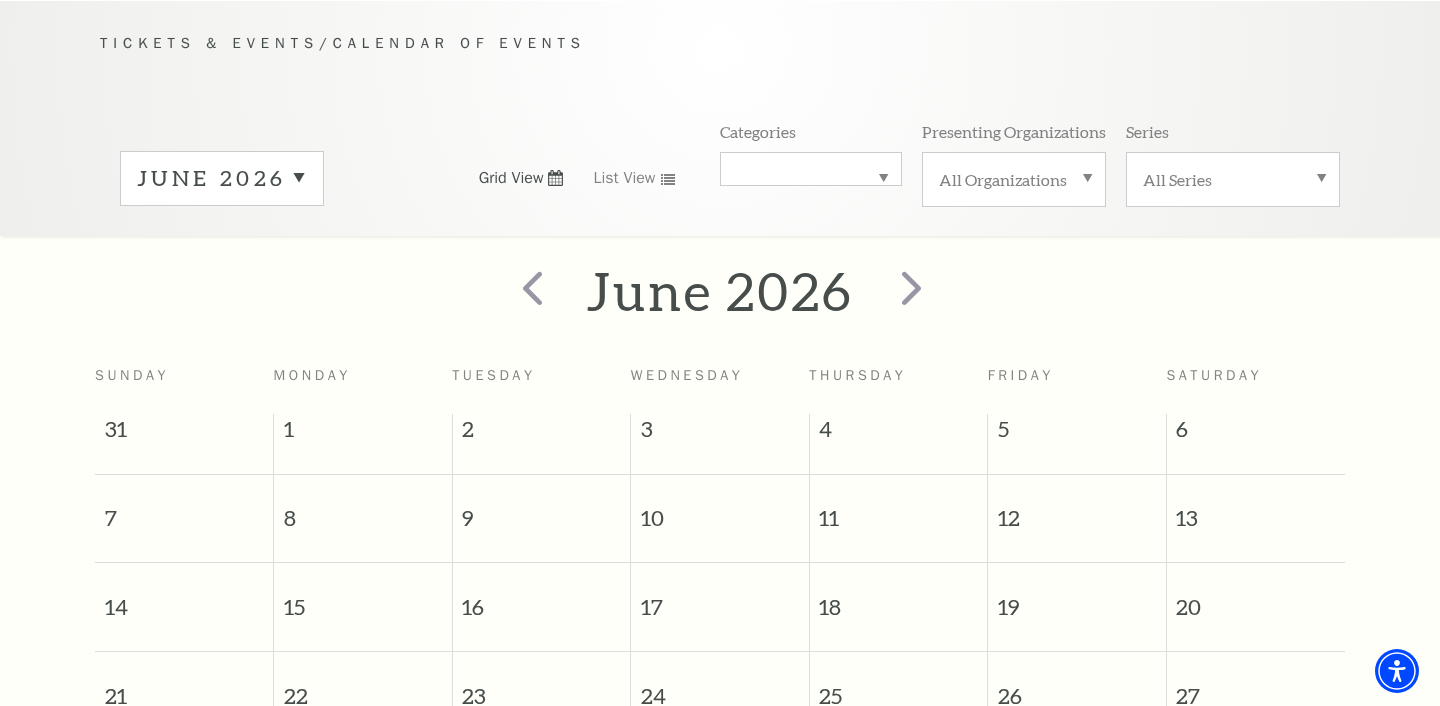 click on "June 2026" at bounding box center (222, 178) 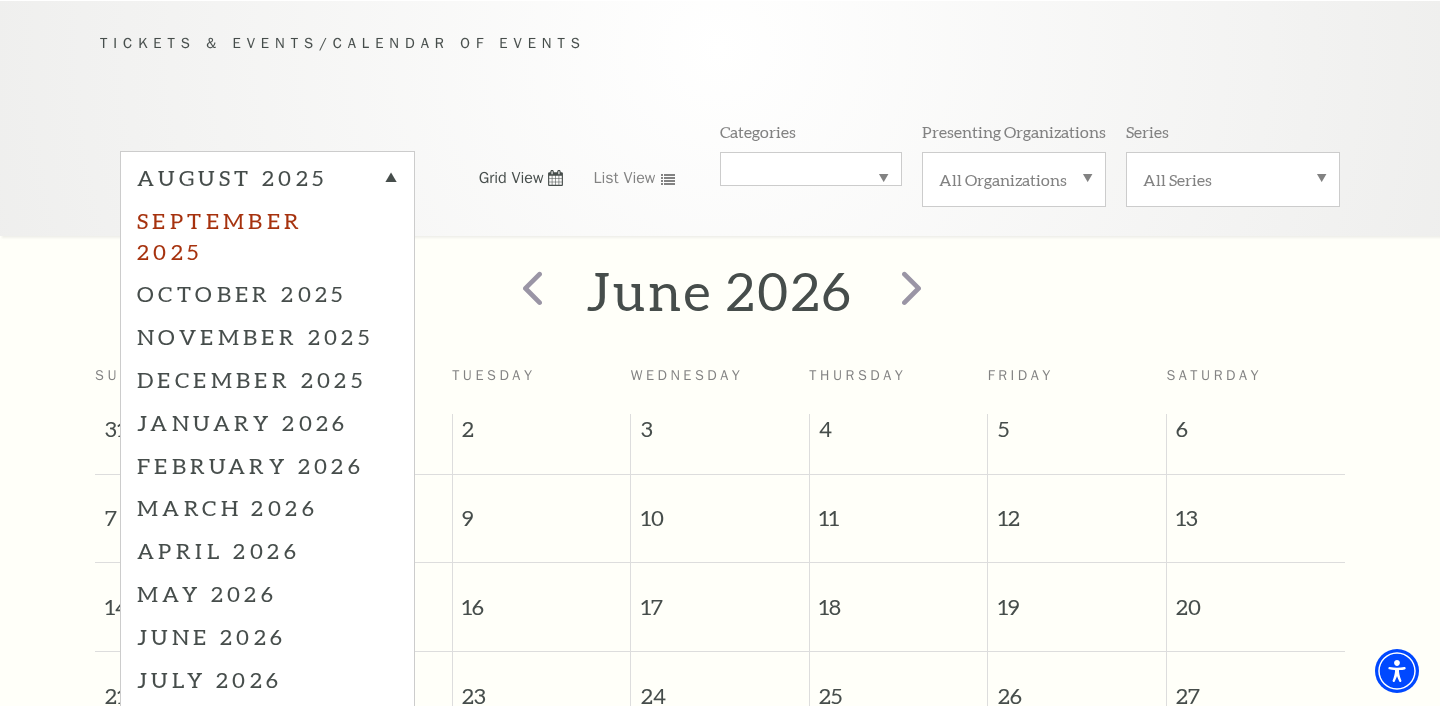 click on "September 2025" at bounding box center [267, 236] 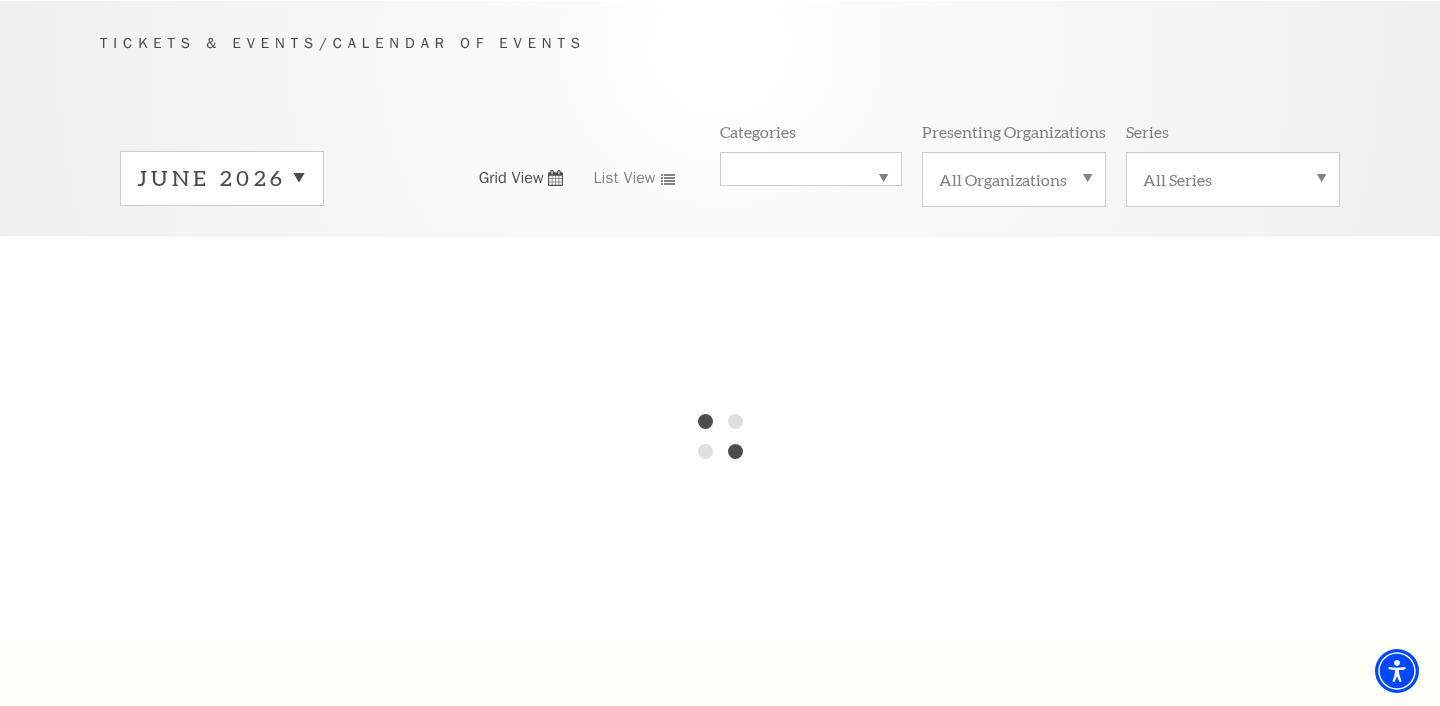 click on "June 2026" at bounding box center [222, 178] 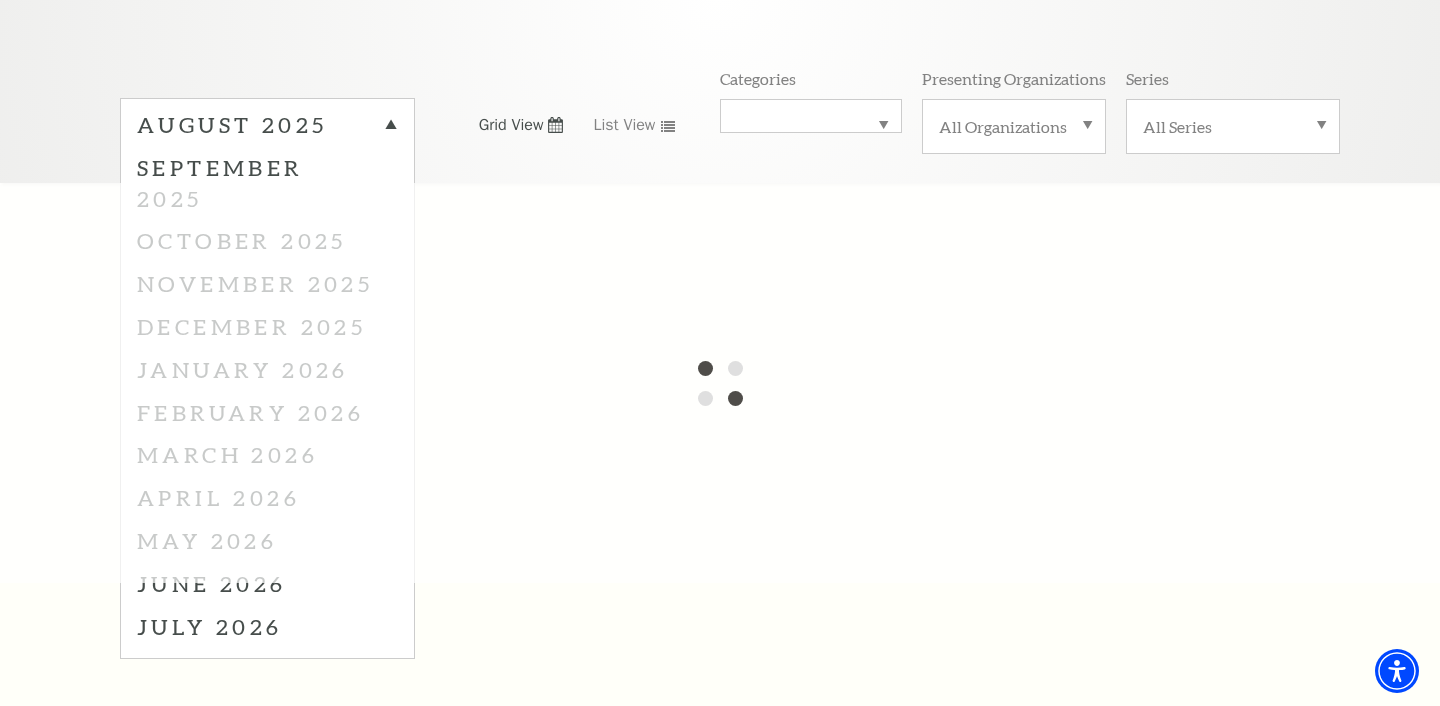 scroll, scrollTop: 228, scrollLeft: 0, axis: vertical 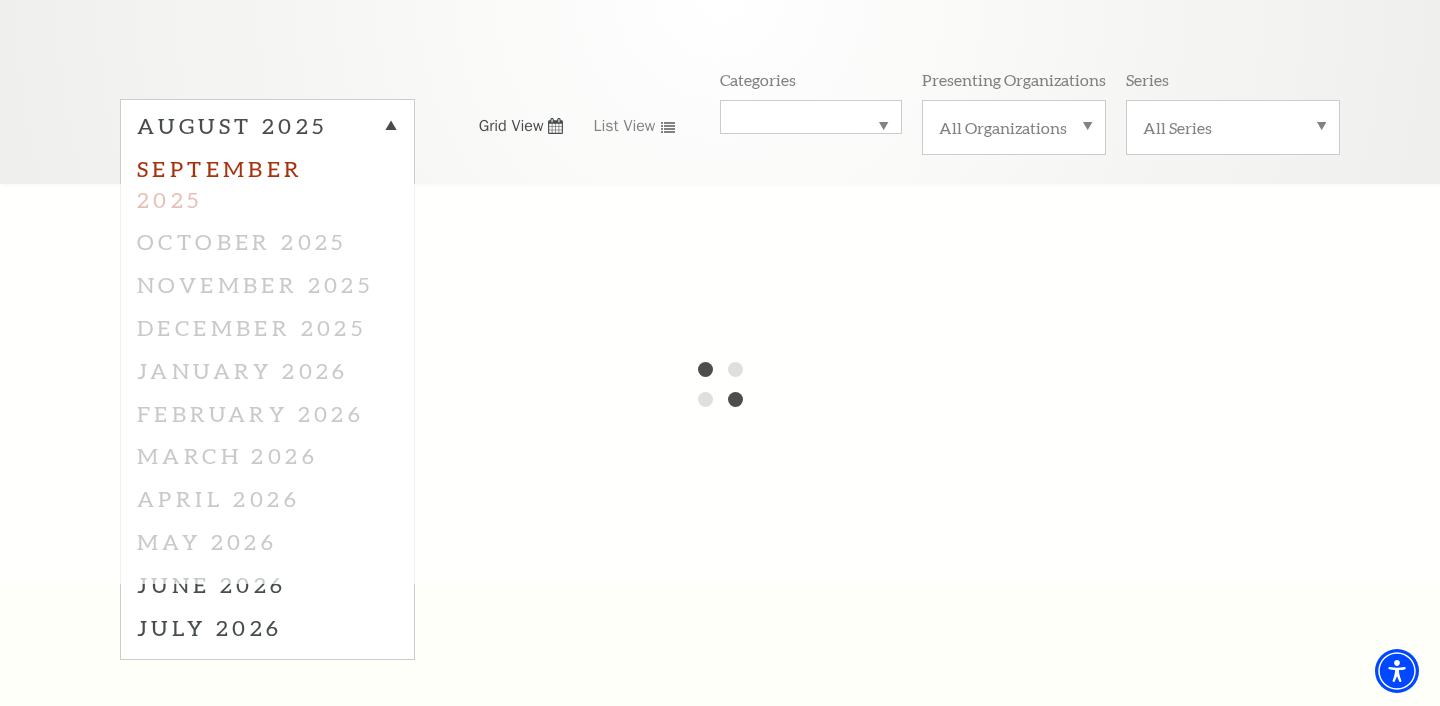 click on "September 2025" at bounding box center (267, 184) 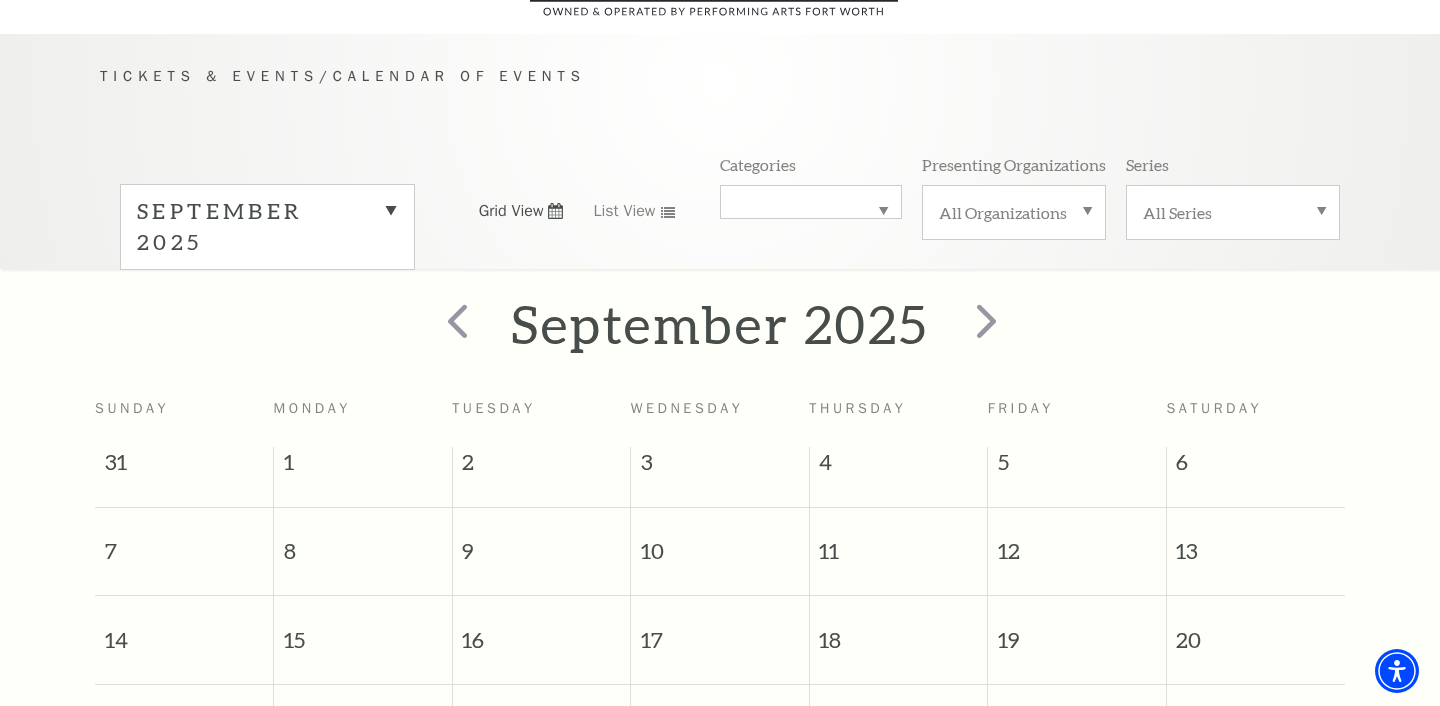 scroll, scrollTop: 60, scrollLeft: 0, axis: vertical 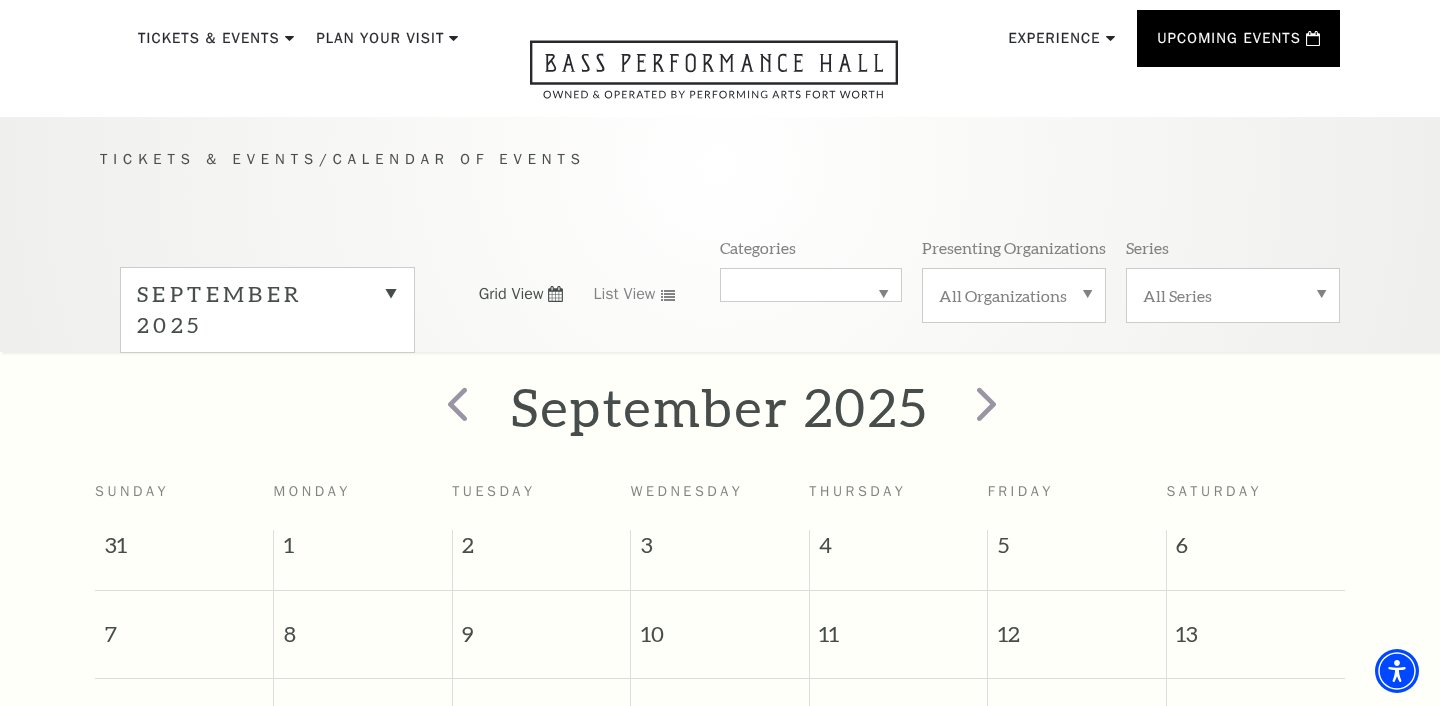 click on "September 2025" at bounding box center (267, 310) 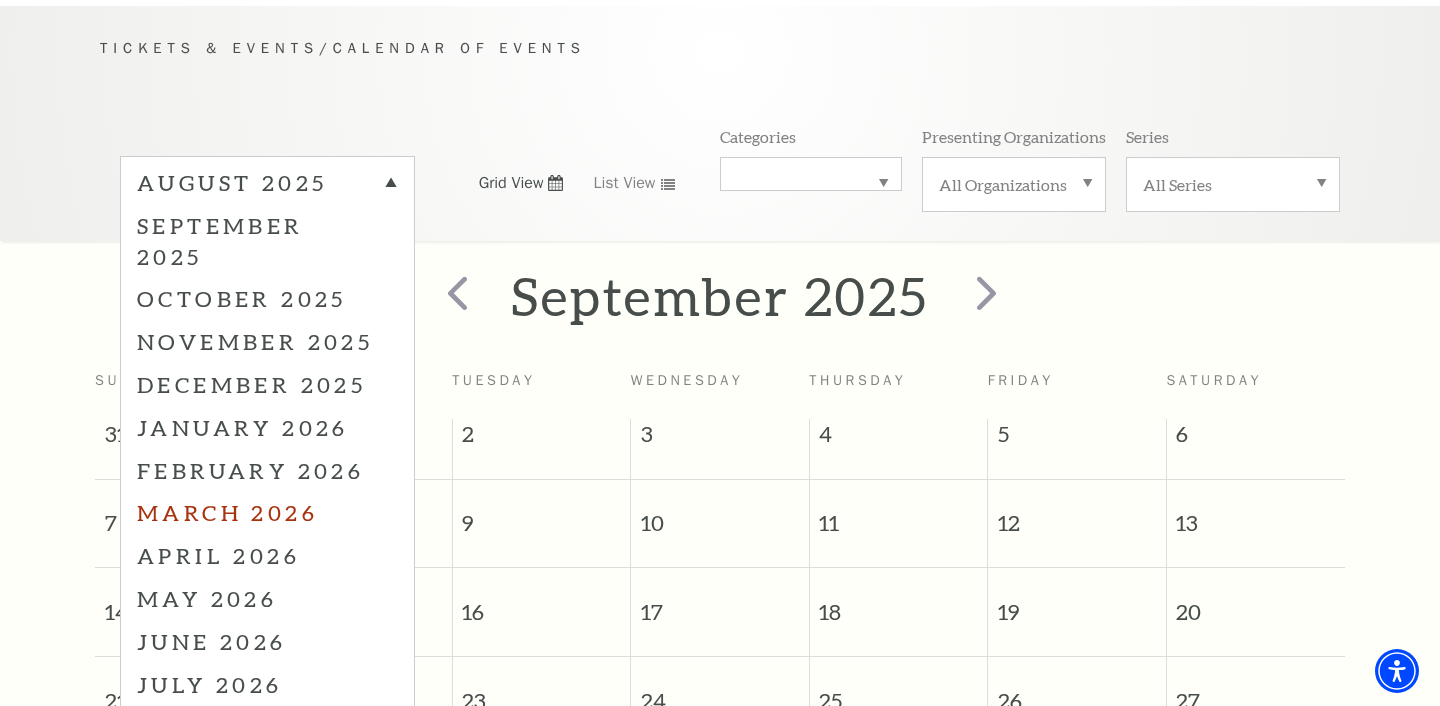 scroll, scrollTop: 172, scrollLeft: 0, axis: vertical 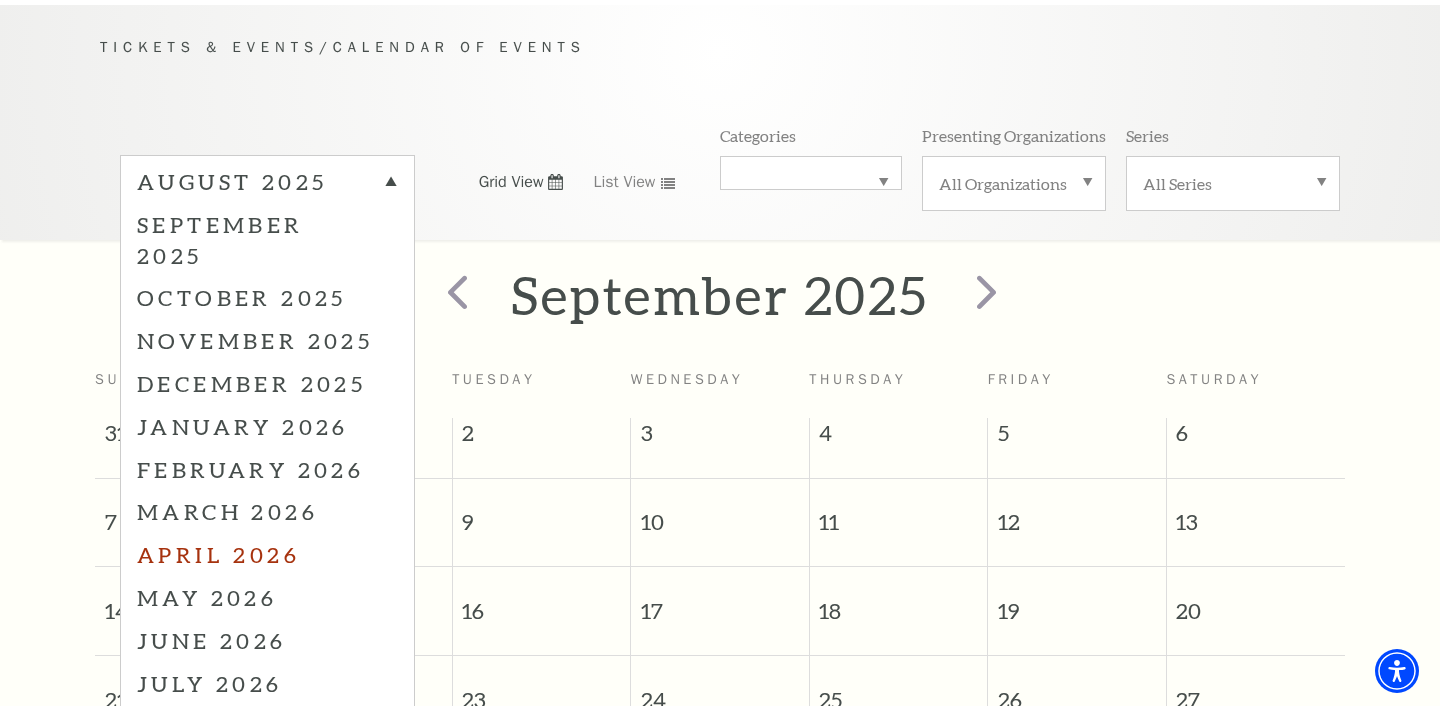 click on "April 2026" at bounding box center [267, 554] 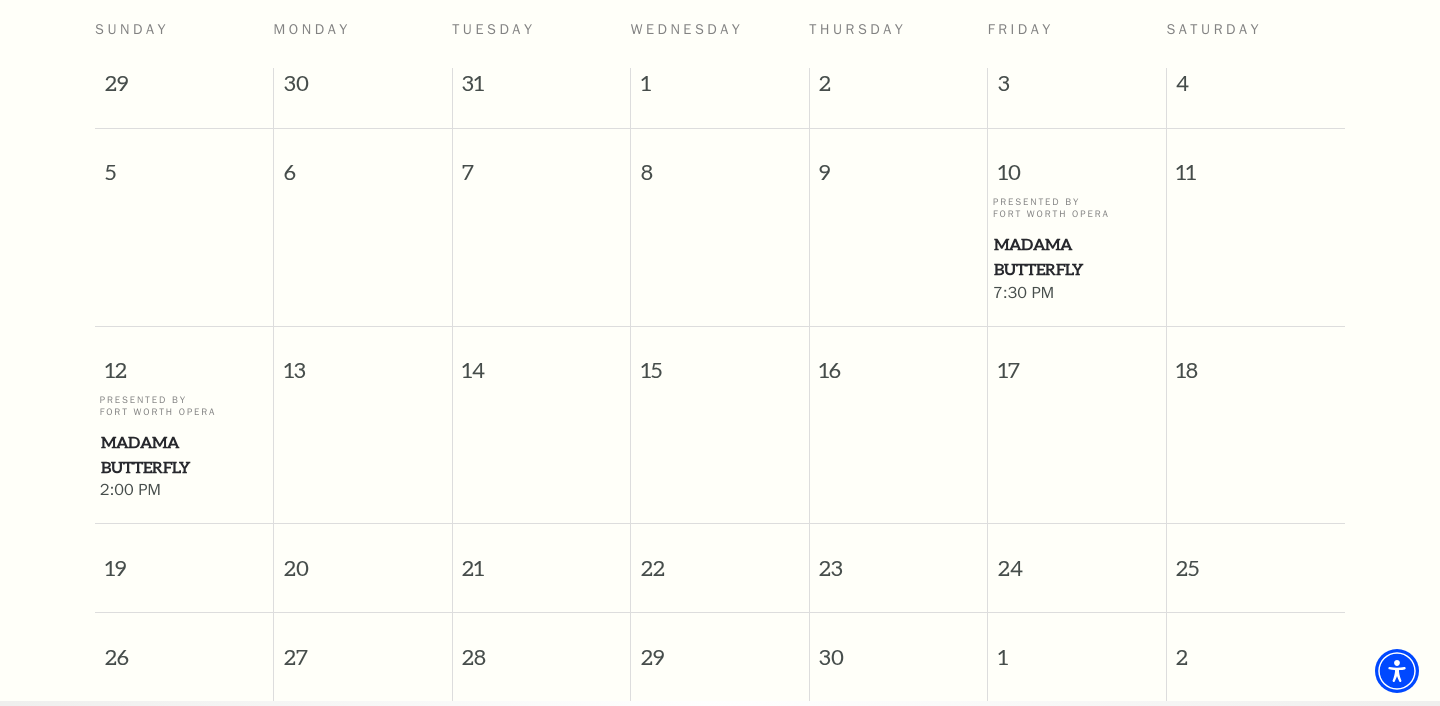 scroll, scrollTop: 521, scrollLeft: 0, axis: vertical 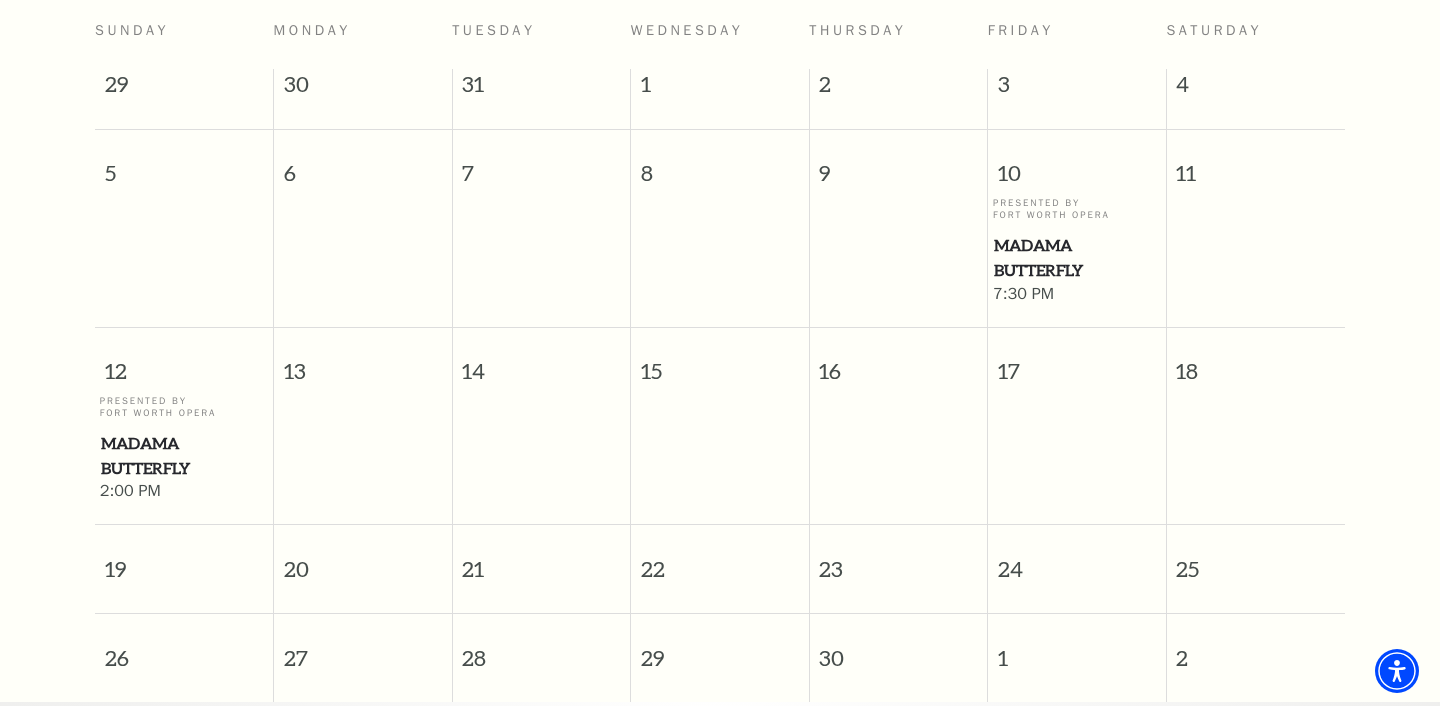 click on "Madama Butterfly" at bounding box center (1077, 257) 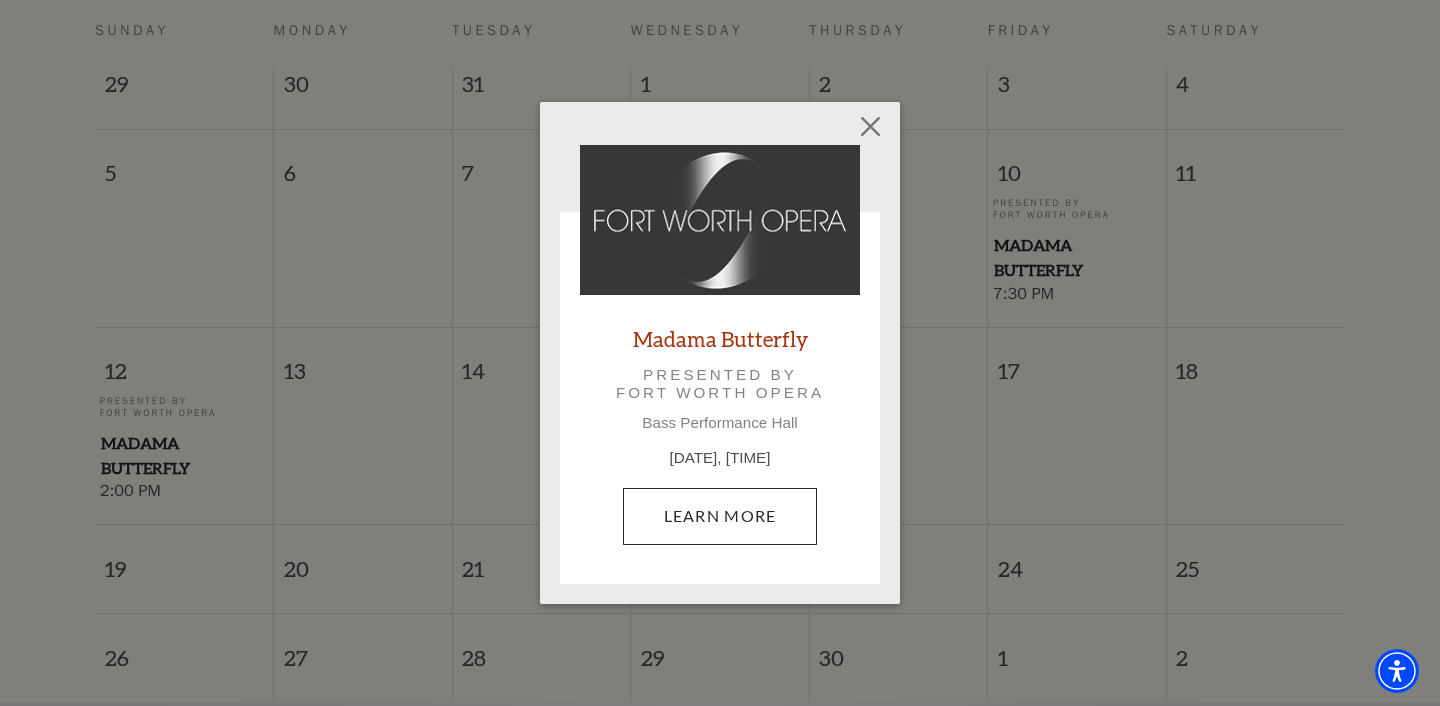 click on "Learn More" at bounding box center (720, 516) 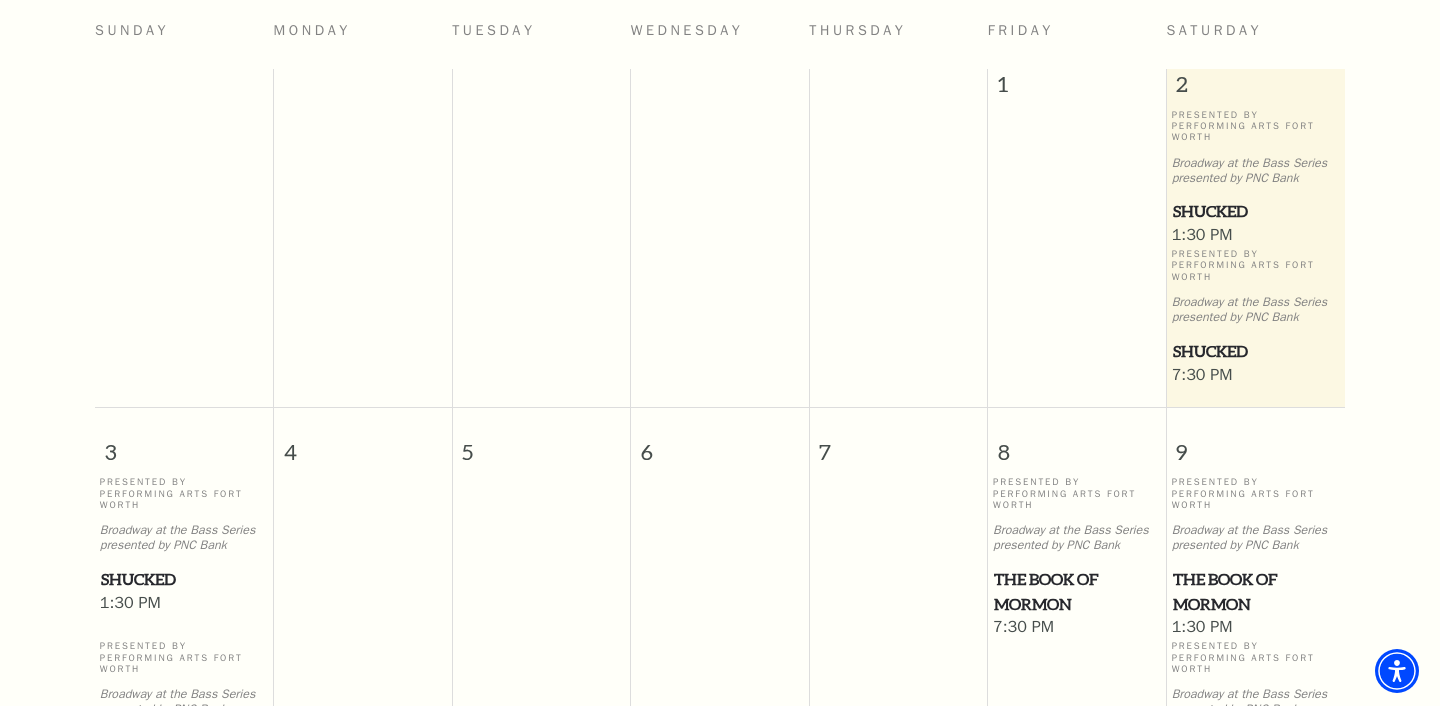 scroll, scrollTop: 521, scrollLeft: 0, axis: vertical 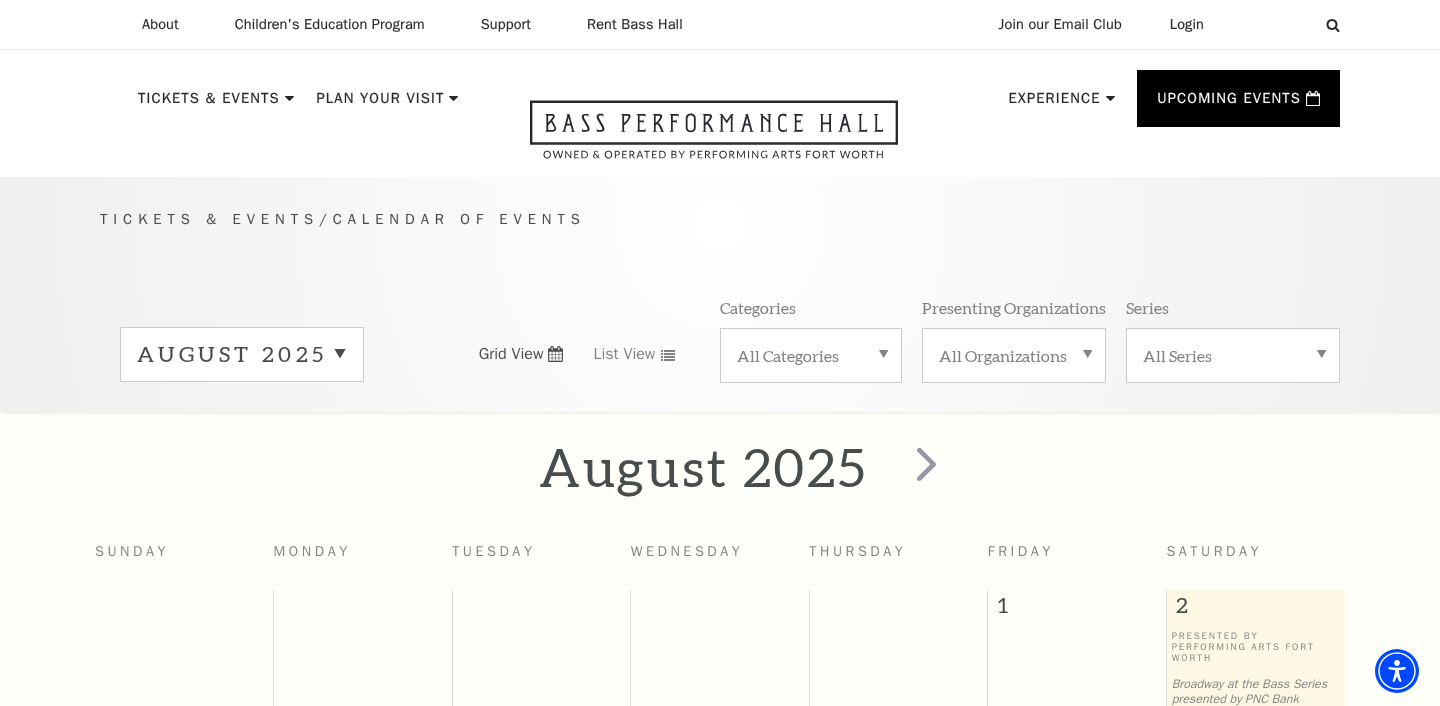 click on "All Categories" at bounding box center (811, 355) 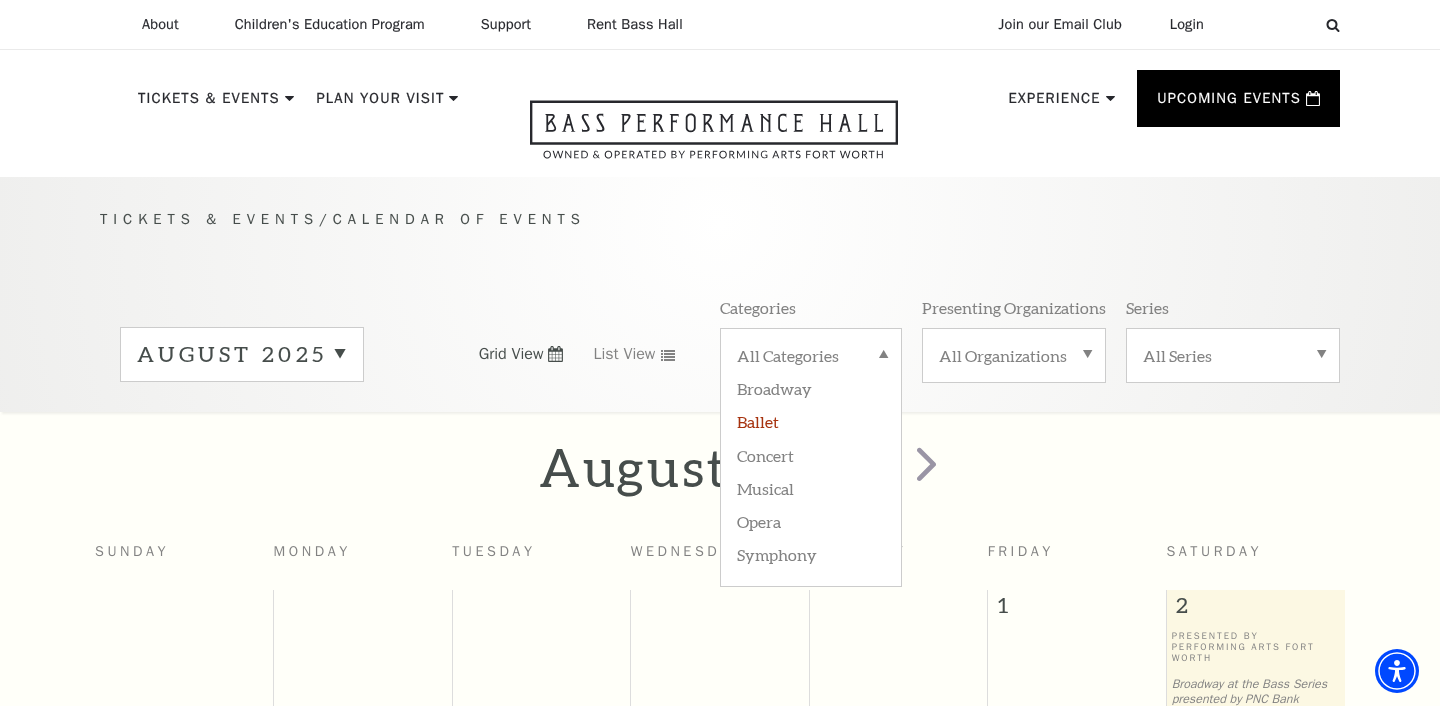 click on "Ballet" at bounding box center [811, 420] 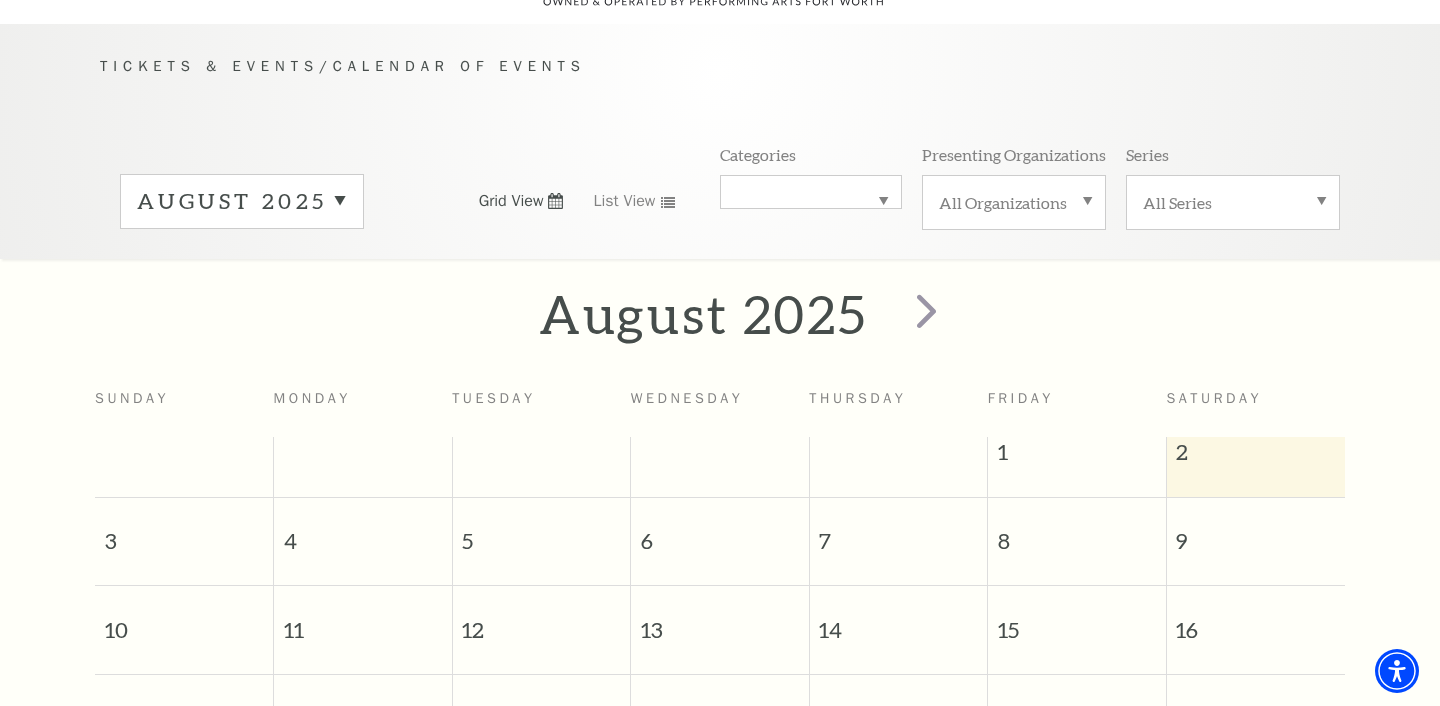 scroll, scrollTop: 118, scrollLeft: 0, axis: vertical 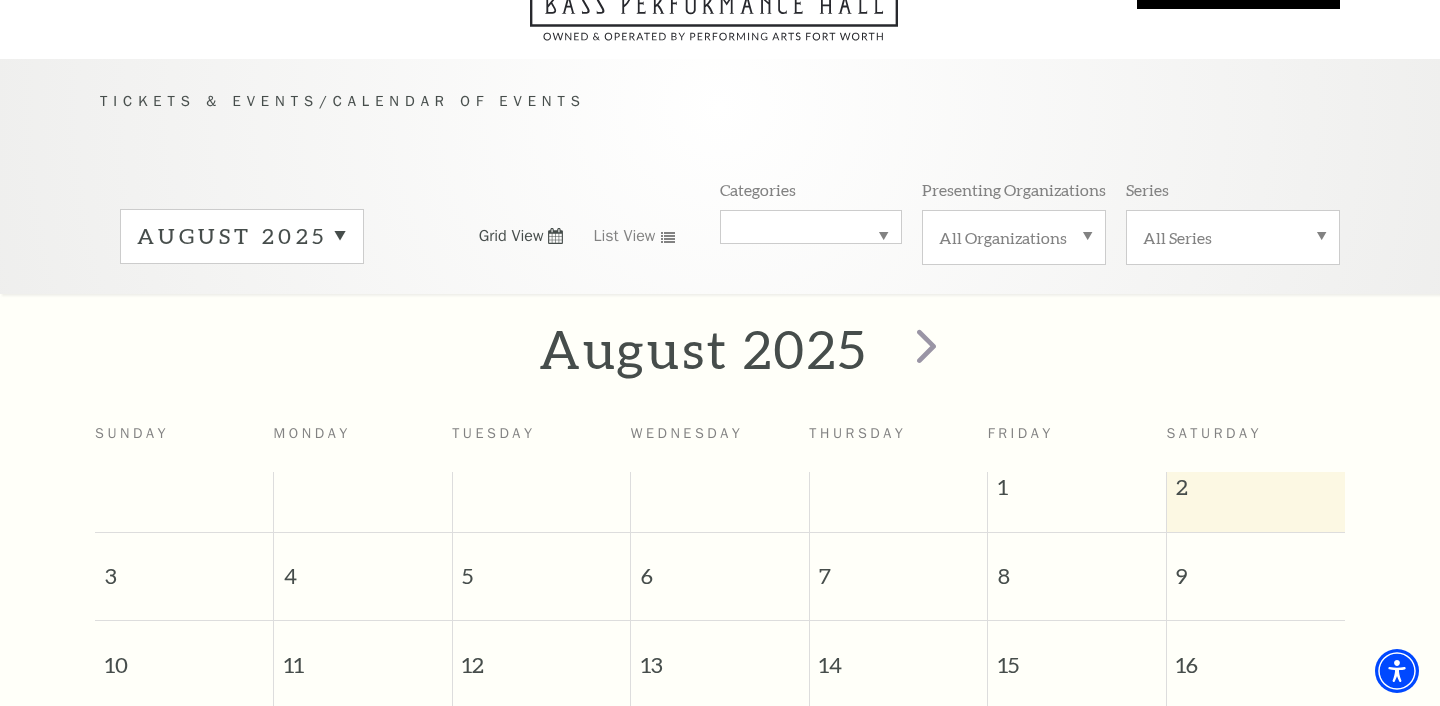 click on "August 2025" at bounding box center [242, 236] 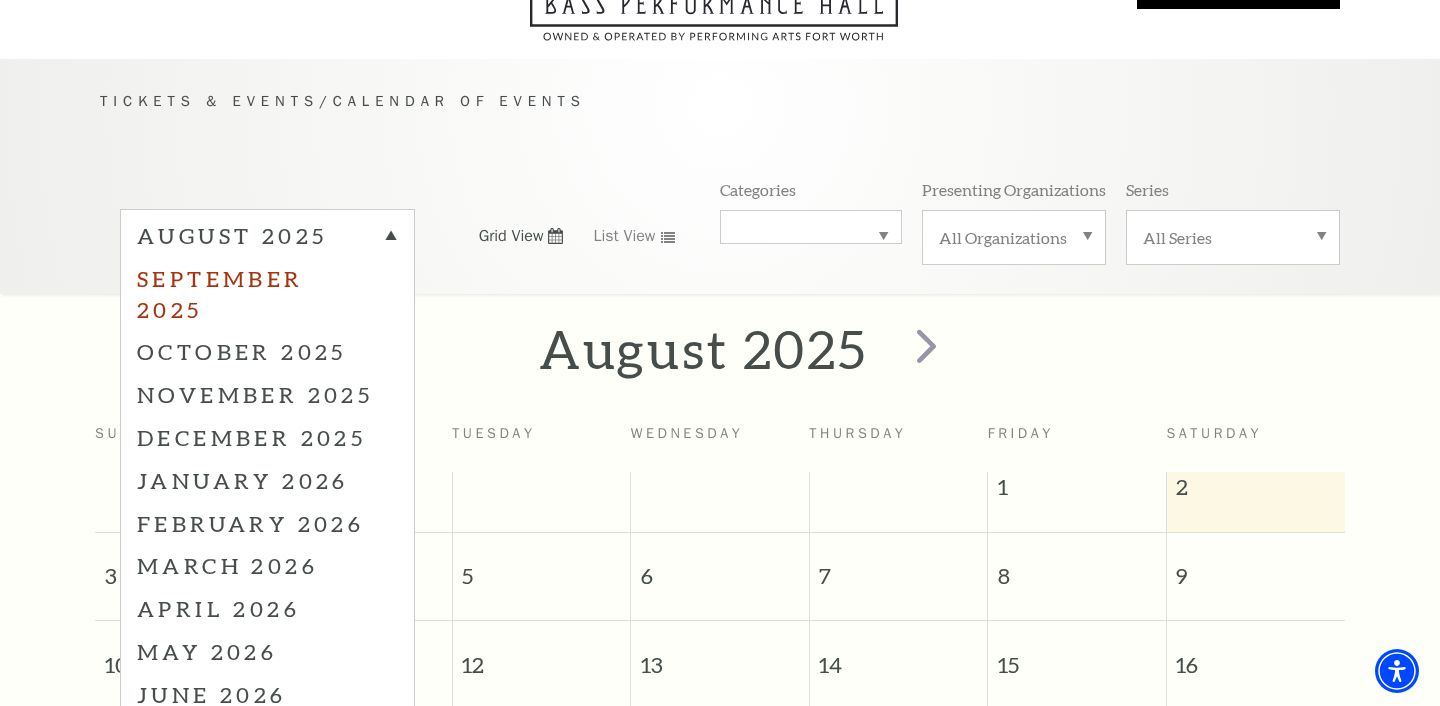 click on "September 2025" at bounding box center (267, 294) 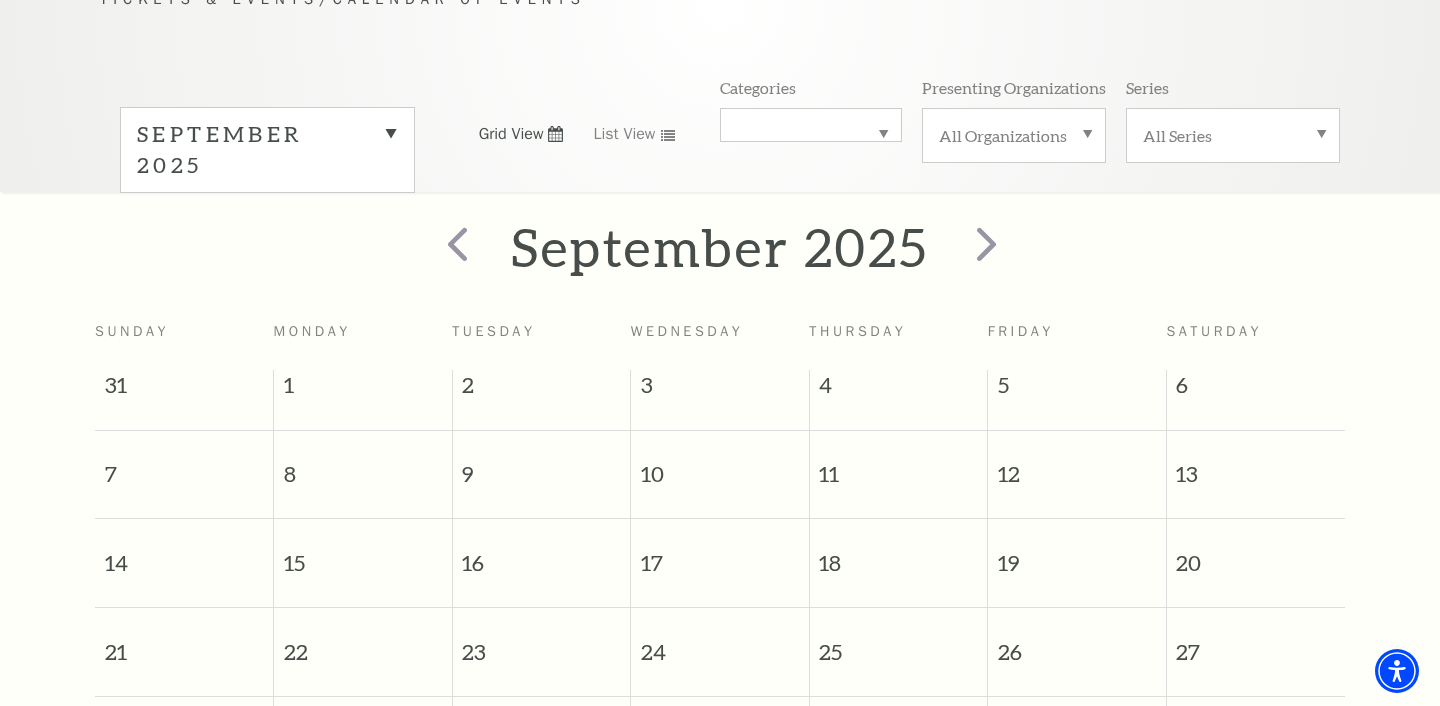 scroll, scrollTop: 210, scrollLeft: 0, axis: vertical 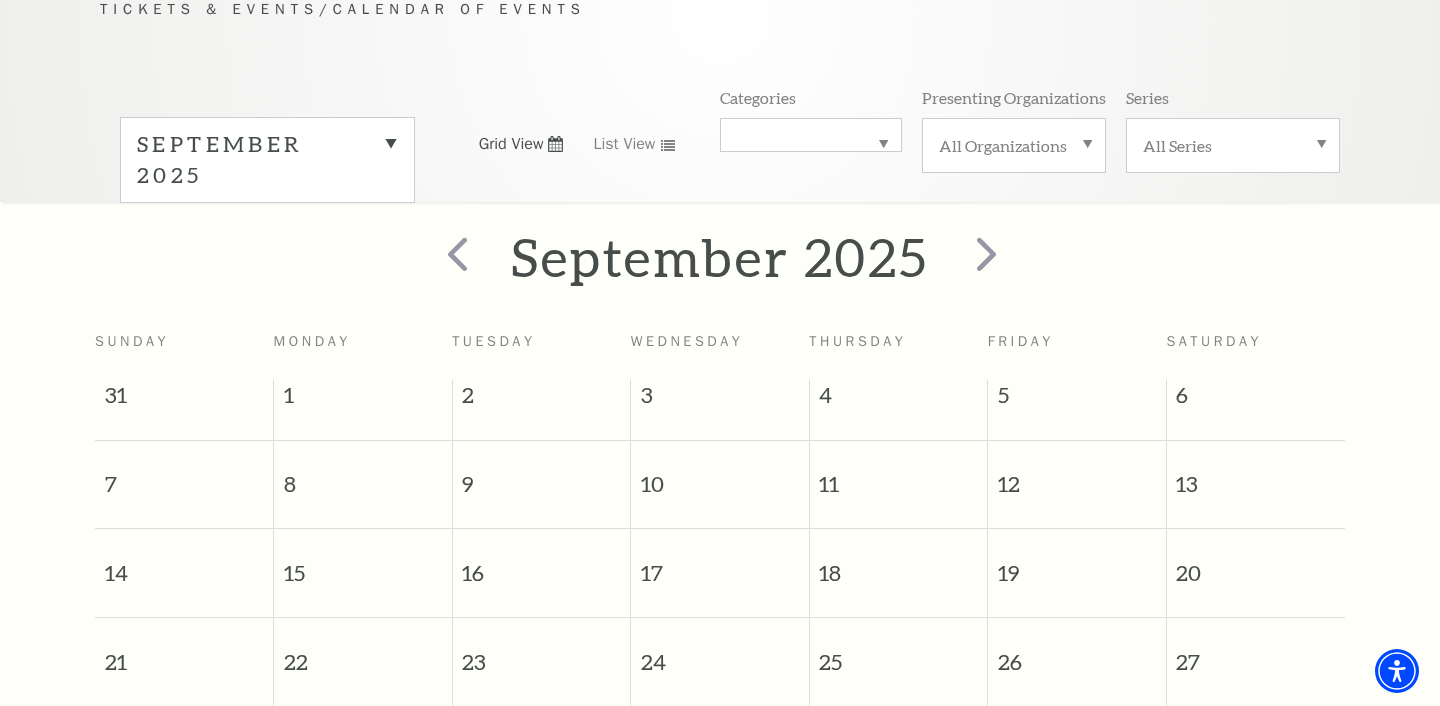 click on "September 2025" at bounding box center [267, 160] 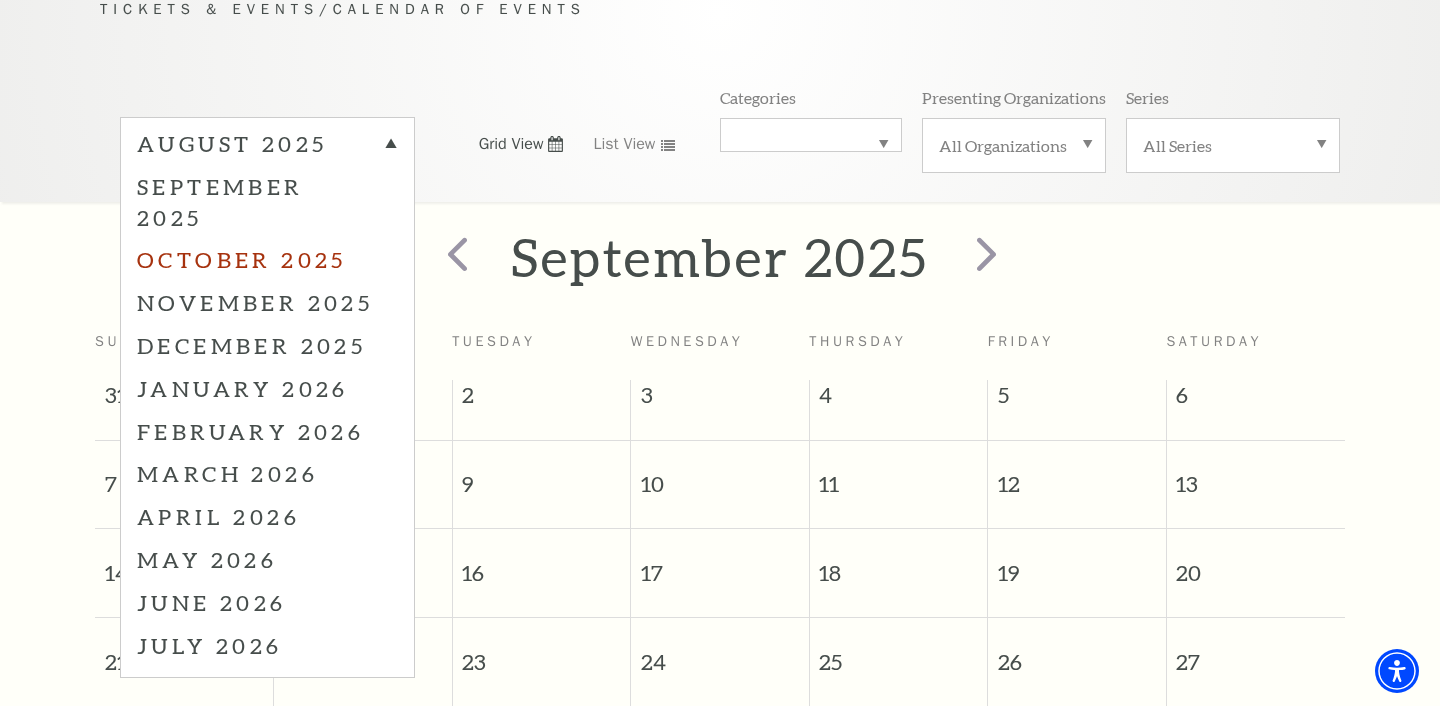 click on "October 2025" at bounding box center [267, 259] 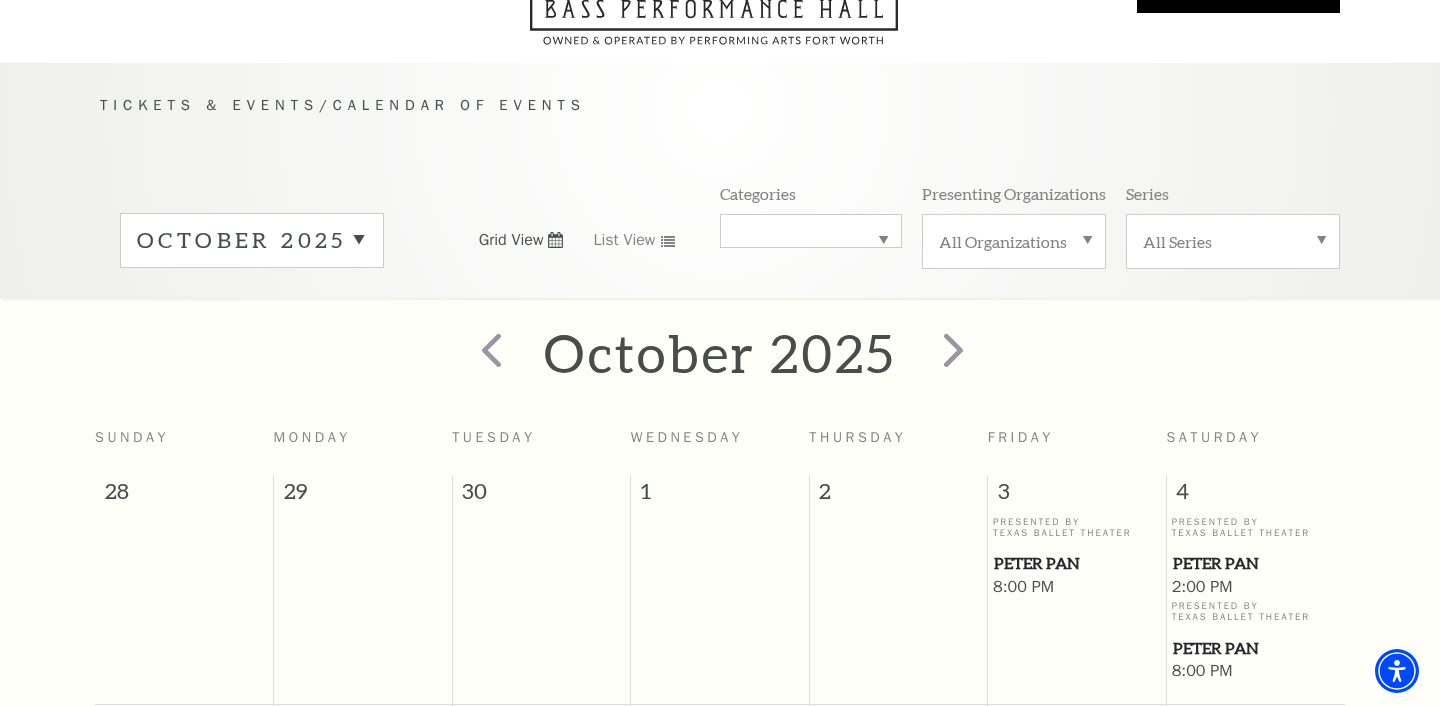 scroll, scrollTop: 124, scrollLeft: 0, axis: vertical 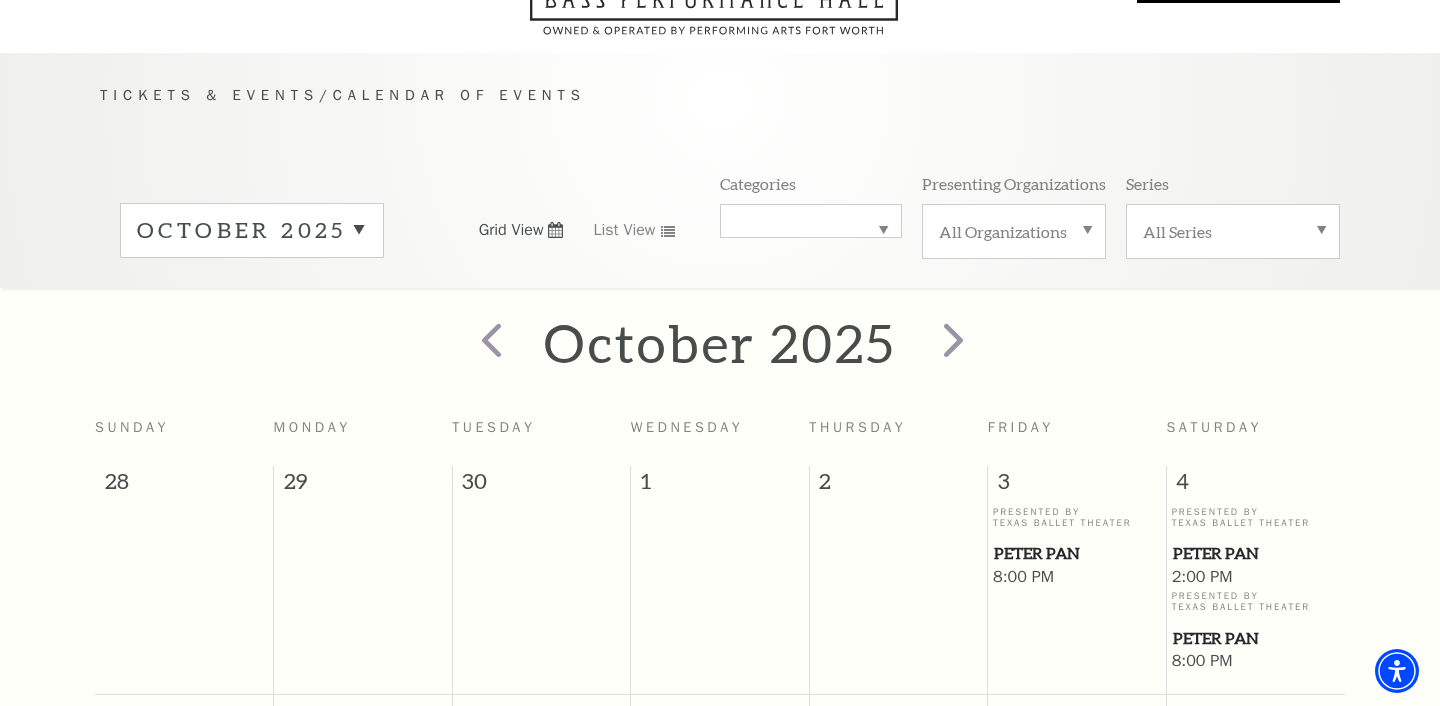 click on "October 2025" at bounding box center (252, 230) 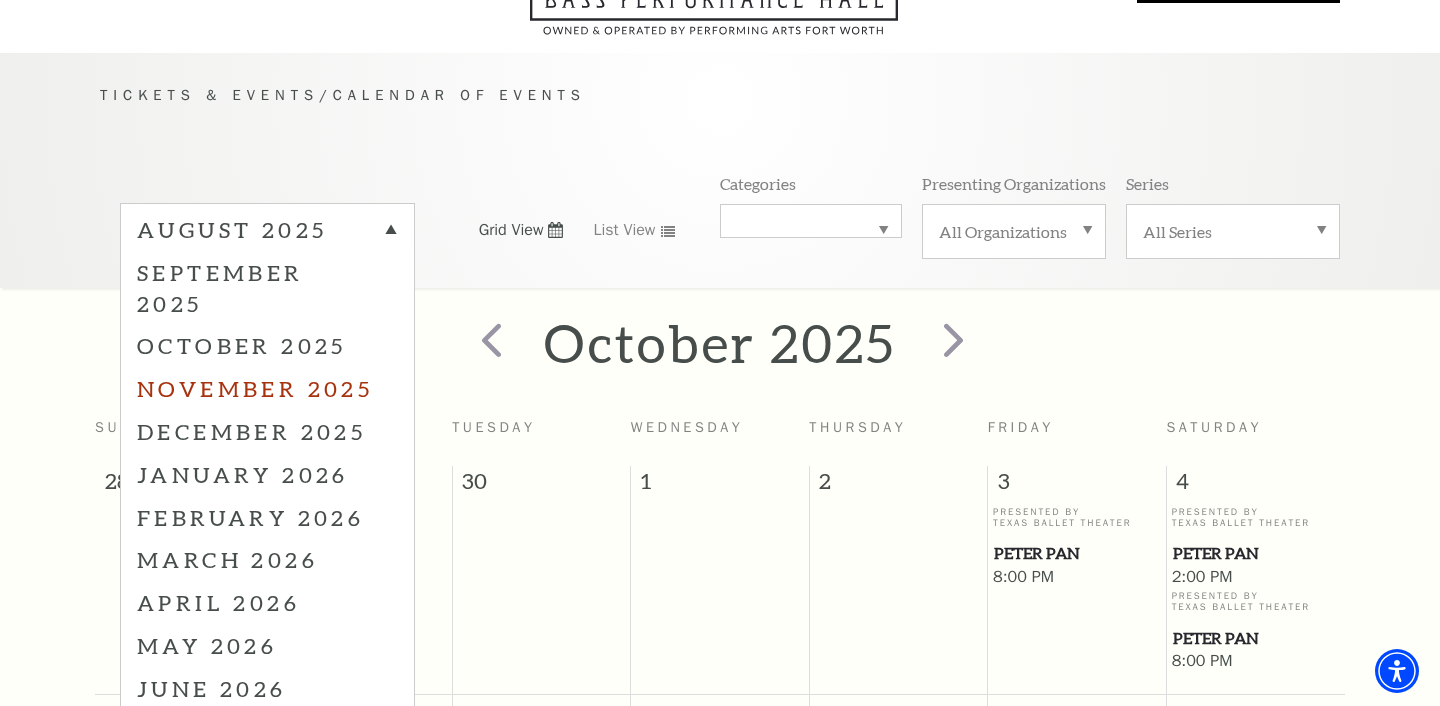 click on "November 2025" at bounding box center (267, 388) 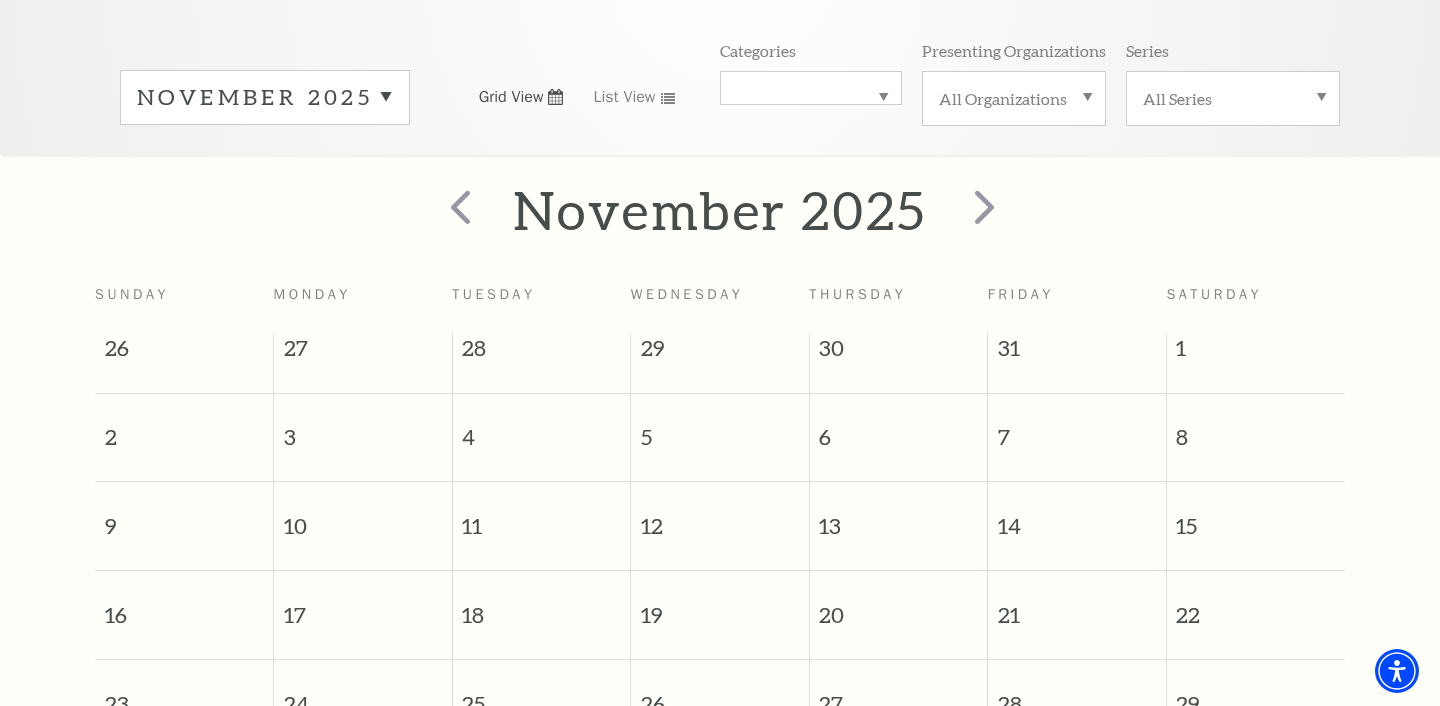 scroll, scrollTop: 251, scrollLeft: 0, axis: vertical 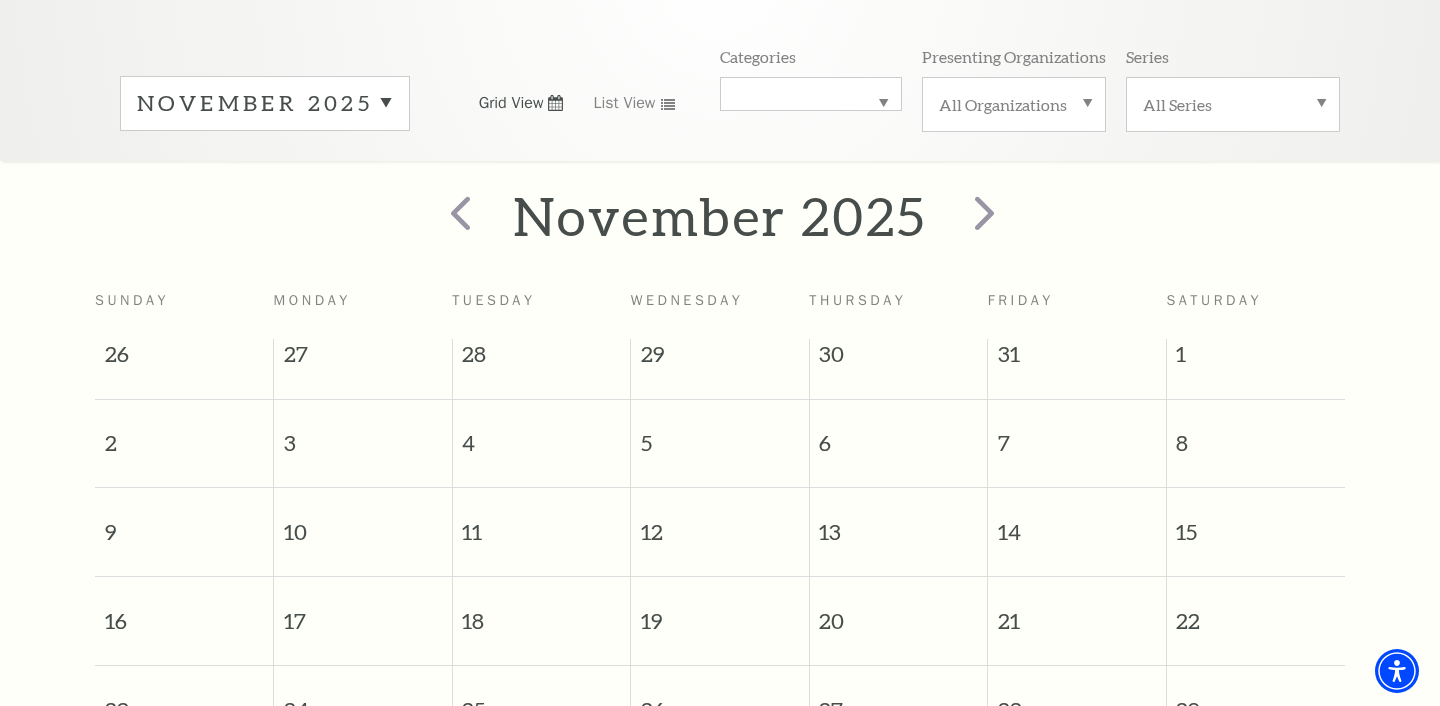 click on "November 2025" at bounding box center (265, 103) 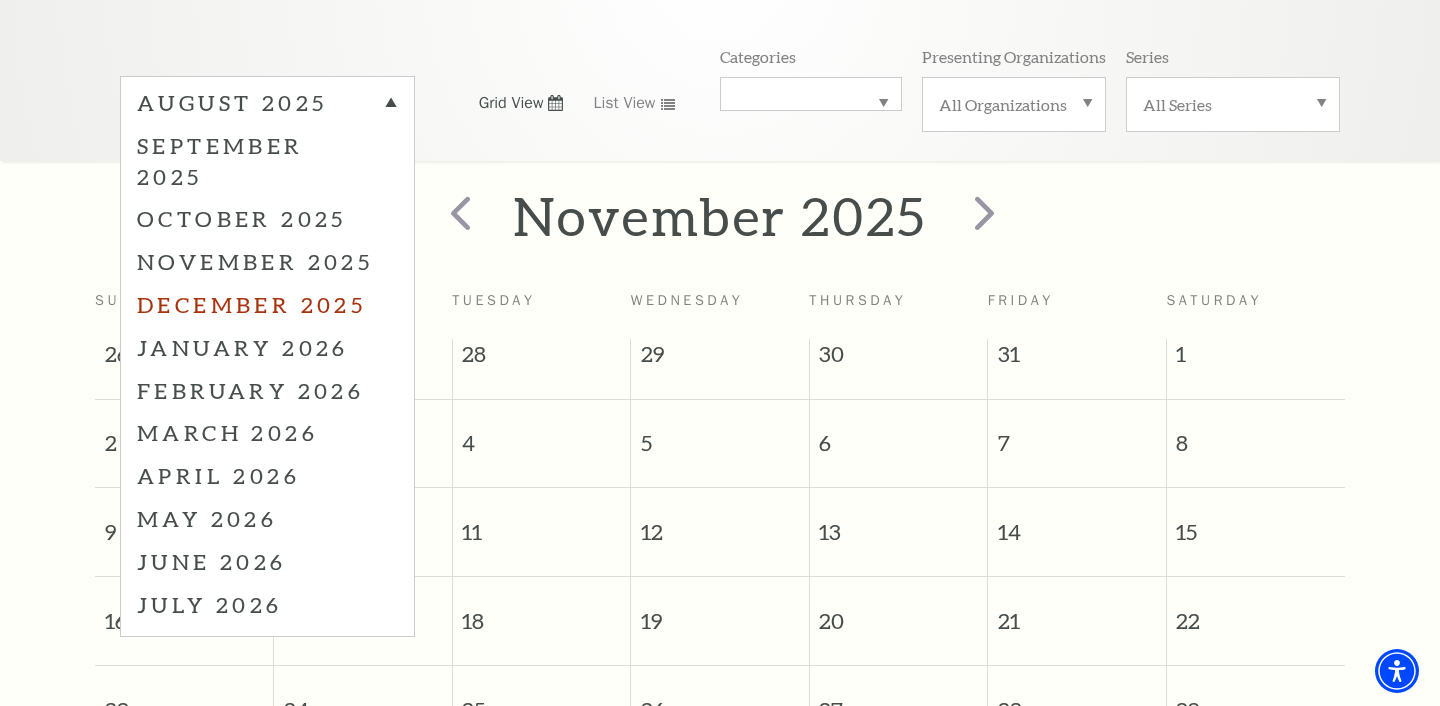 click on "December 2025" at bounding box center (267, 304) 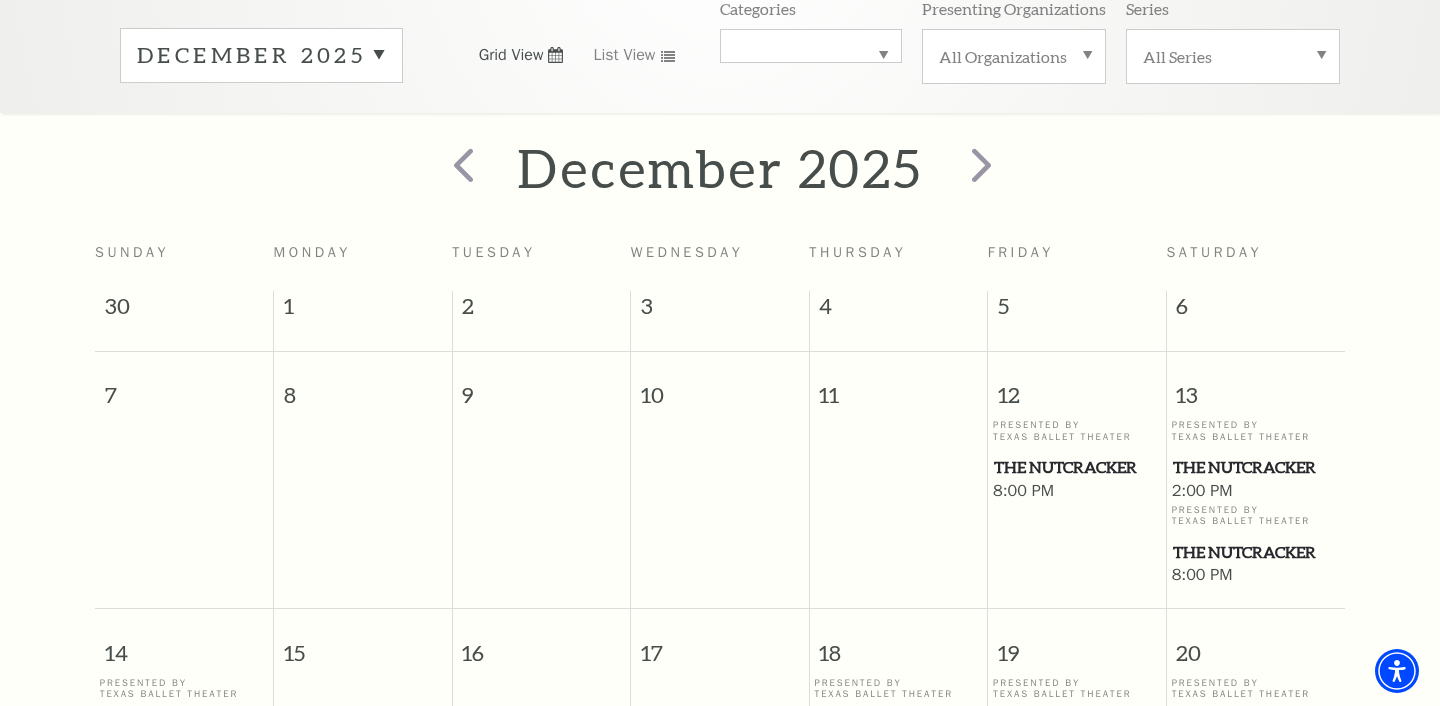 scroll, scrollTop: 290, scrollLeft: 0, axis: vertical 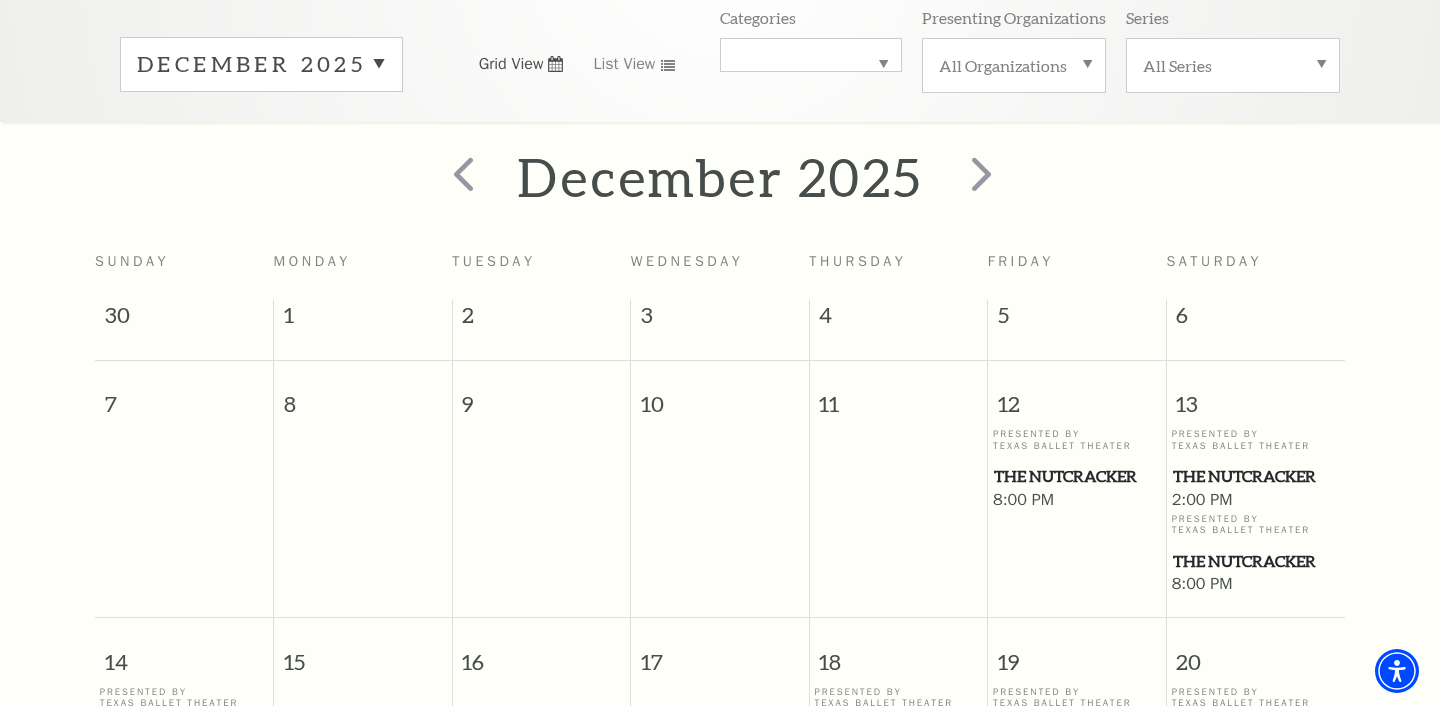 click on "December 2025" at bounding box center (261, 64) 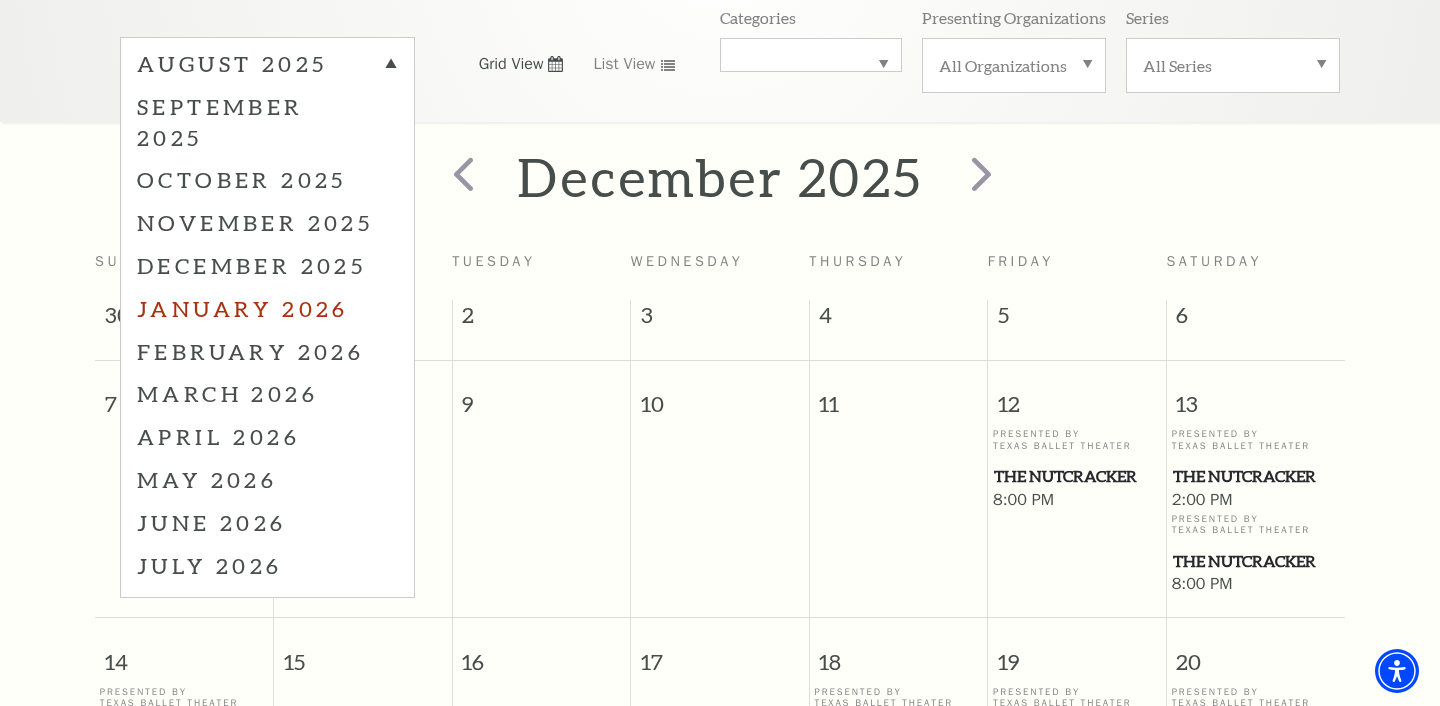 click on "January 2026" at bounding box center [267, 308] 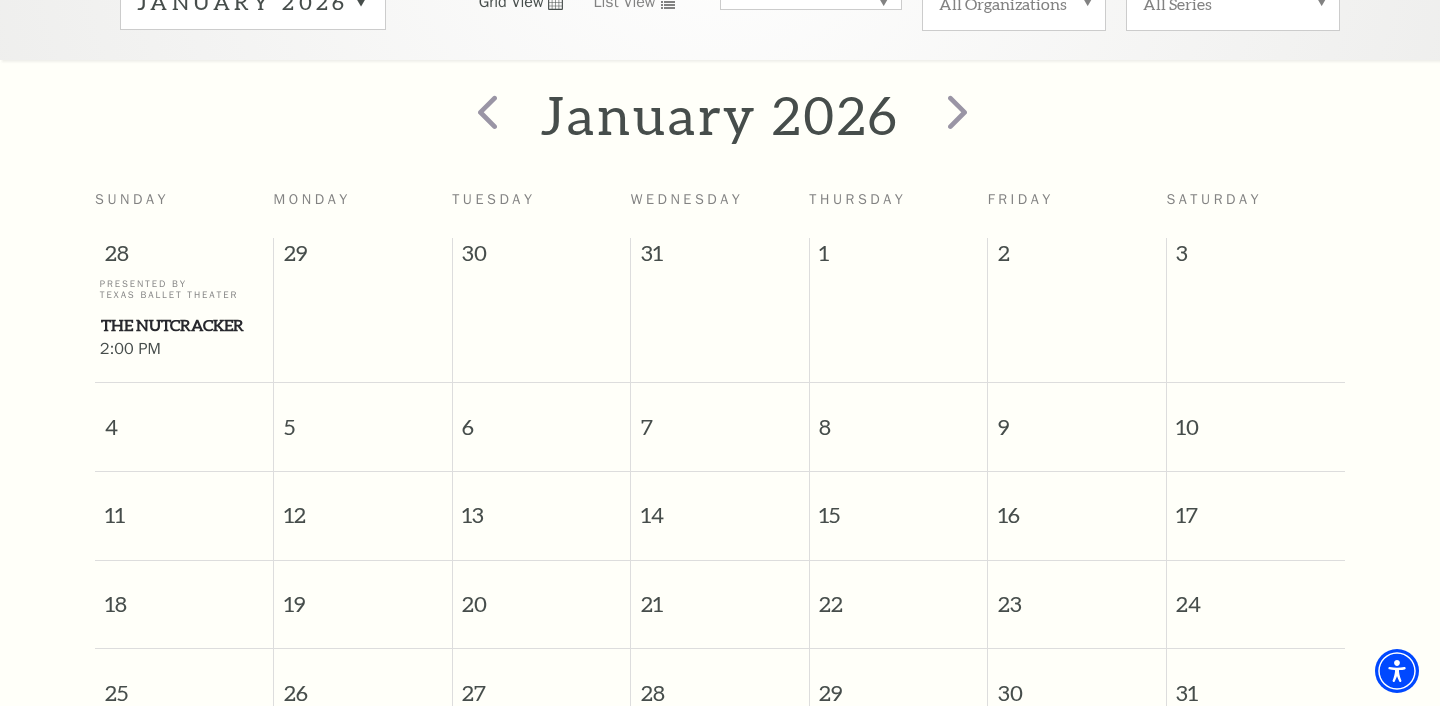 scroll, scrollTop: 306, scrollLeft: 0, axis: vertical 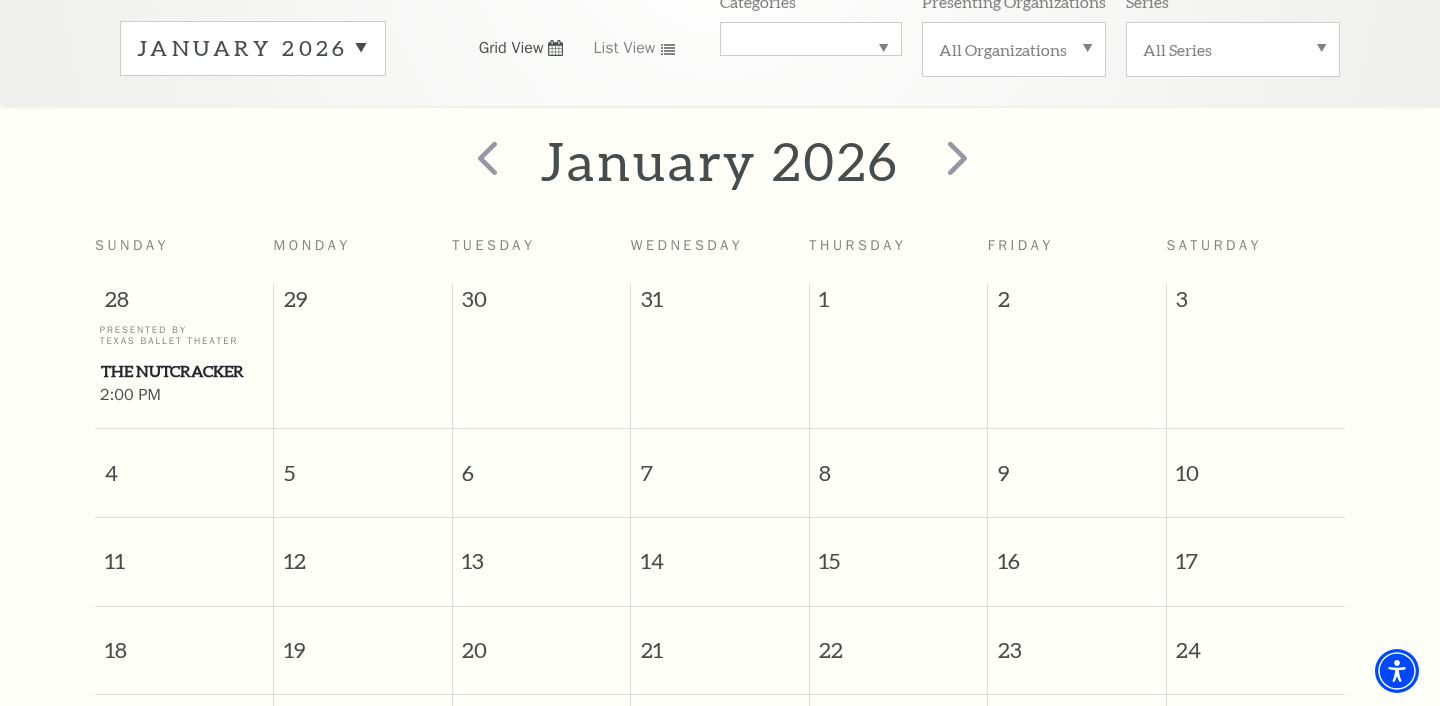 click on "January 2026" at bounding box center (253, 48) 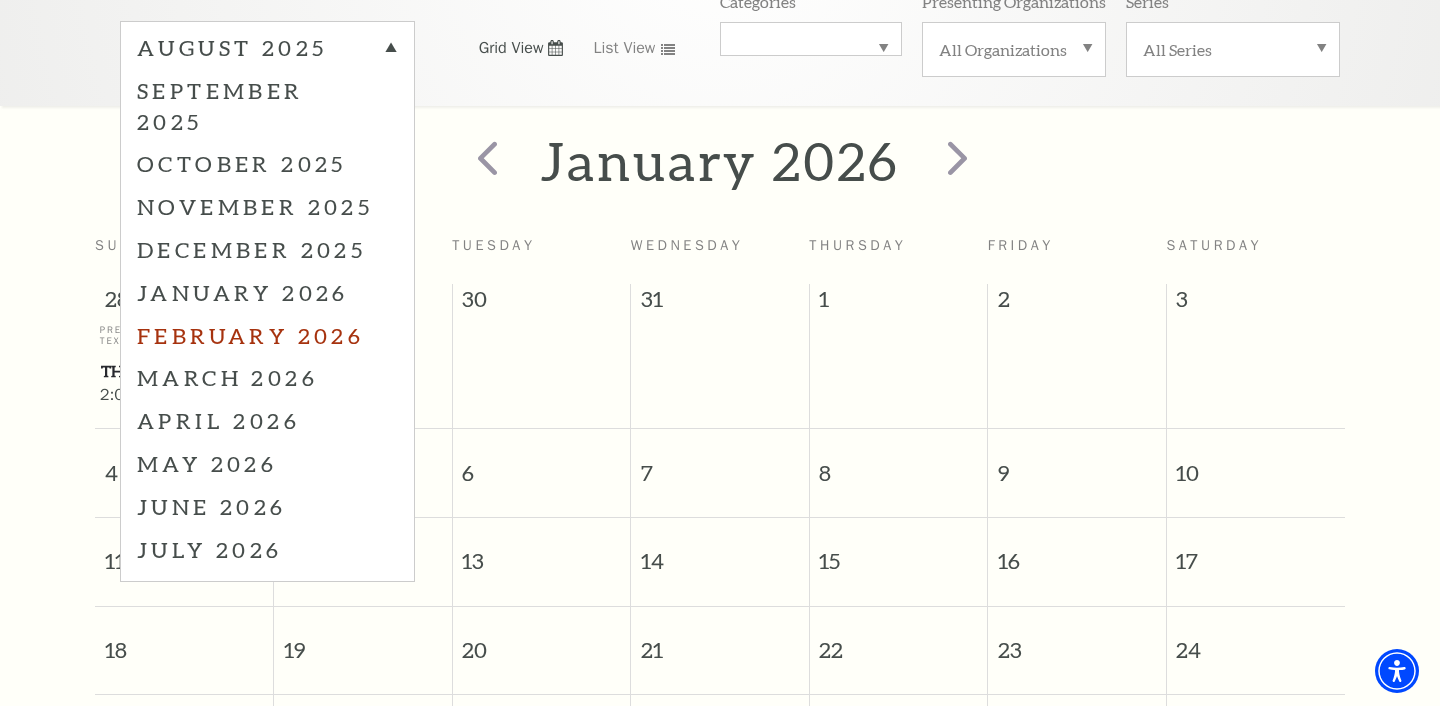 click on "February 2026" at bounding box center (267, 335) 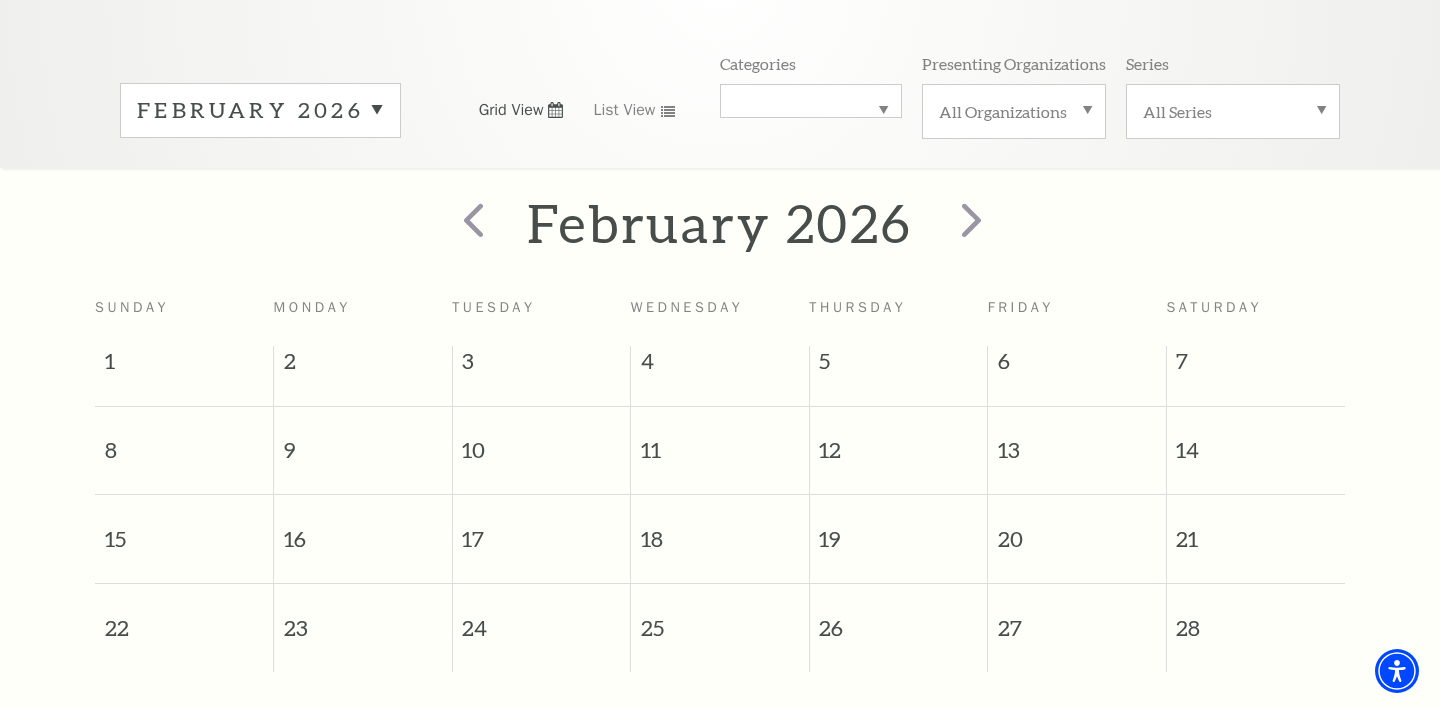 scroll, scrollTop: 203, scrollLeft: 0, axis: vertical 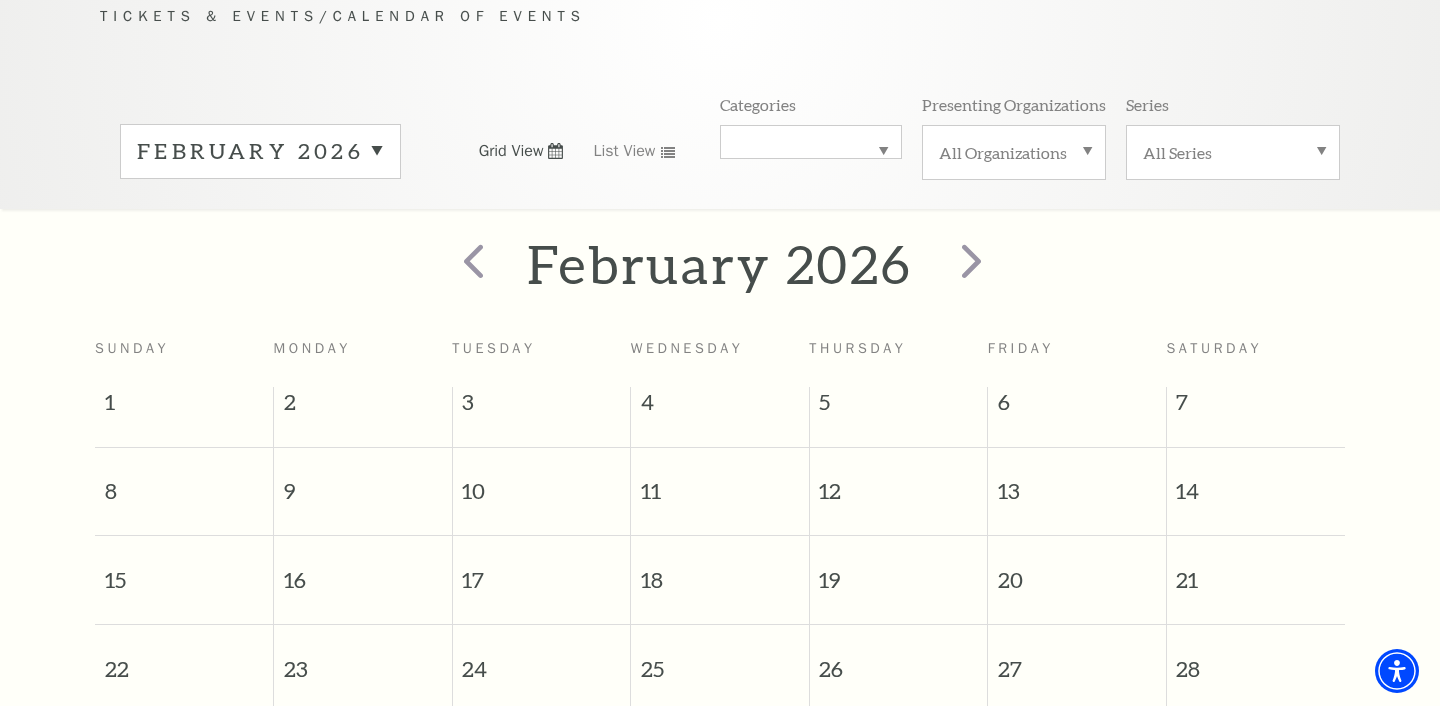 click on "February 2026" at bounding box center (260, 151) 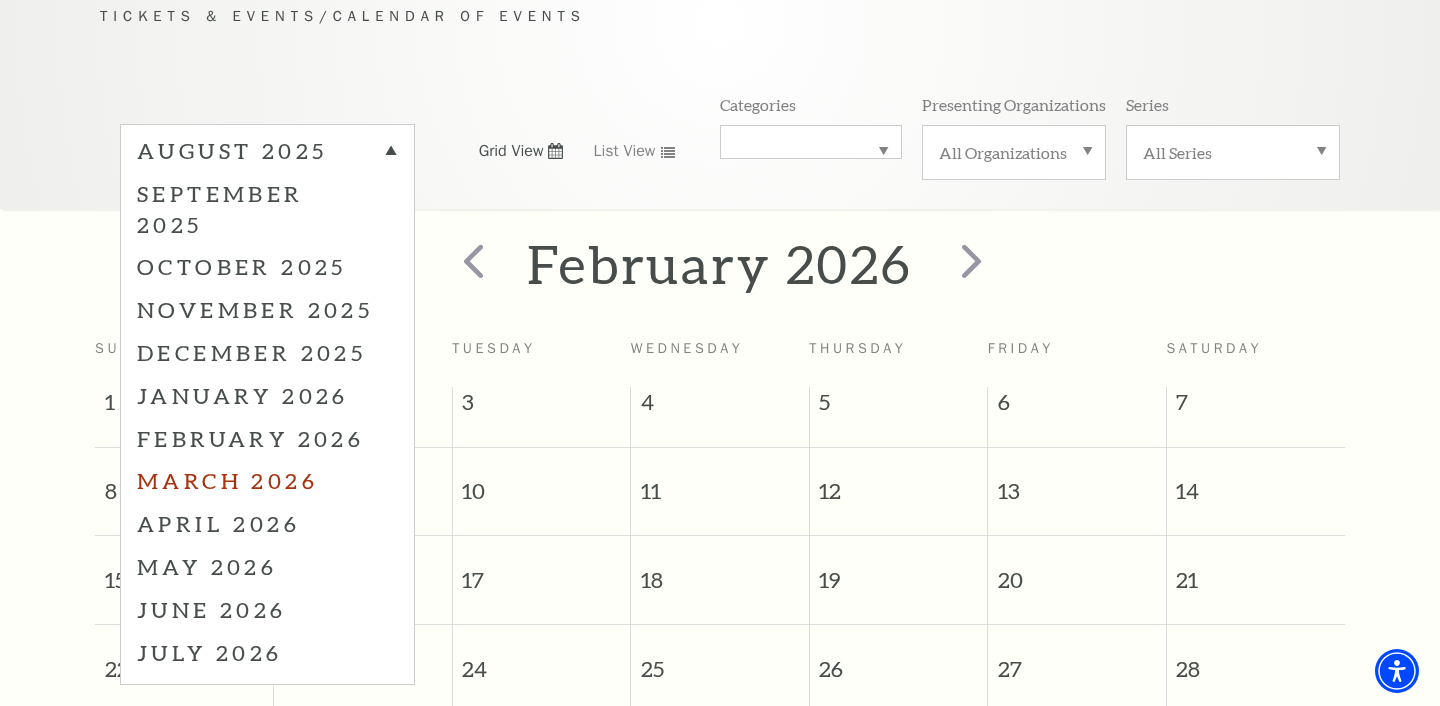 click on "March 2026" at bounding box center (267, 480) 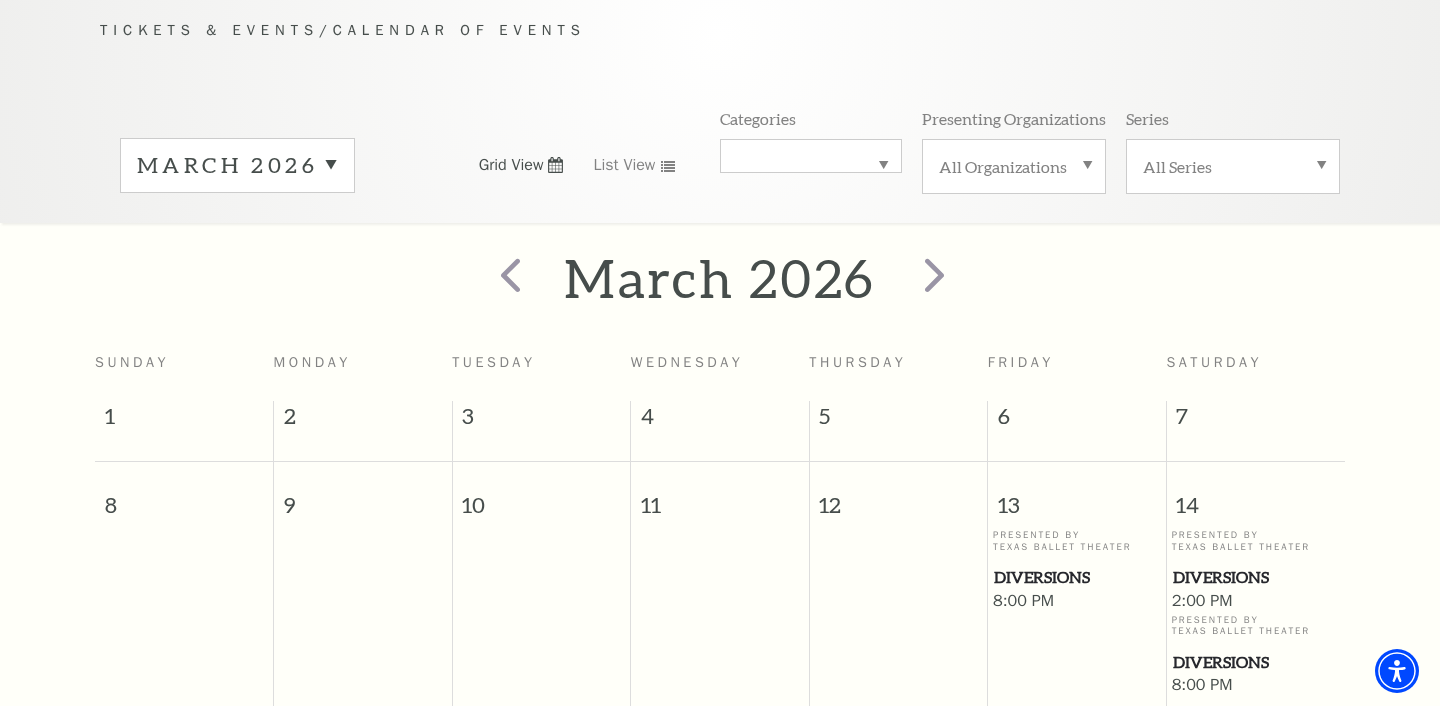 scroll, scrollTop: 161, scrollLeft: 0, axis: vertical 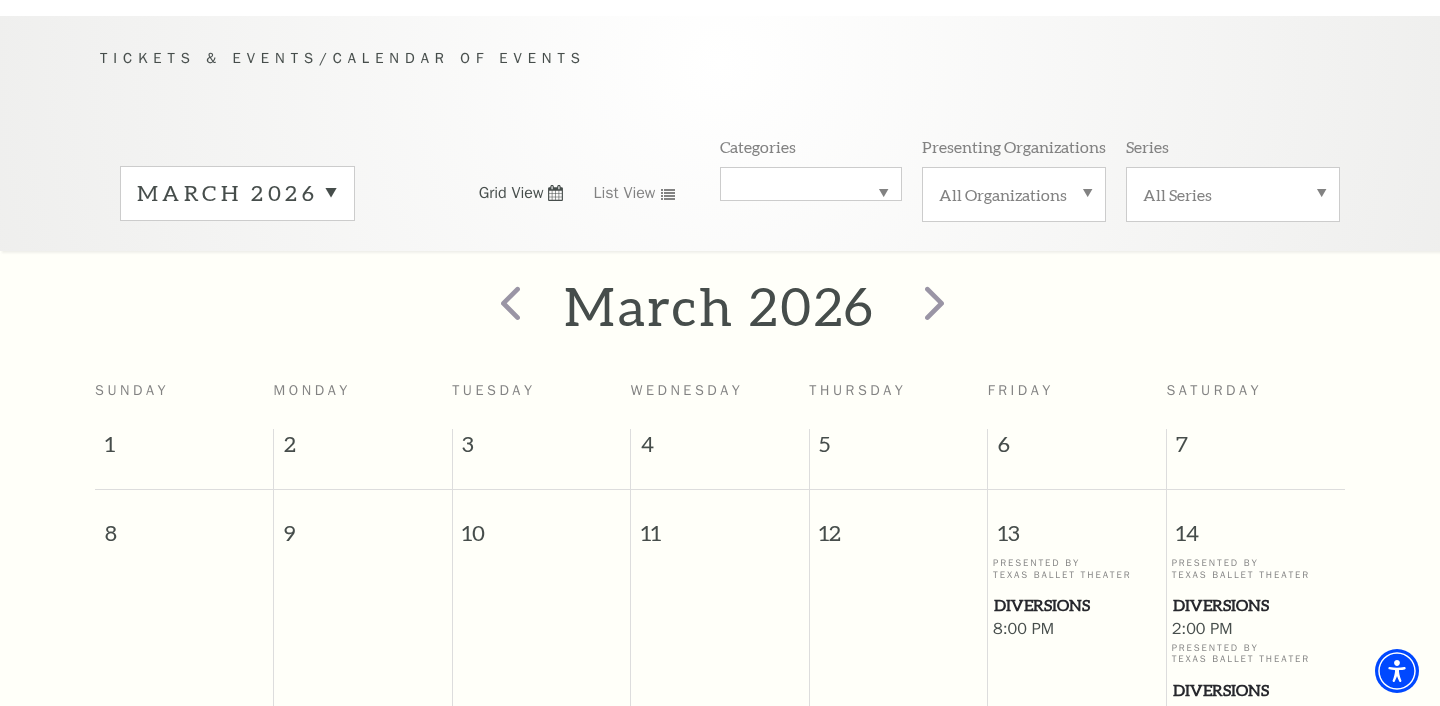 click on "March 2026" at bounding box center (237, 193) 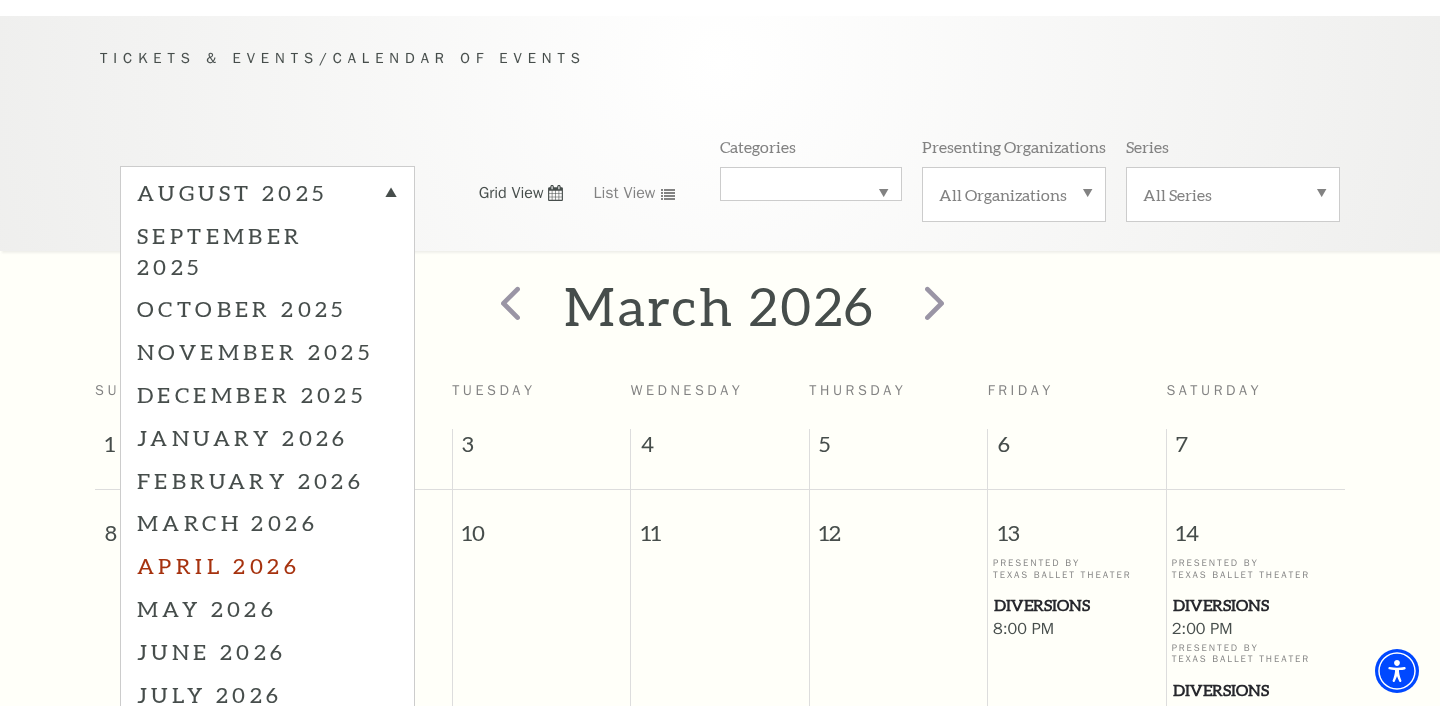 click on "April 2026" at bounding box center [267, 565] 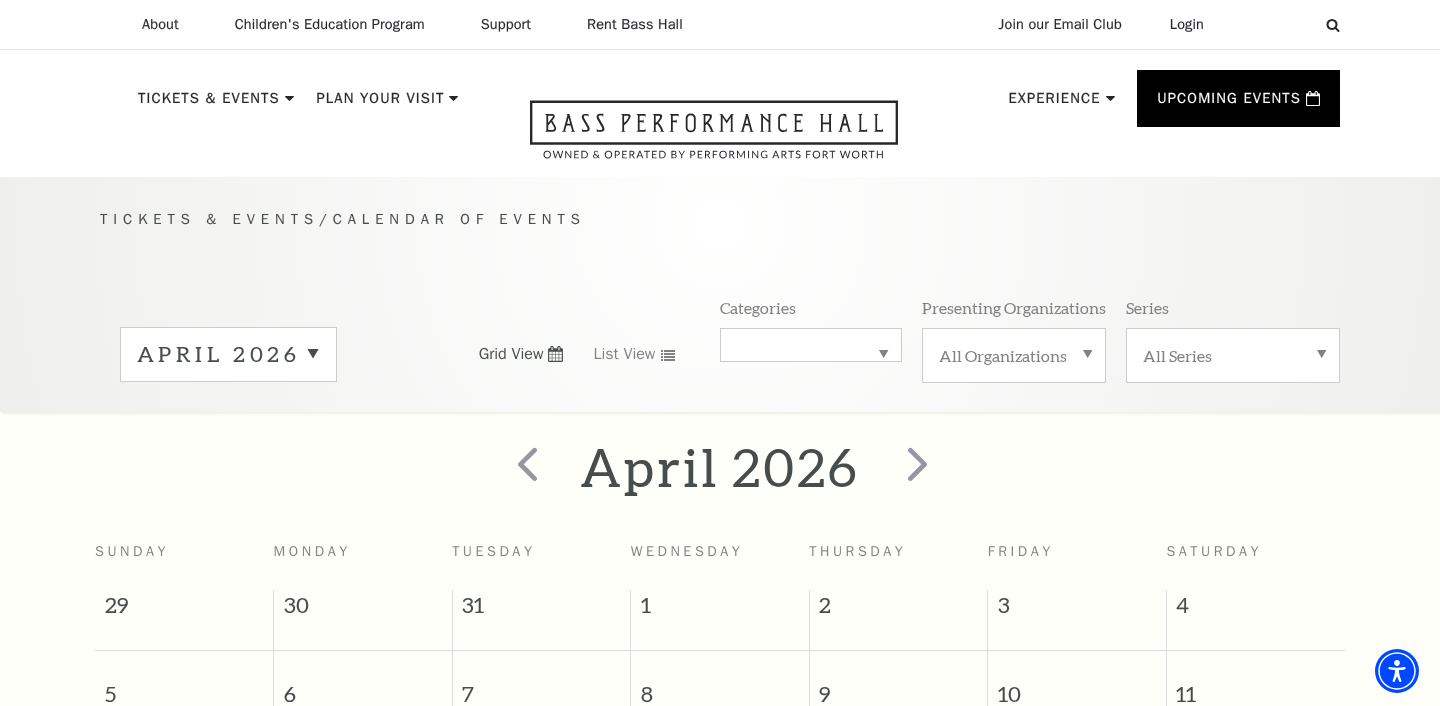 scroll, scrollTop: 0, scrollLeft: 0, axis: both 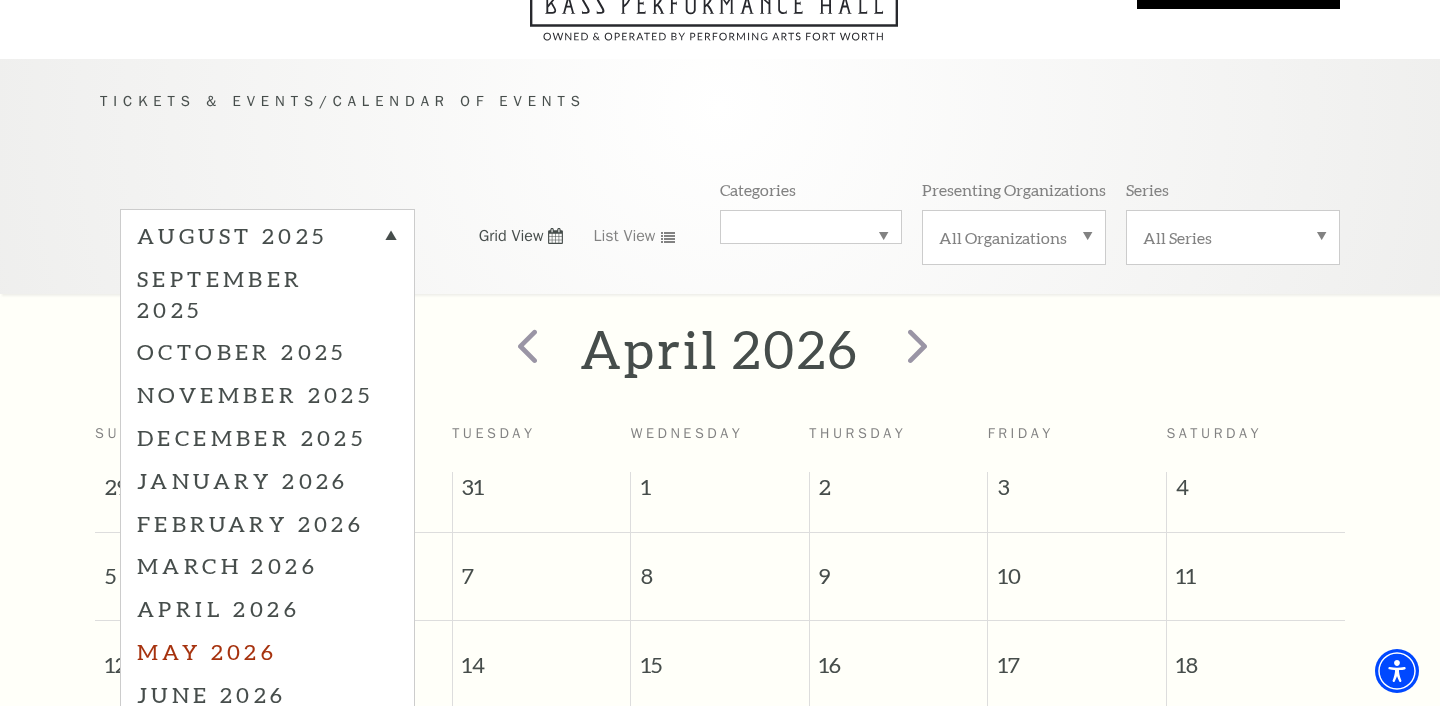 click on "May 2026" at bounding box center [267, 651] 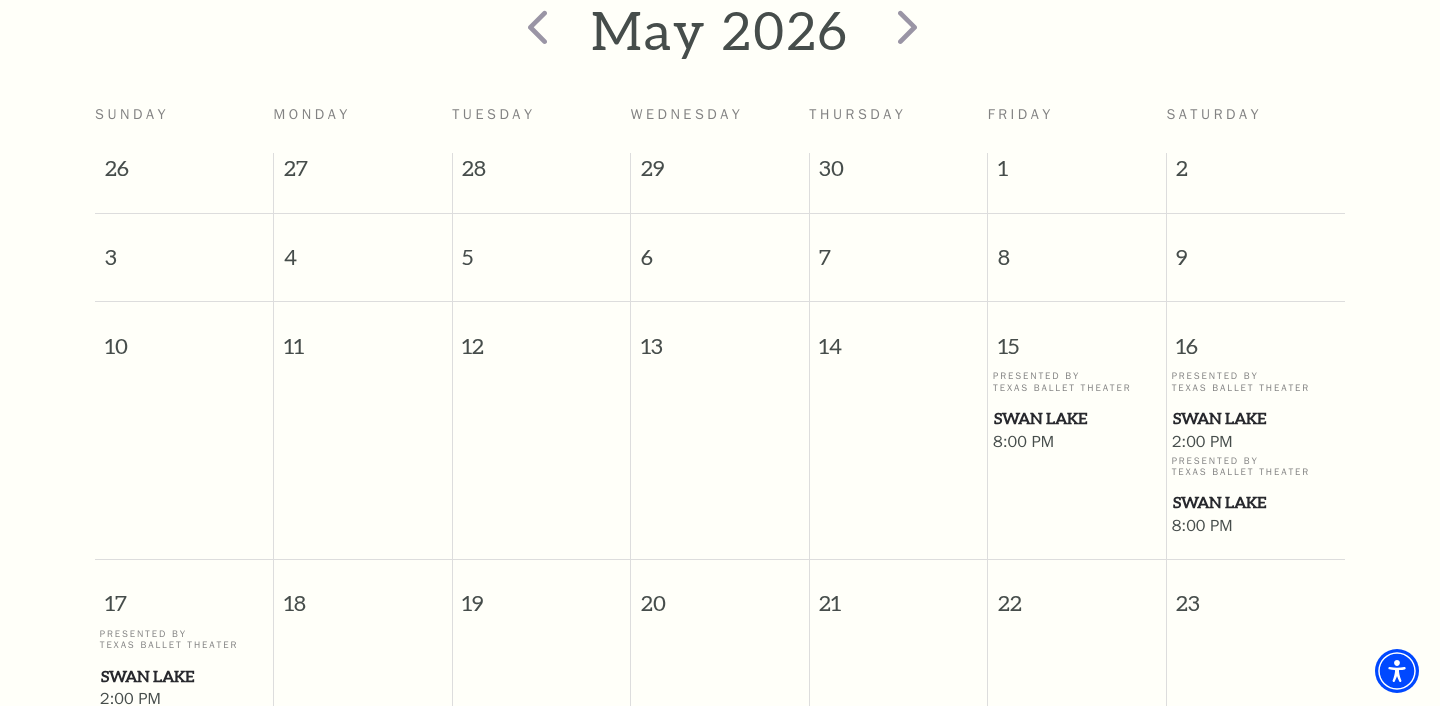 scroll, scrollTop: 439, scrollLeft: 0, axis: vertical 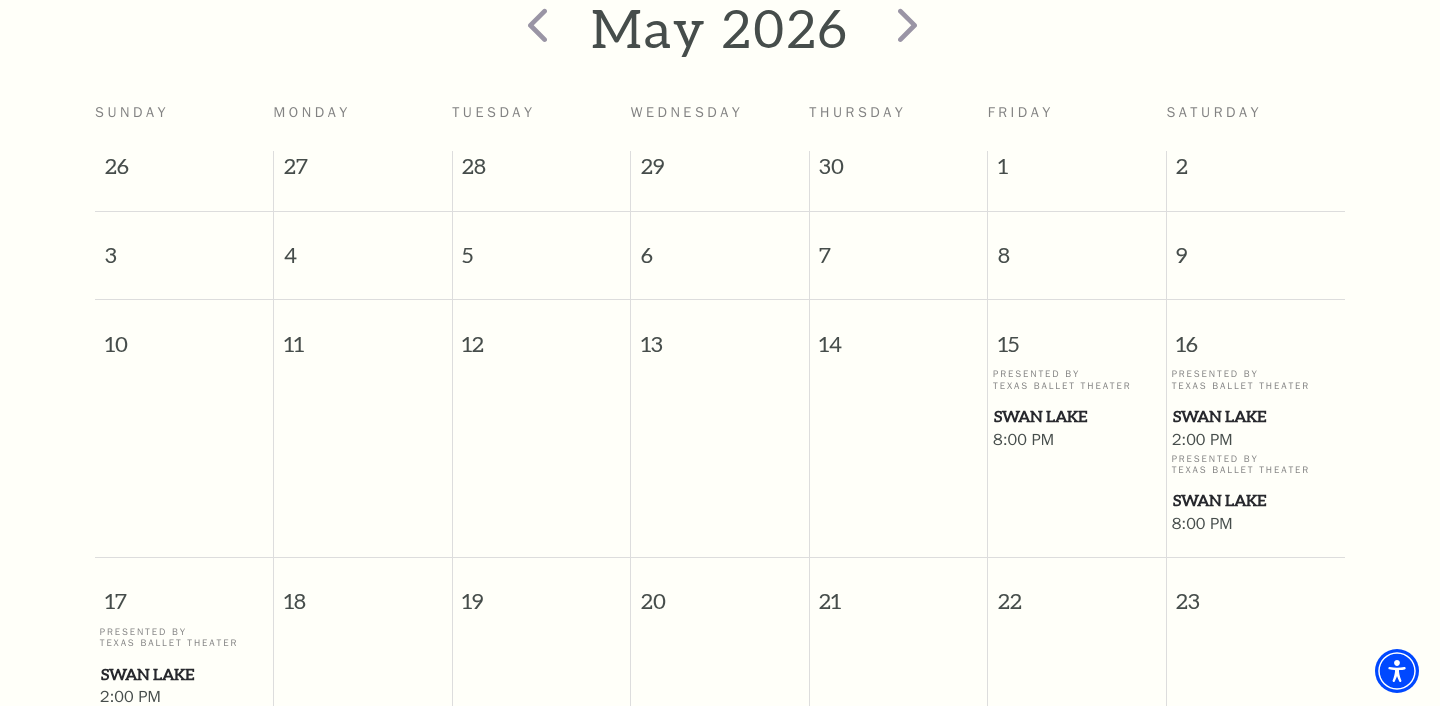 click on "Swan Lake" at bounding box center (1077, 416) 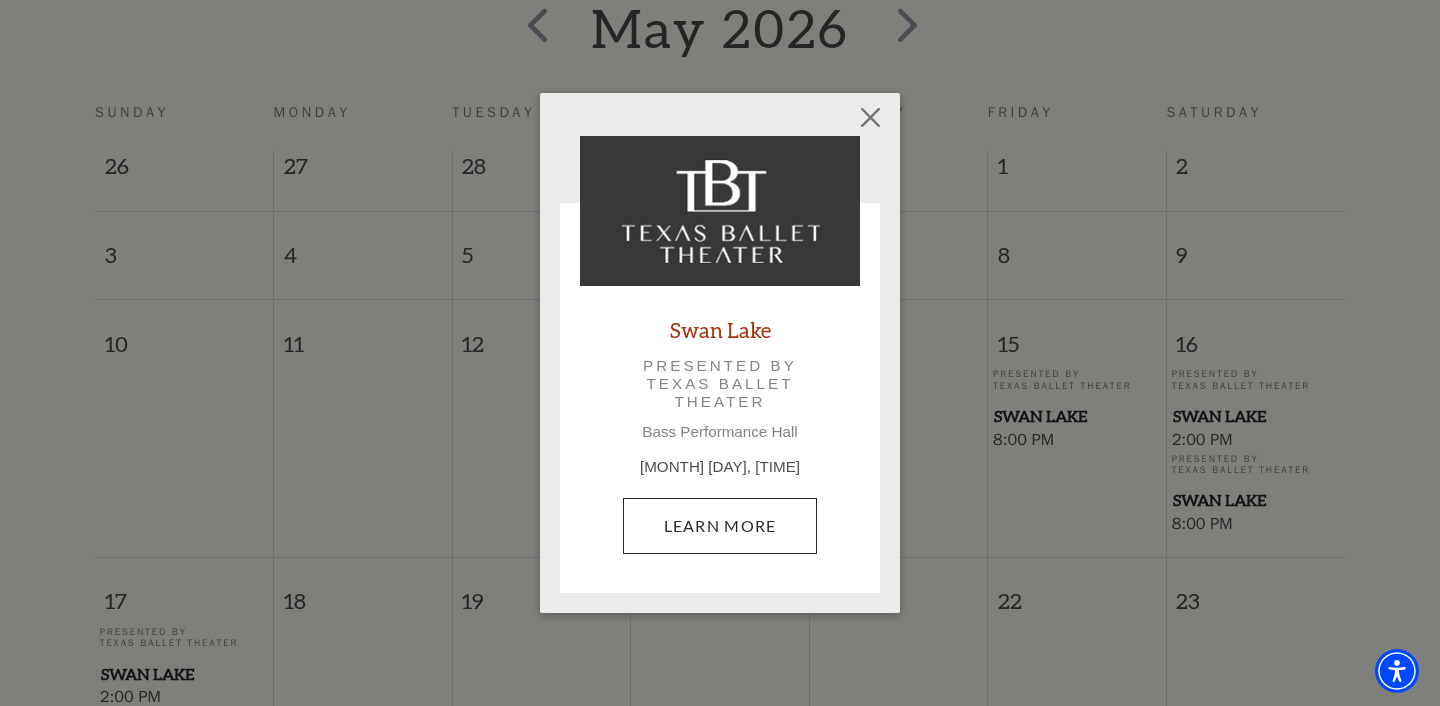 click on "Learn More" at bounding box center [720, 526] 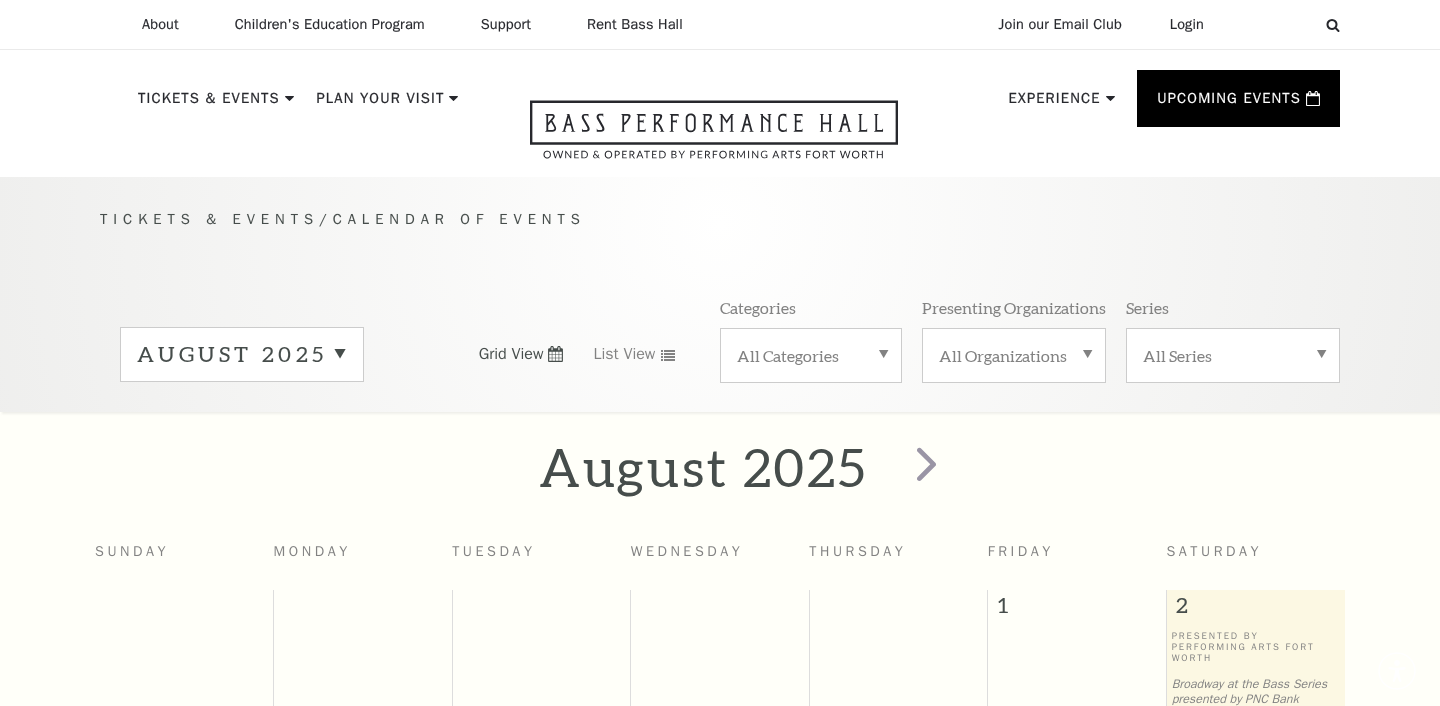 scroll, scrollTop: 439, scrollLeft: 0, axis: vertical 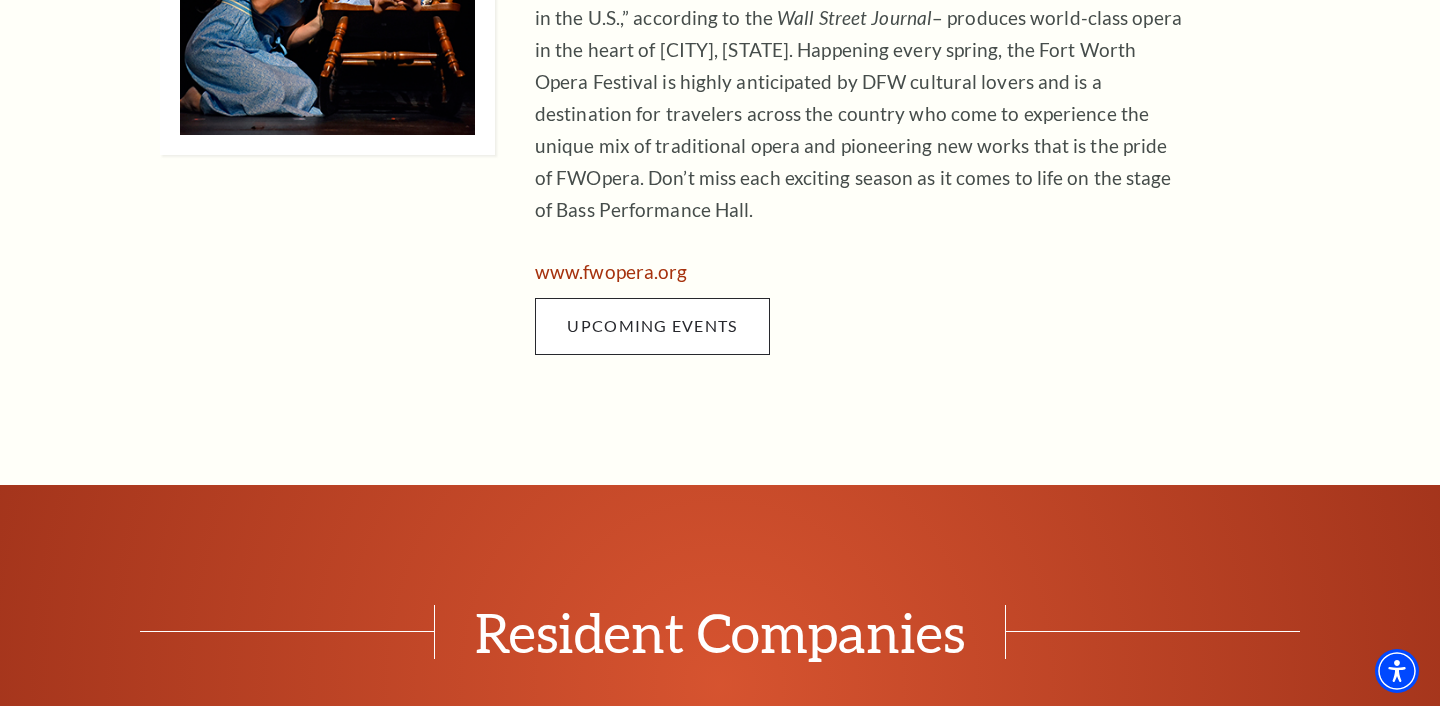 click on "Upcoming Events" at bounding box center [652, 326] 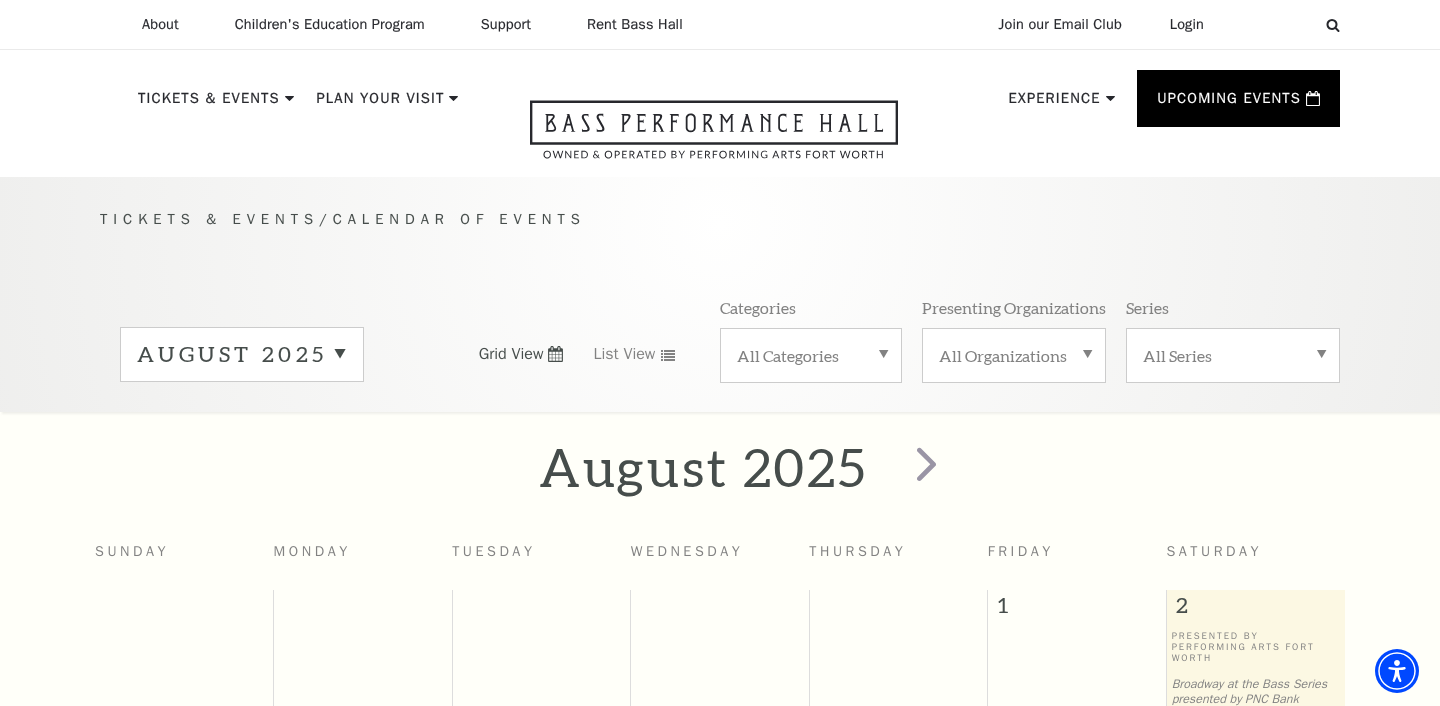scroll, scrollTop: 176, scrollLeft: 0, axis: vertical 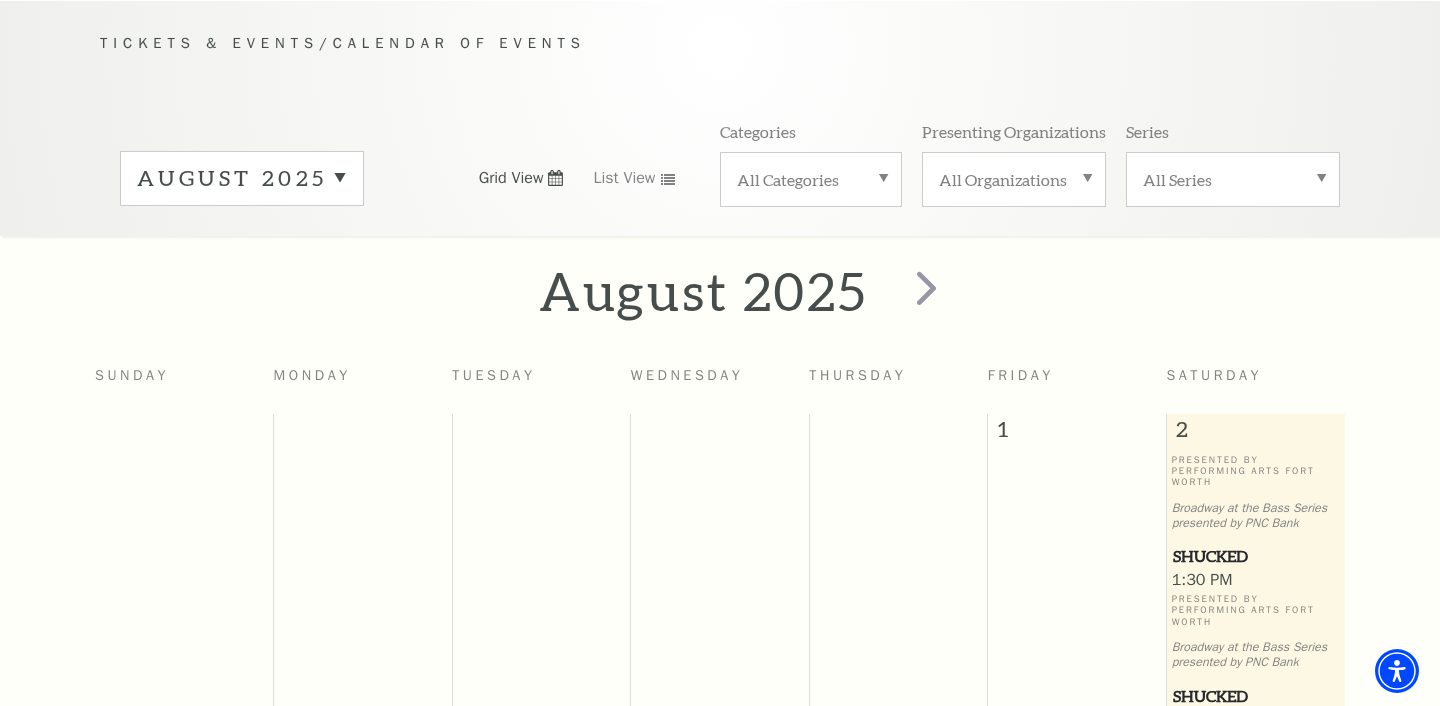 click on "All Categories" at bounding box center (811, 179) 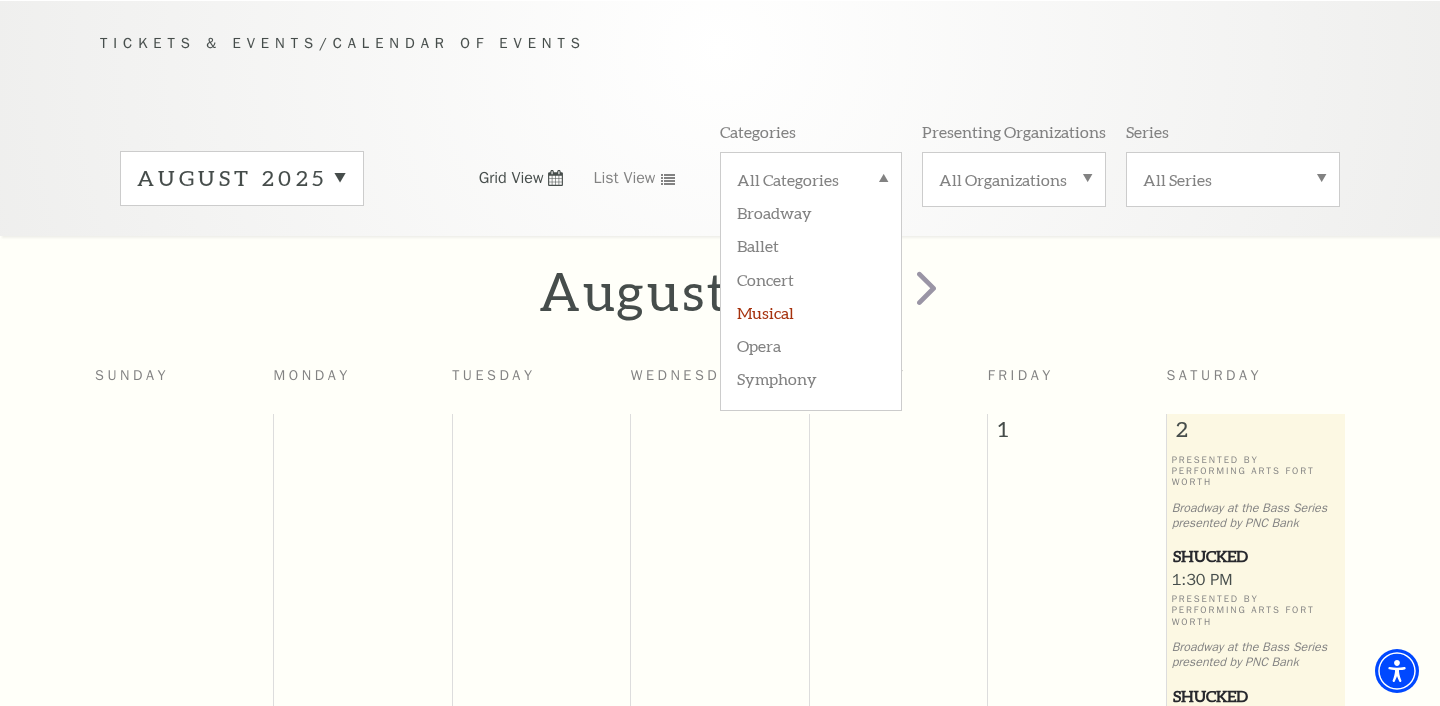 click on "Musical" at bounding box center [811, 311] 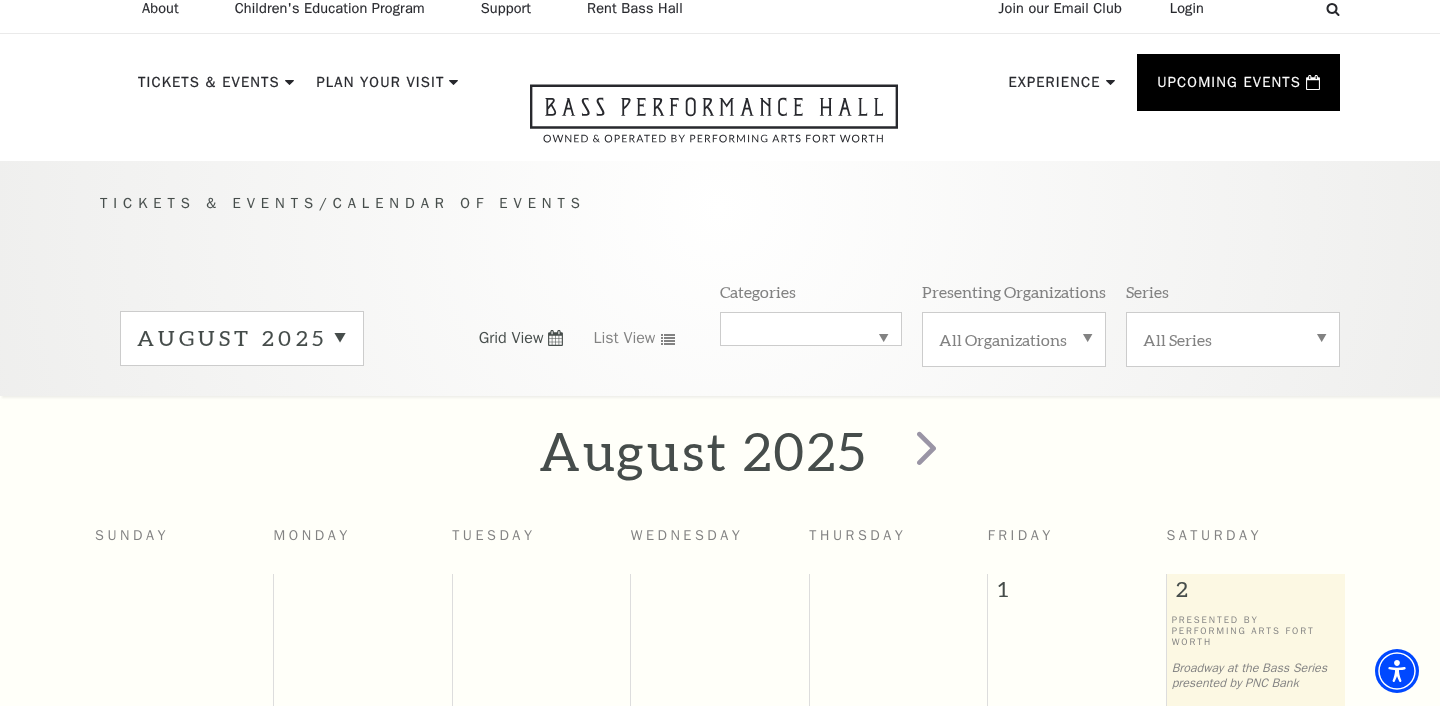 scroll, scrollTop: 33, scrollLeft: 0, axis: vertical 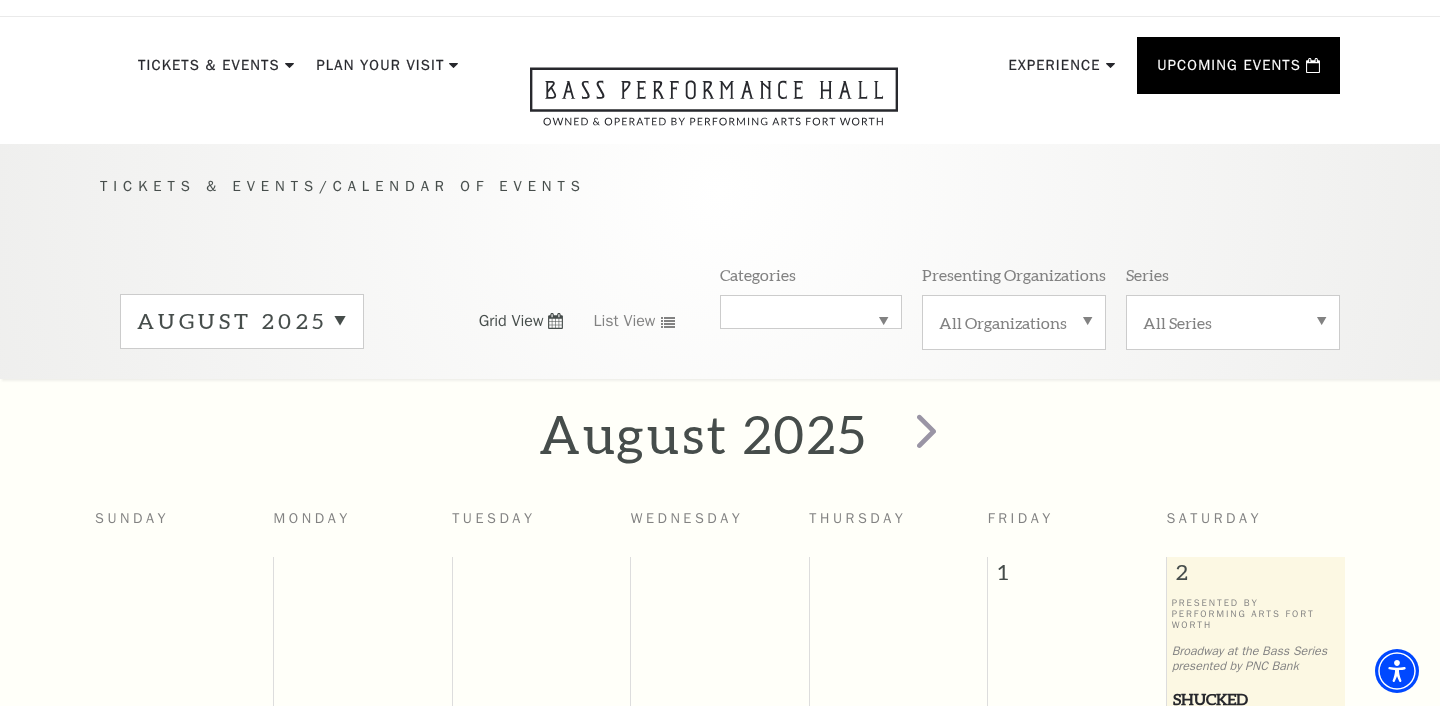 click on "Musical" at bounding box center [811, 312] 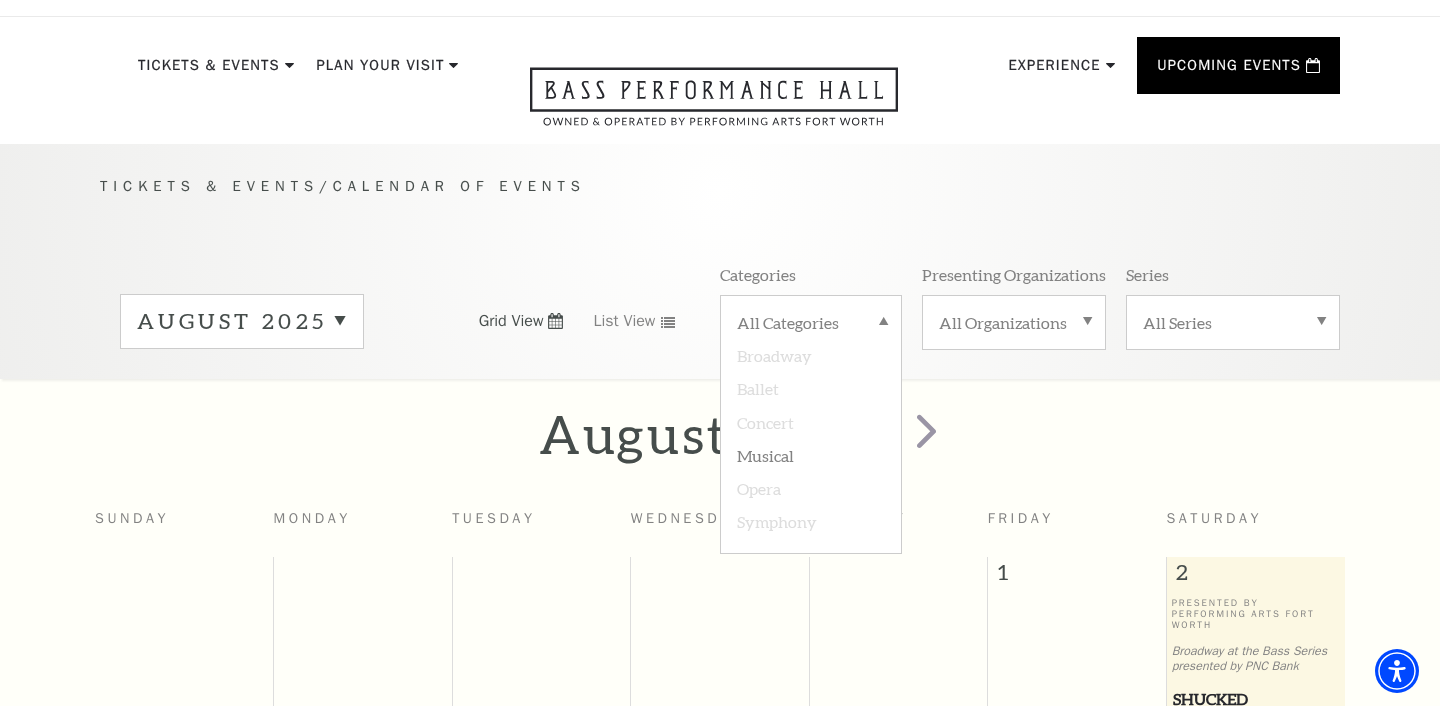 click on "Symphony" at bounding box center [811, 520] 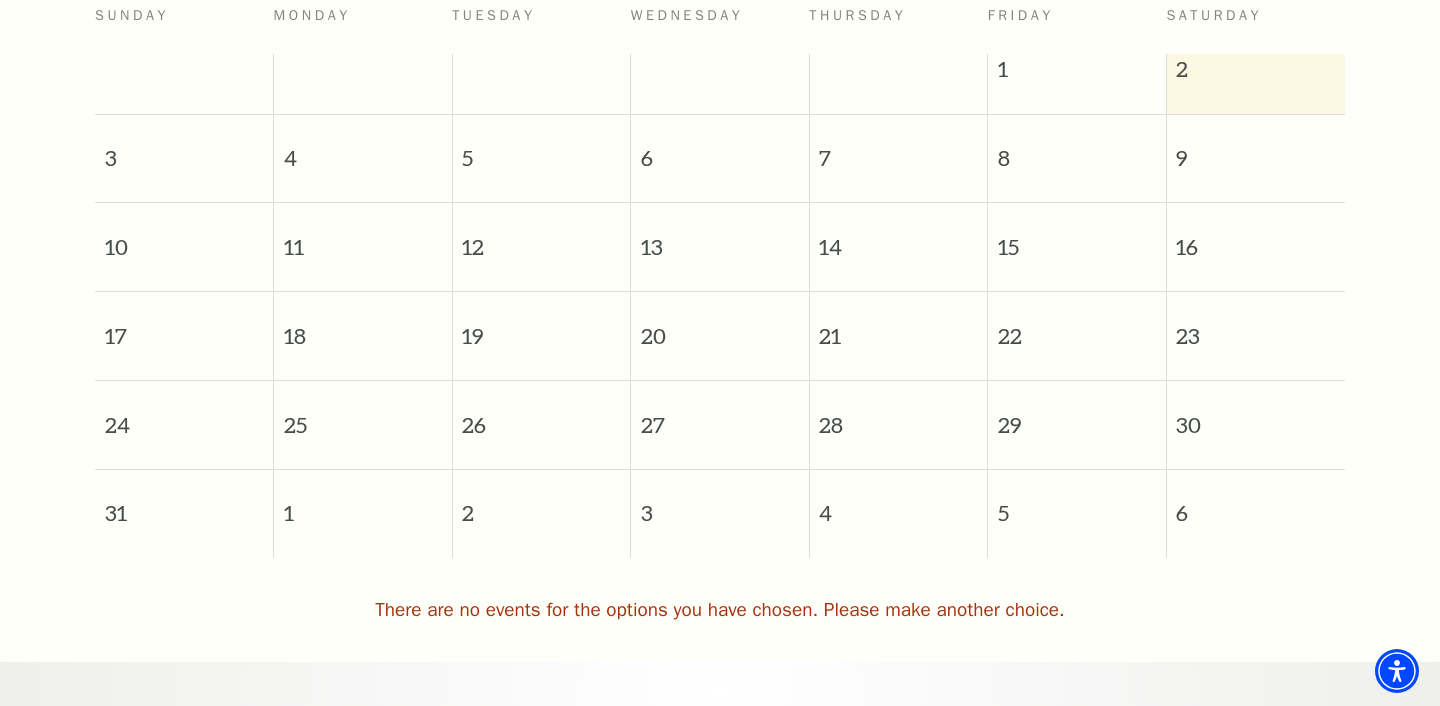 scroll, scrollTop: 0, scrollLeft: 0, axis: both 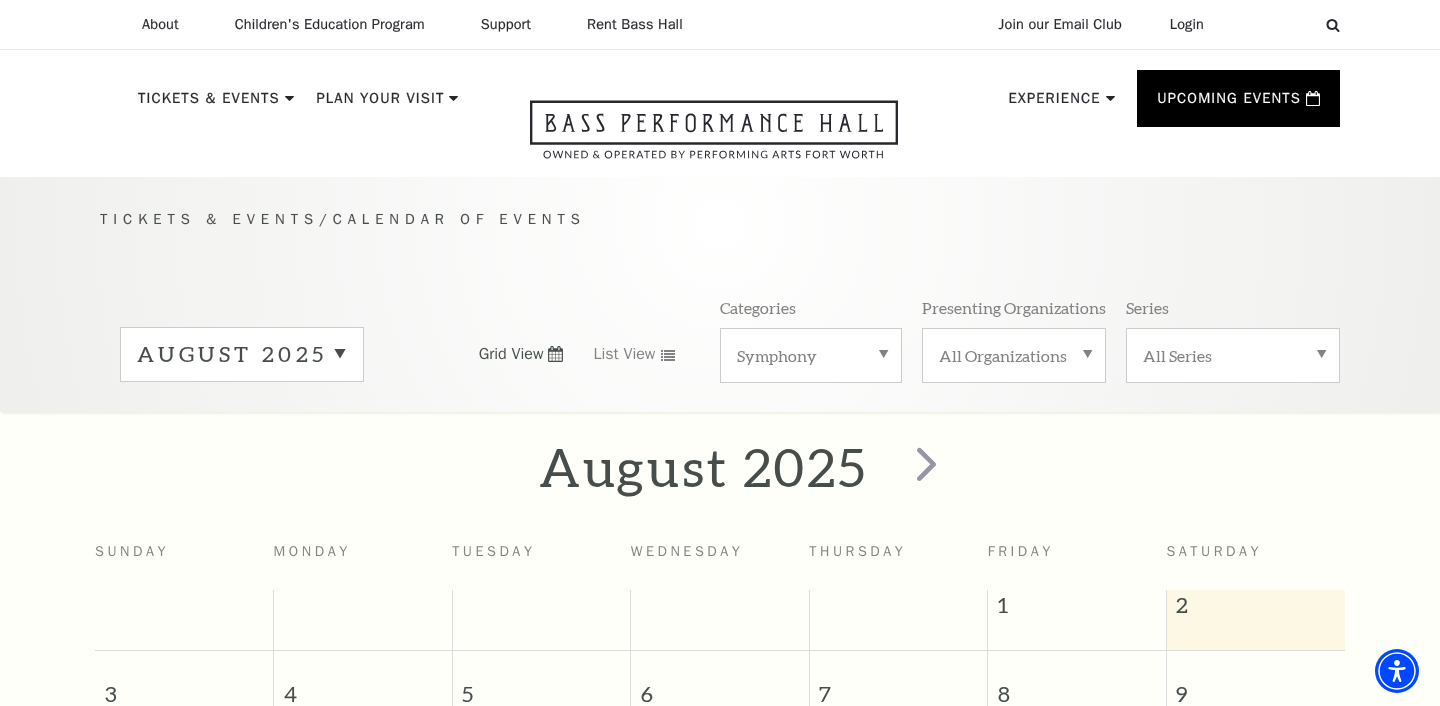 click on "August 2025" at bounding box center [242, 354] 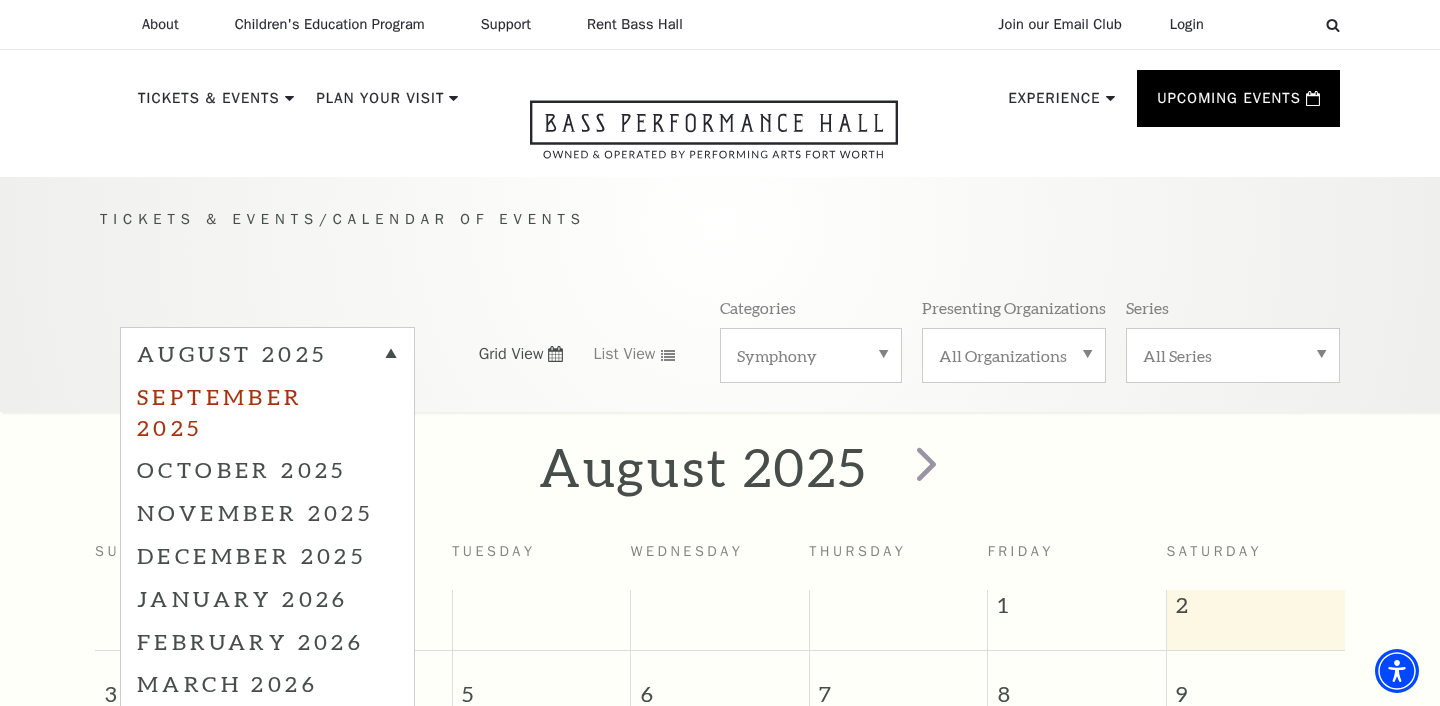 click on "September 2025" at bounding box center [267, 412] 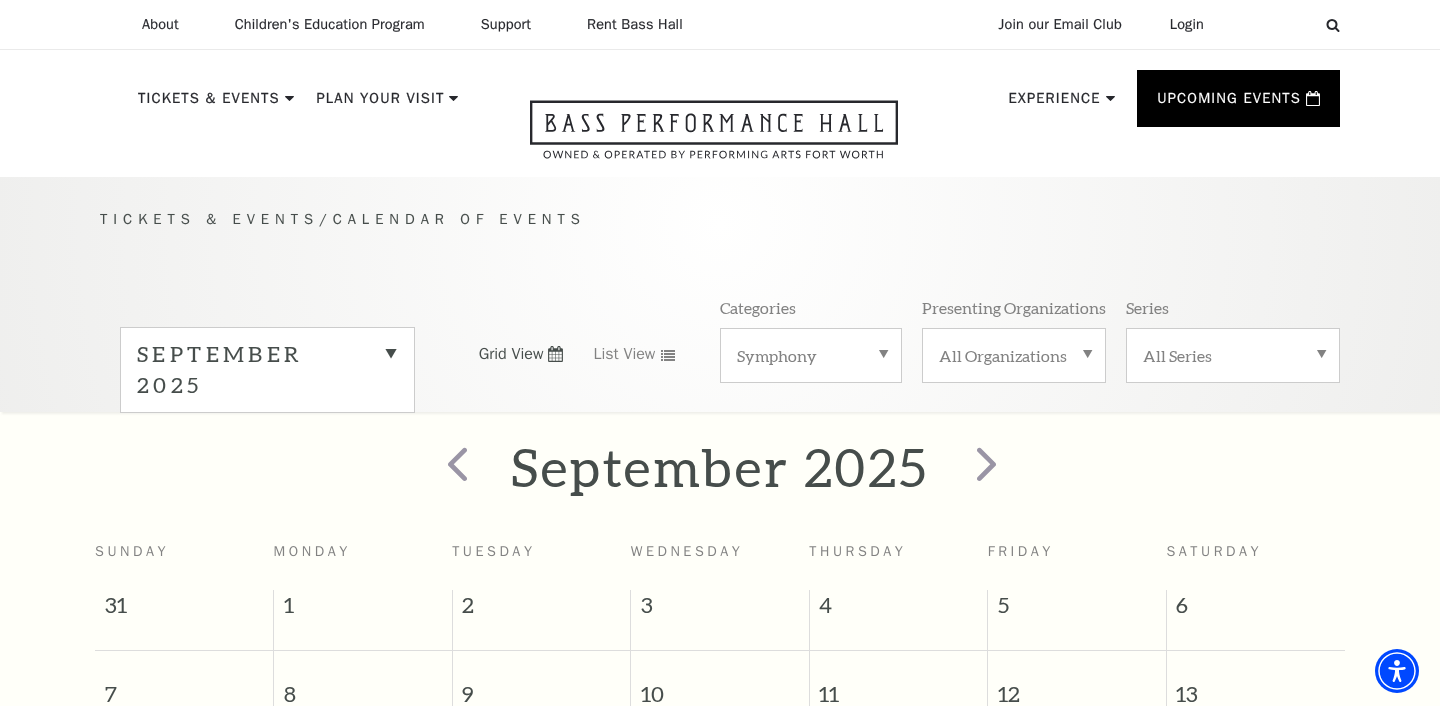 scroll, scrollTop: 0, scrollLeft: 0, axis: both 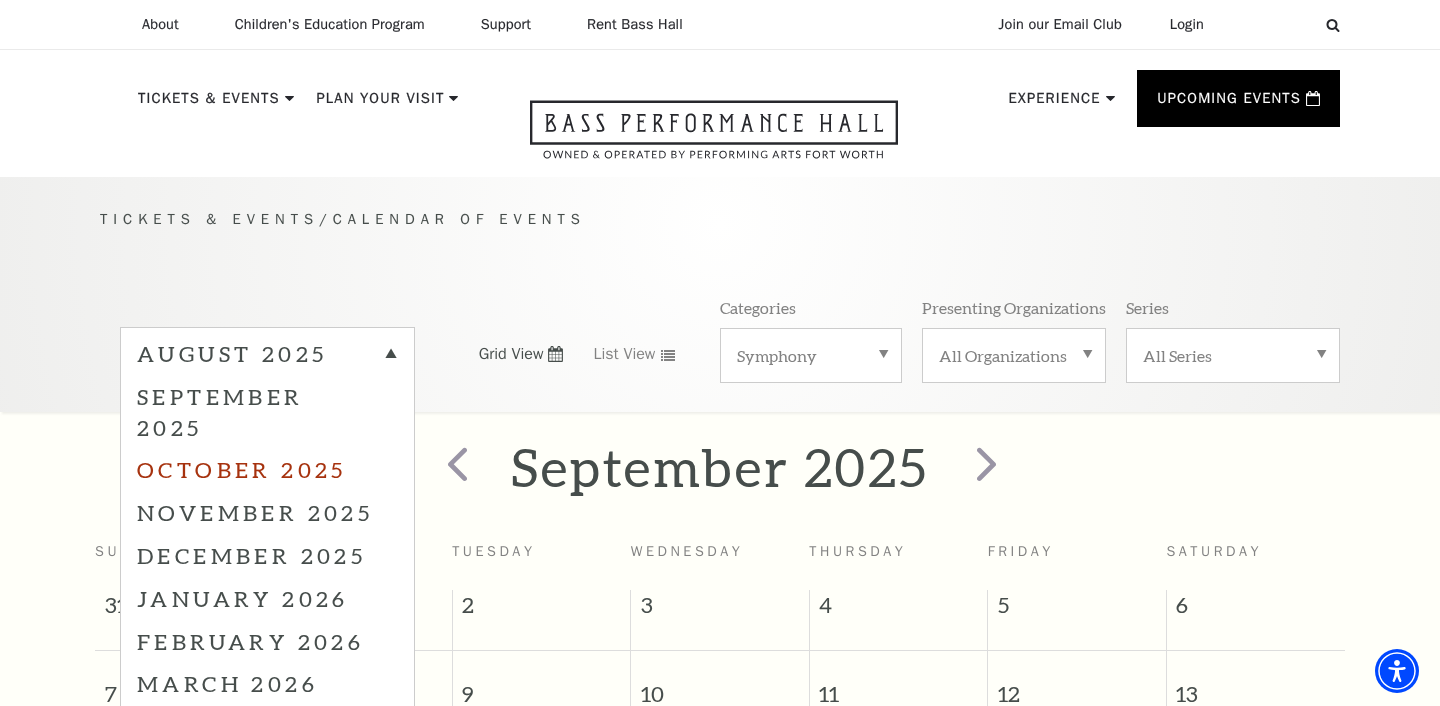 click on "October 2025" at bounding box center [267, 469] 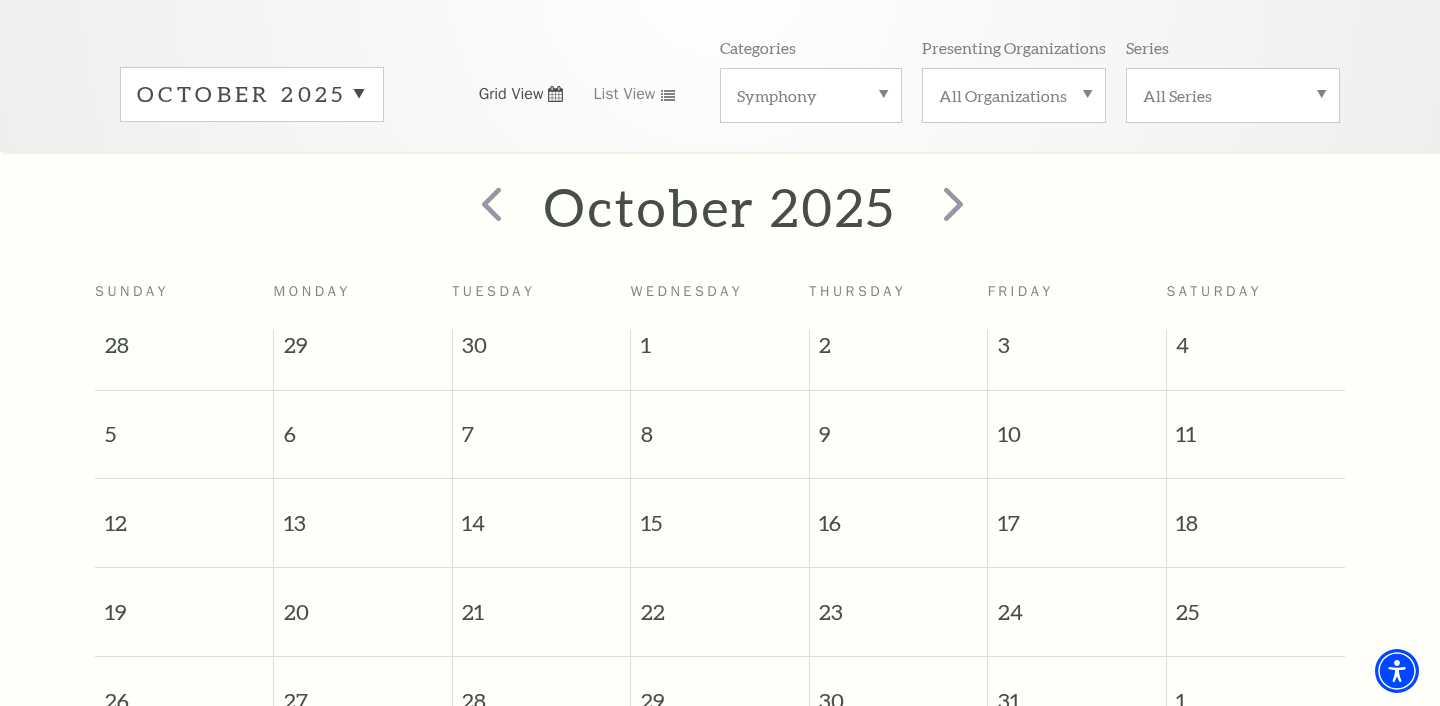 scroll, scrollTop: 260, scrollLeft: 0, axis: vertical 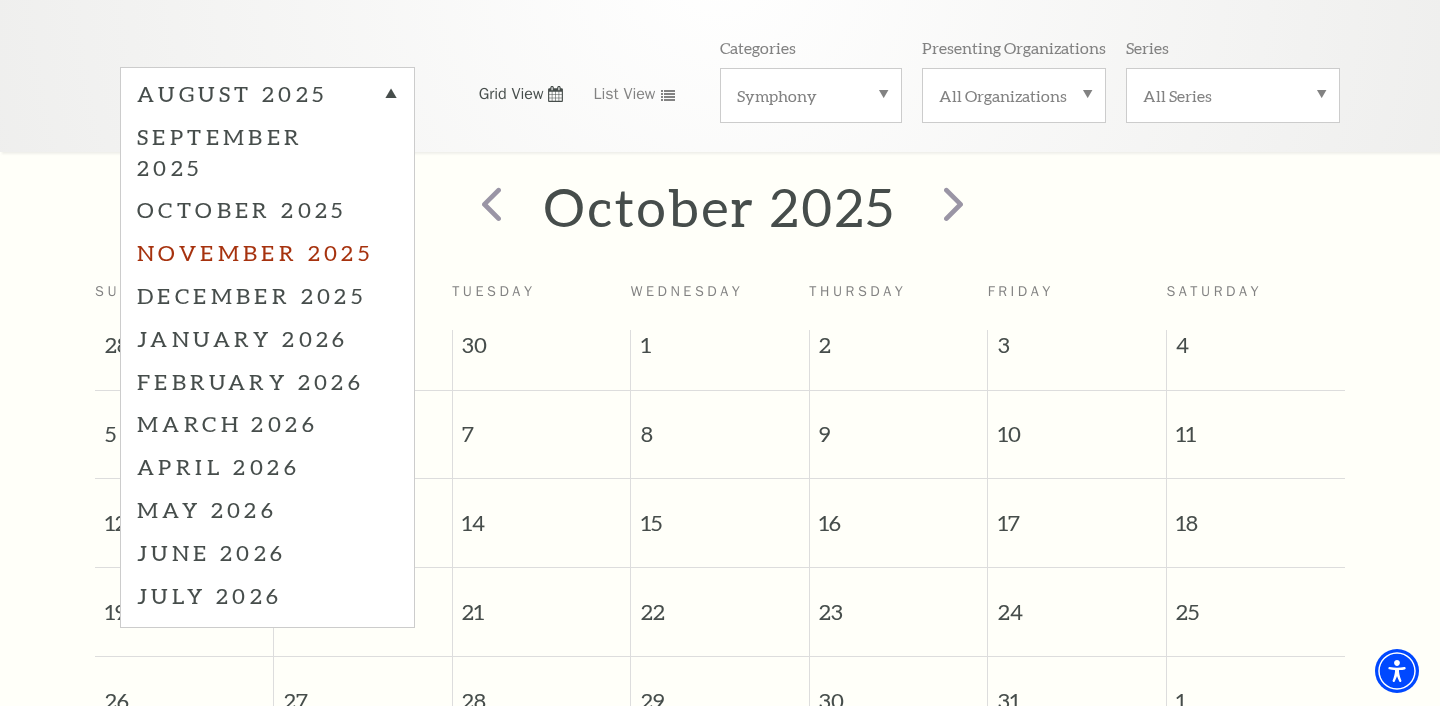 click on "November 2025" at bounding box center [267, 252] 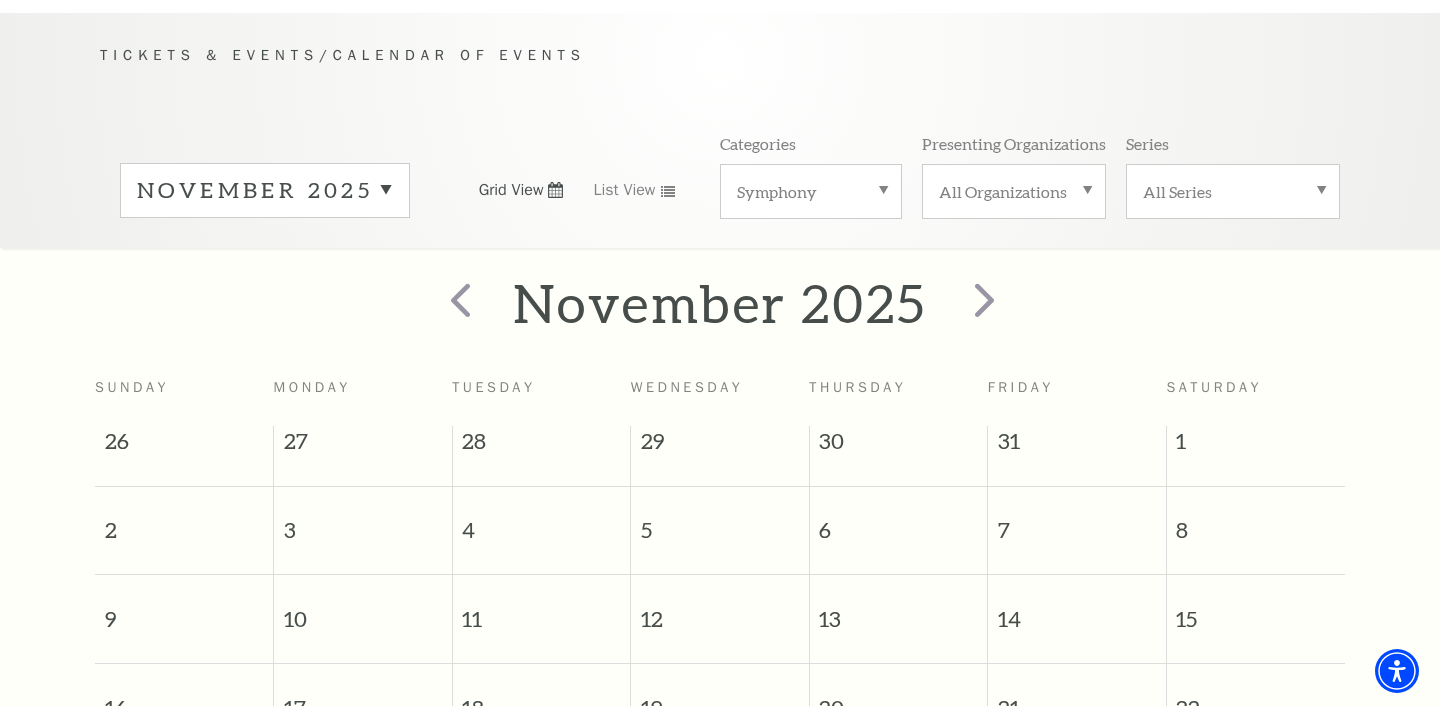 scroll, scrollTop: 122, scrollLeft: 0, axis: vertical 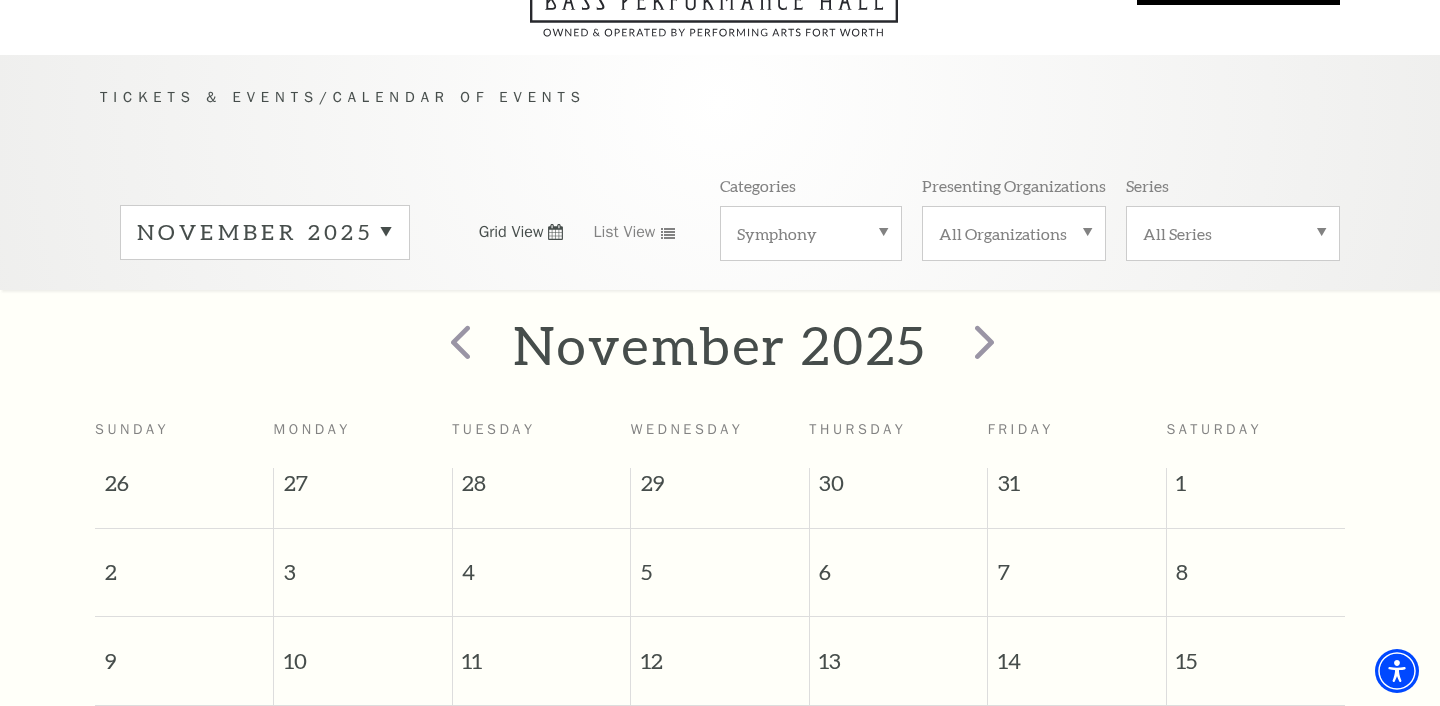 click on "November 2025" at bounding box center (265, 232) 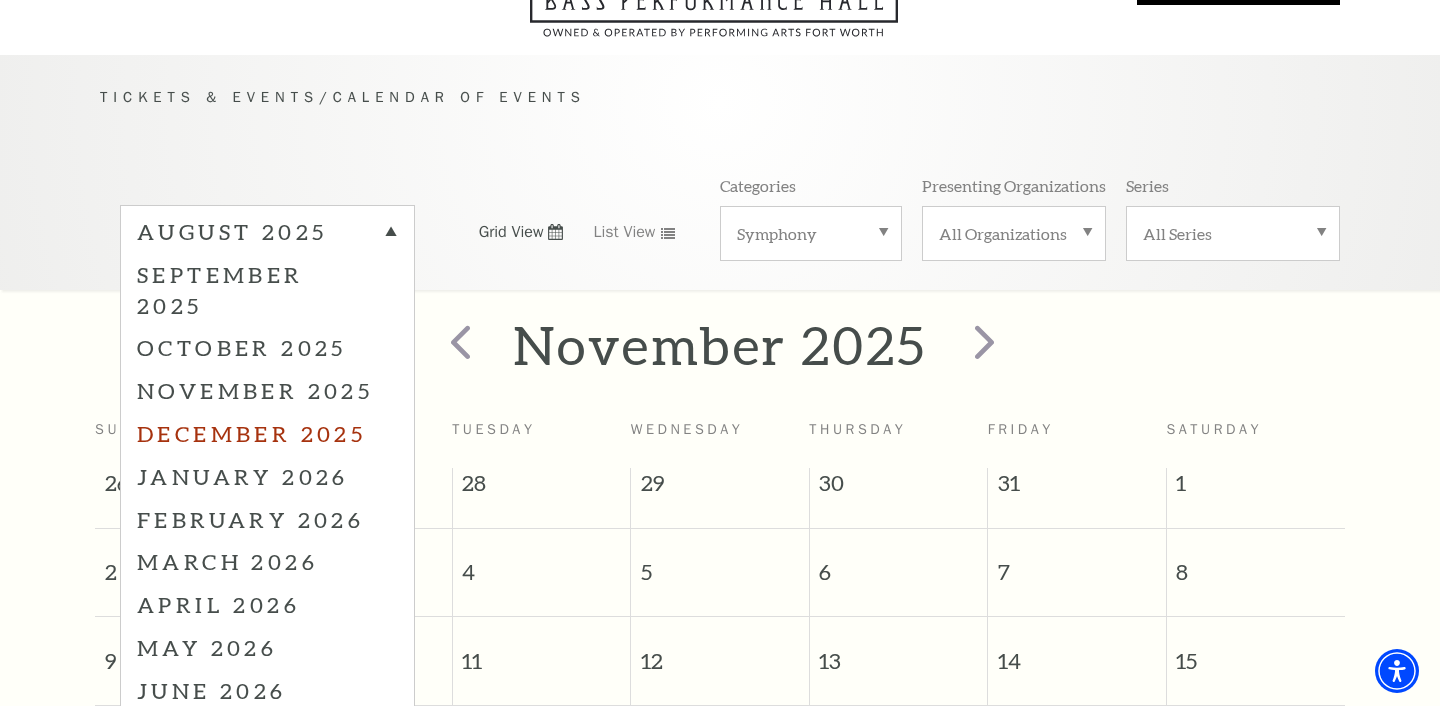 click on "December 2025" at bounding box center (267, 433) 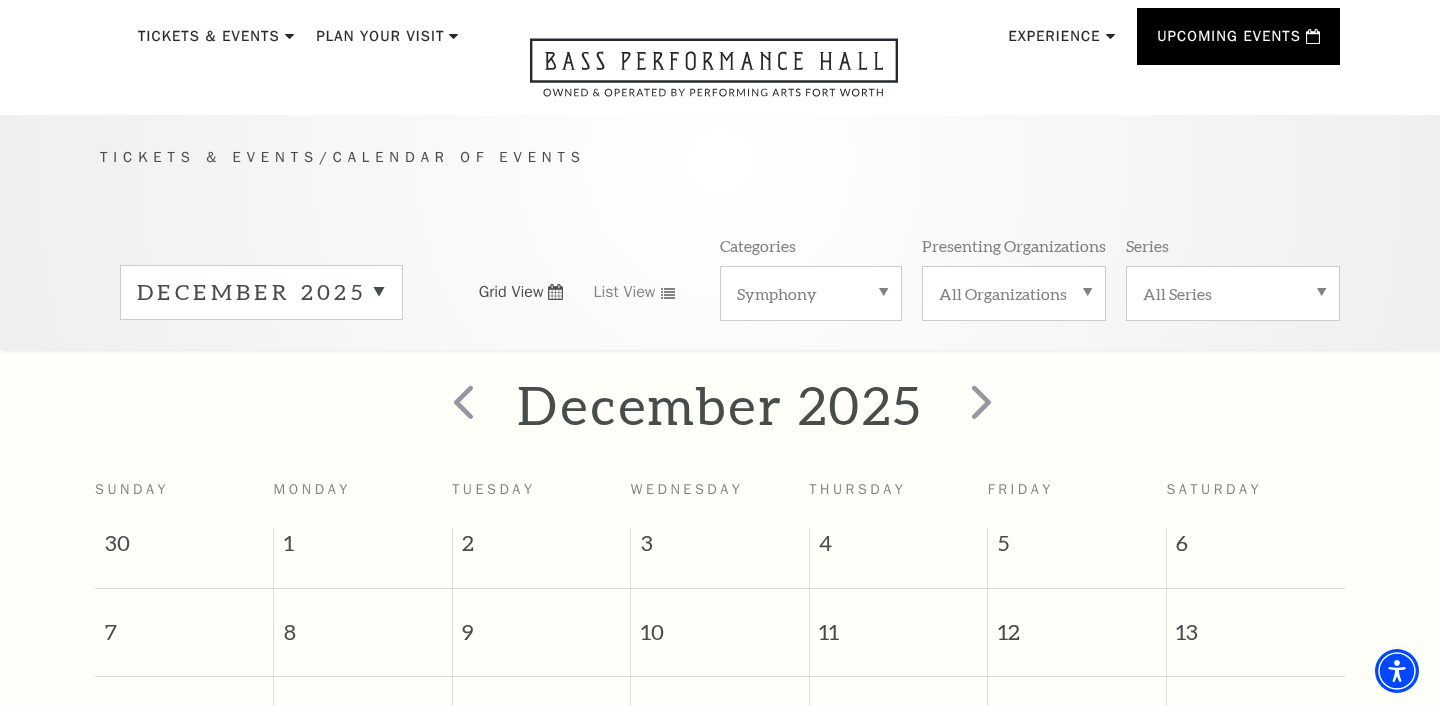 scroll, scrollTop: 41, scrollLeft: 0, axis: vertical 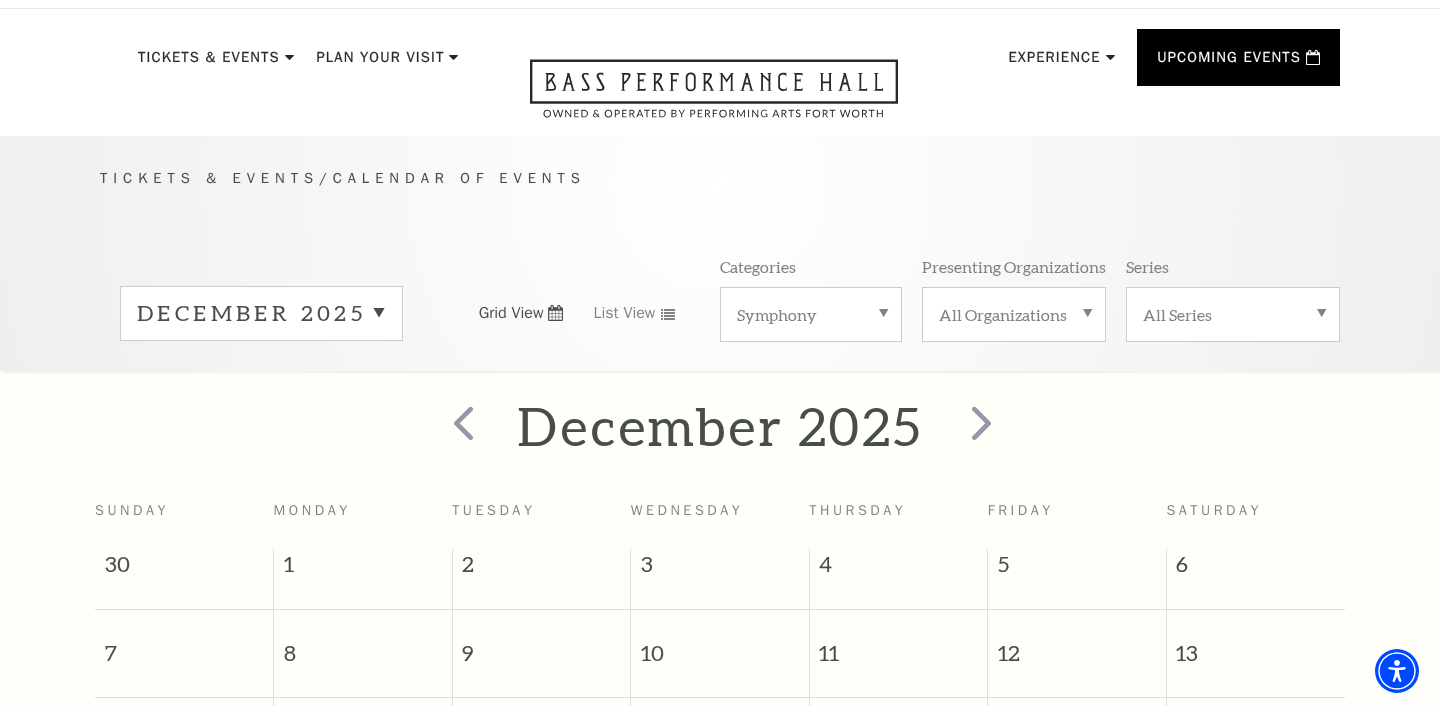 click on "December 2025" at bounding box center [261, 313] 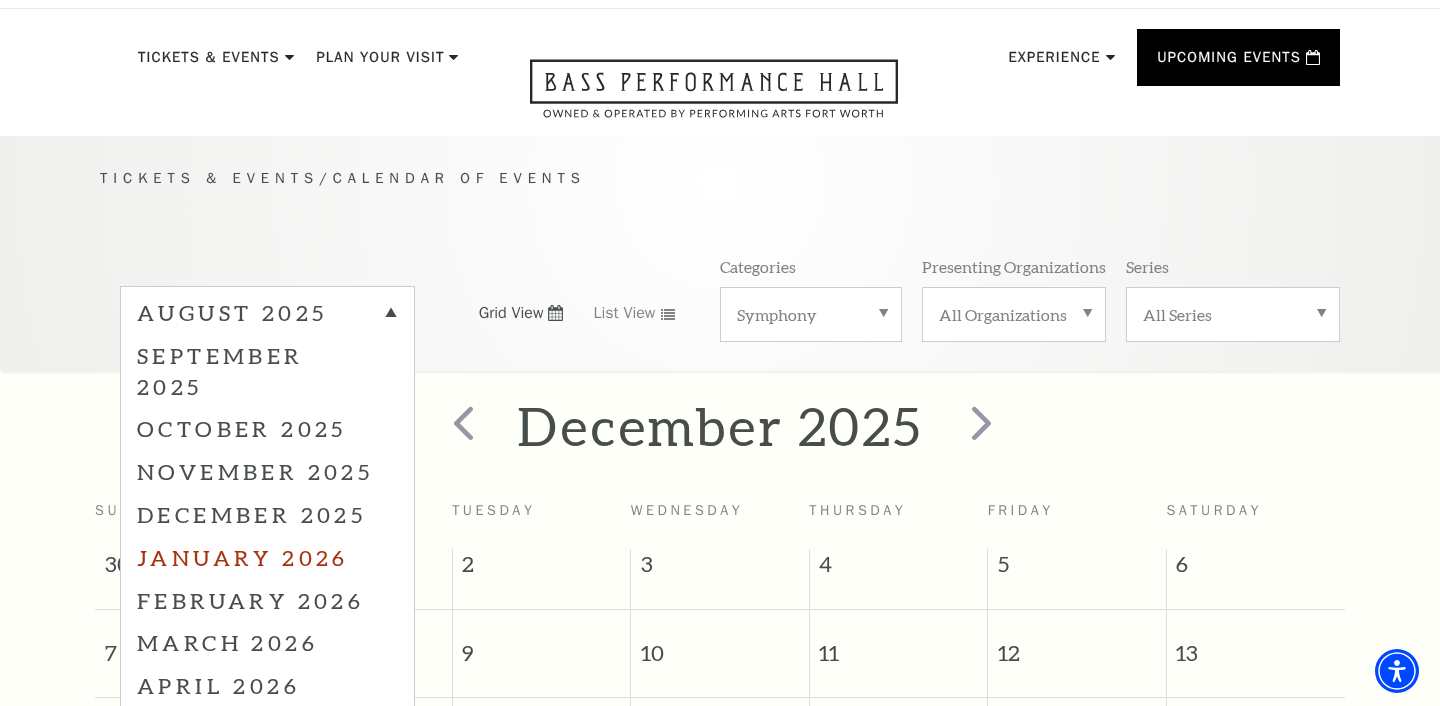 click on "January 2026" at bounding box center (267, 557) 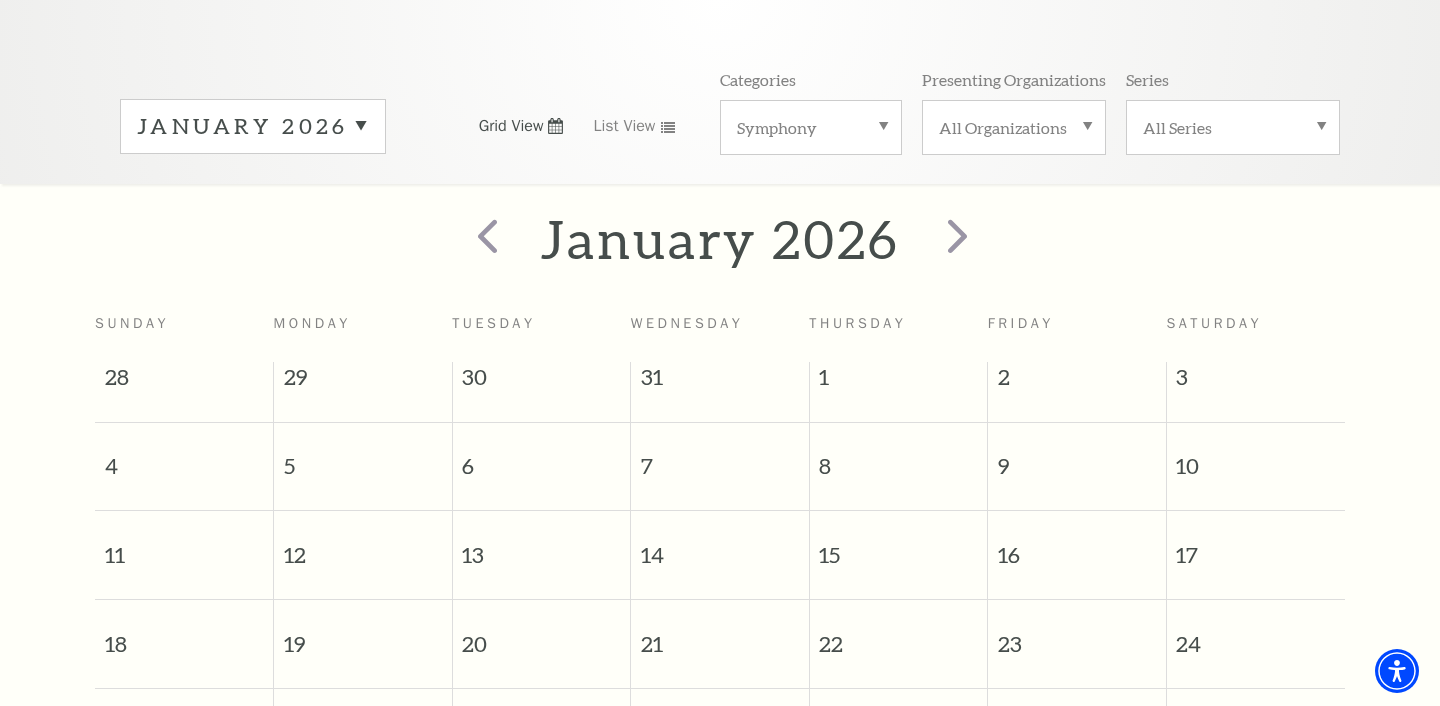 scroll, scrollTop: 142, scrollLeft: 0, axis: vertical 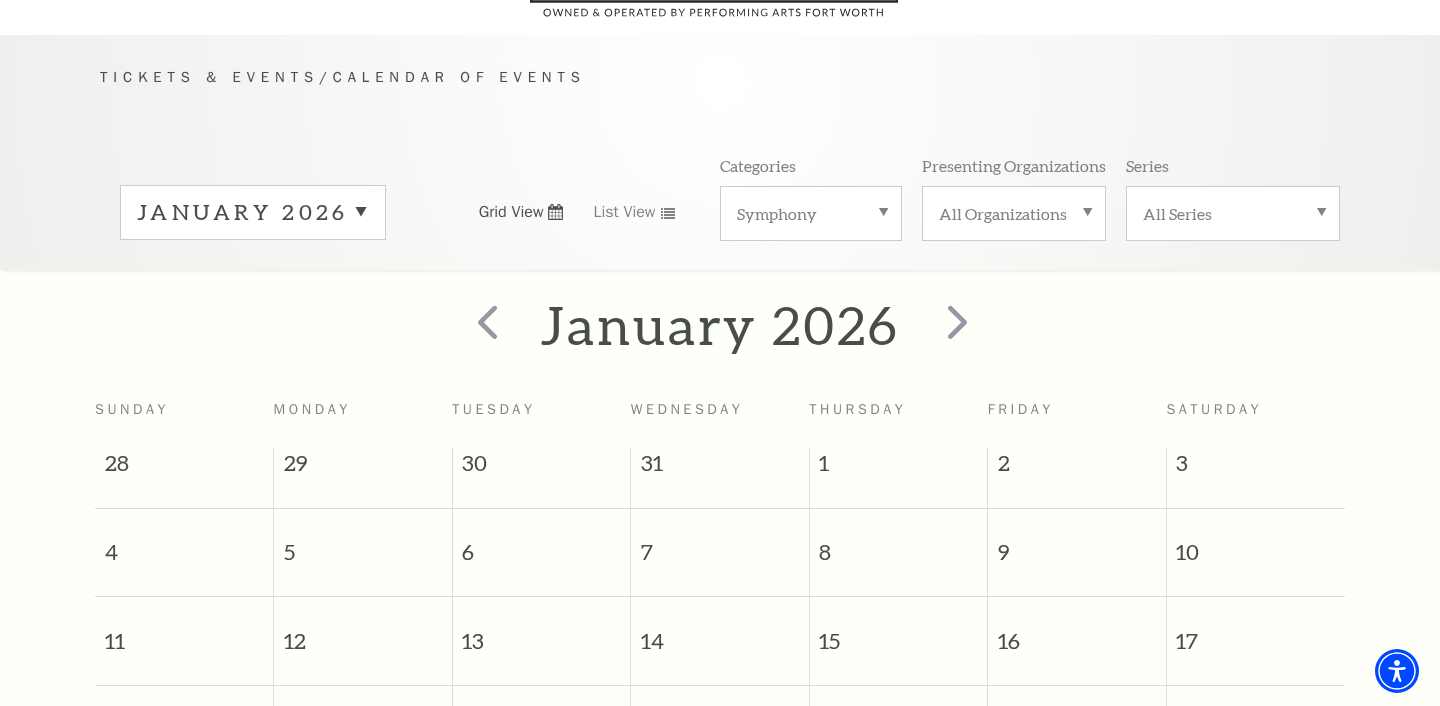 click on "January 2026" at bounding box center [253, 212] 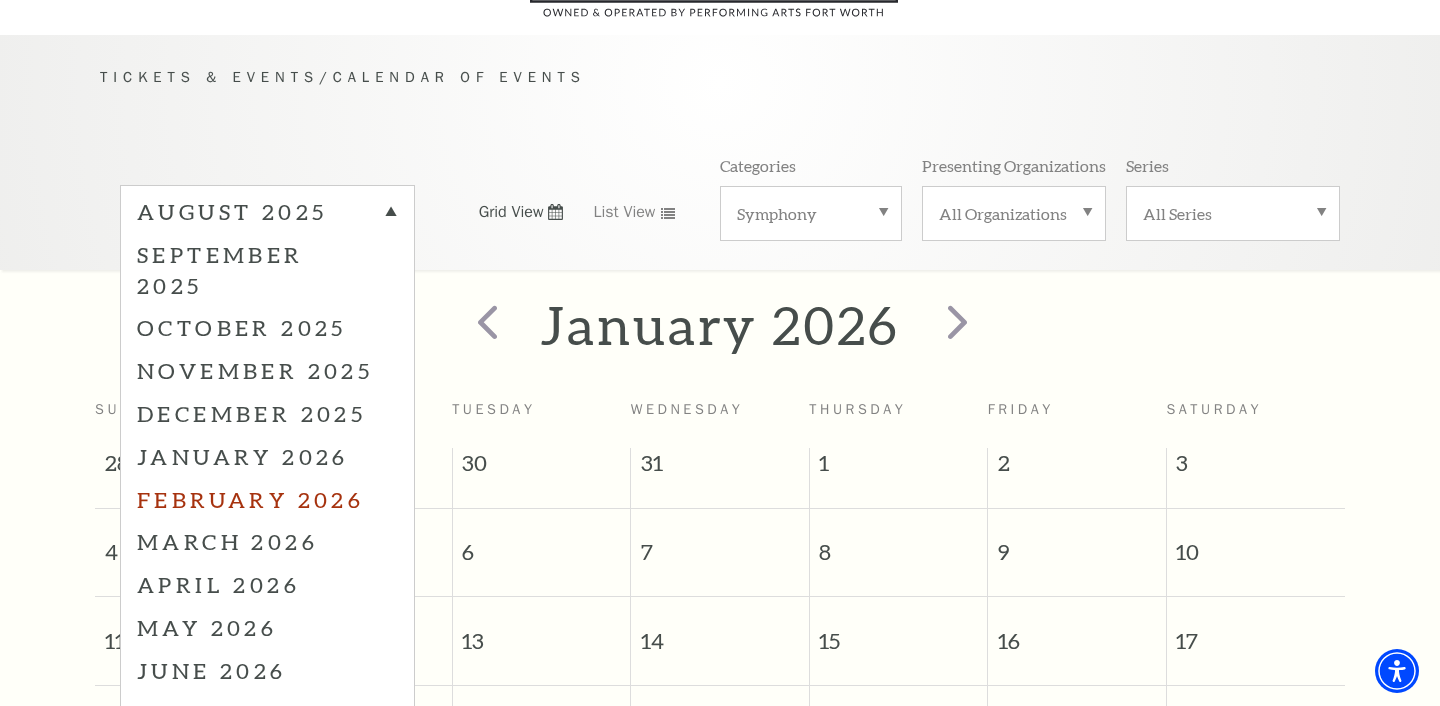 click on "February 2026" at bounding box center (267, 499) 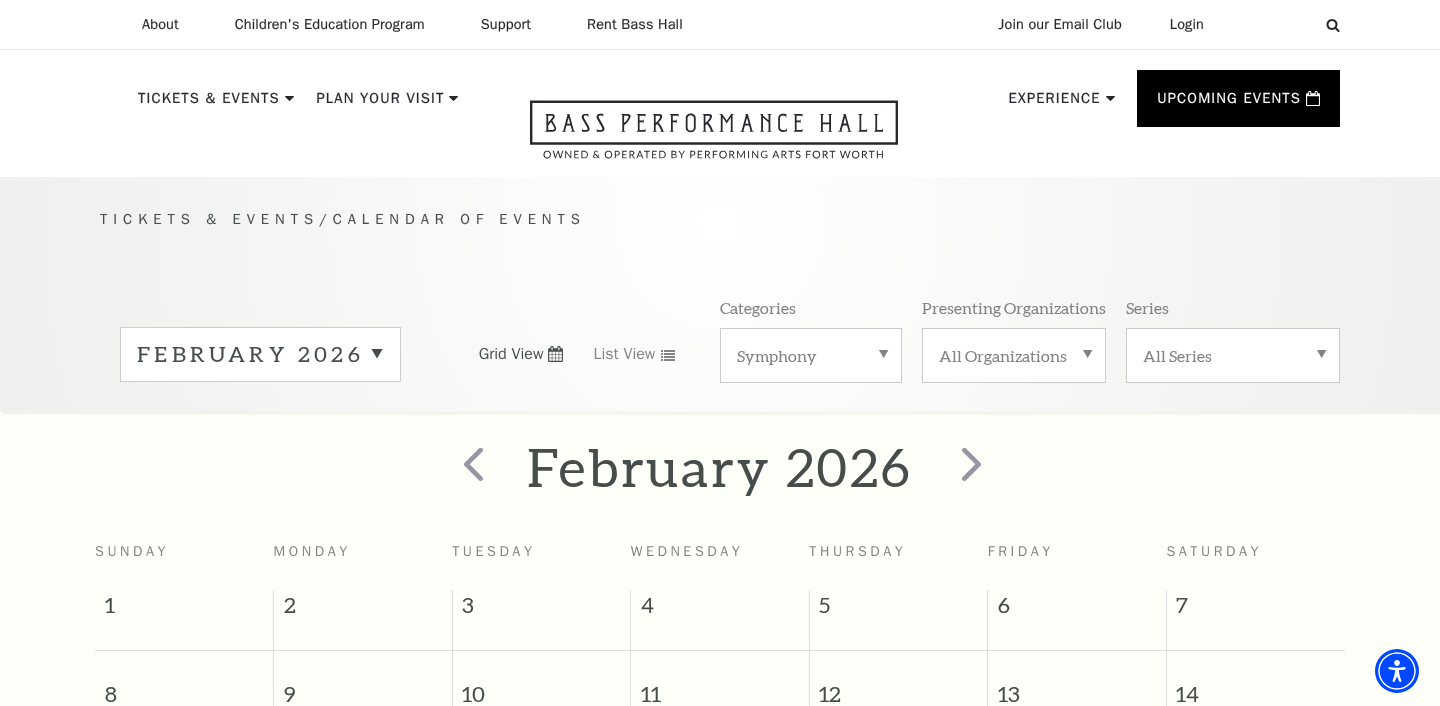 scroll, scrollTop: 0, scrollLeft: 0, axis: both 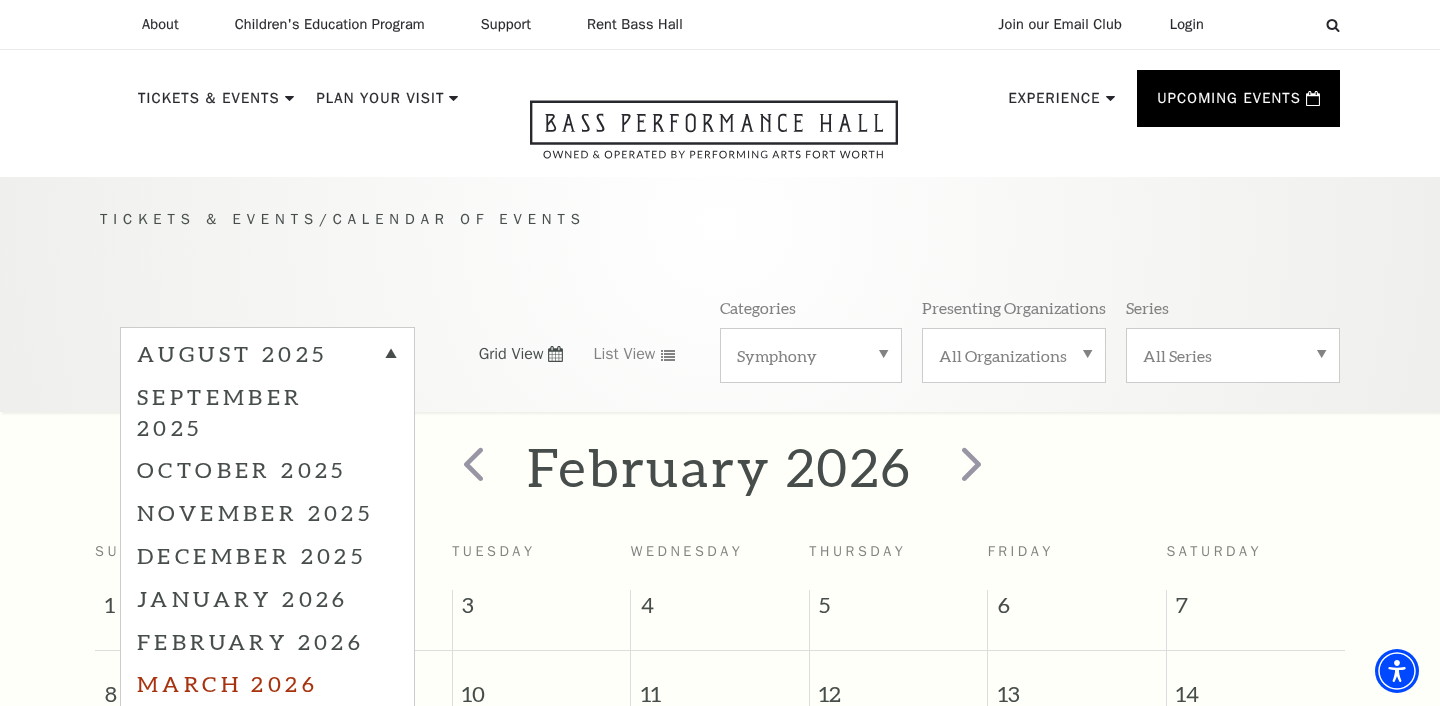 click on "March 2026" at bounding box center (267, 683) 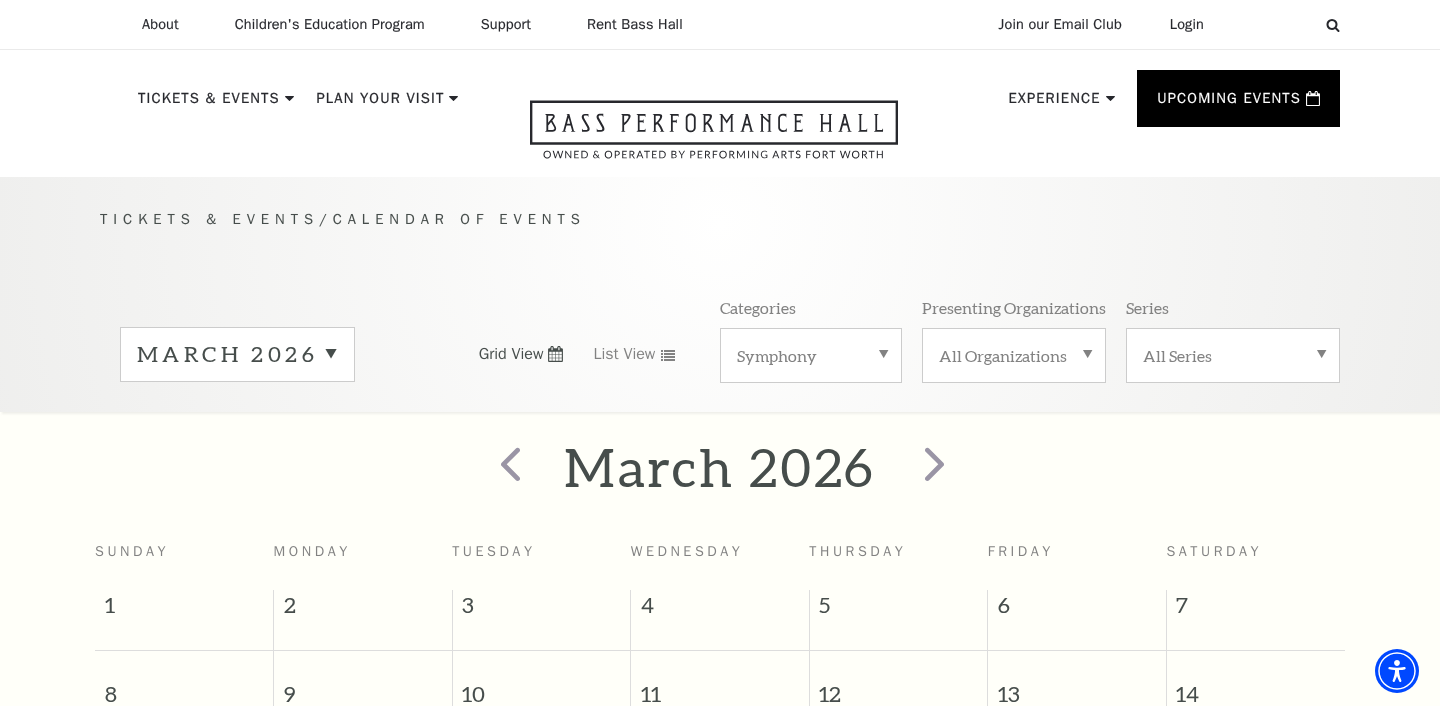 scroll, scrollTop: 0, scrollLeft: 0, axis: both 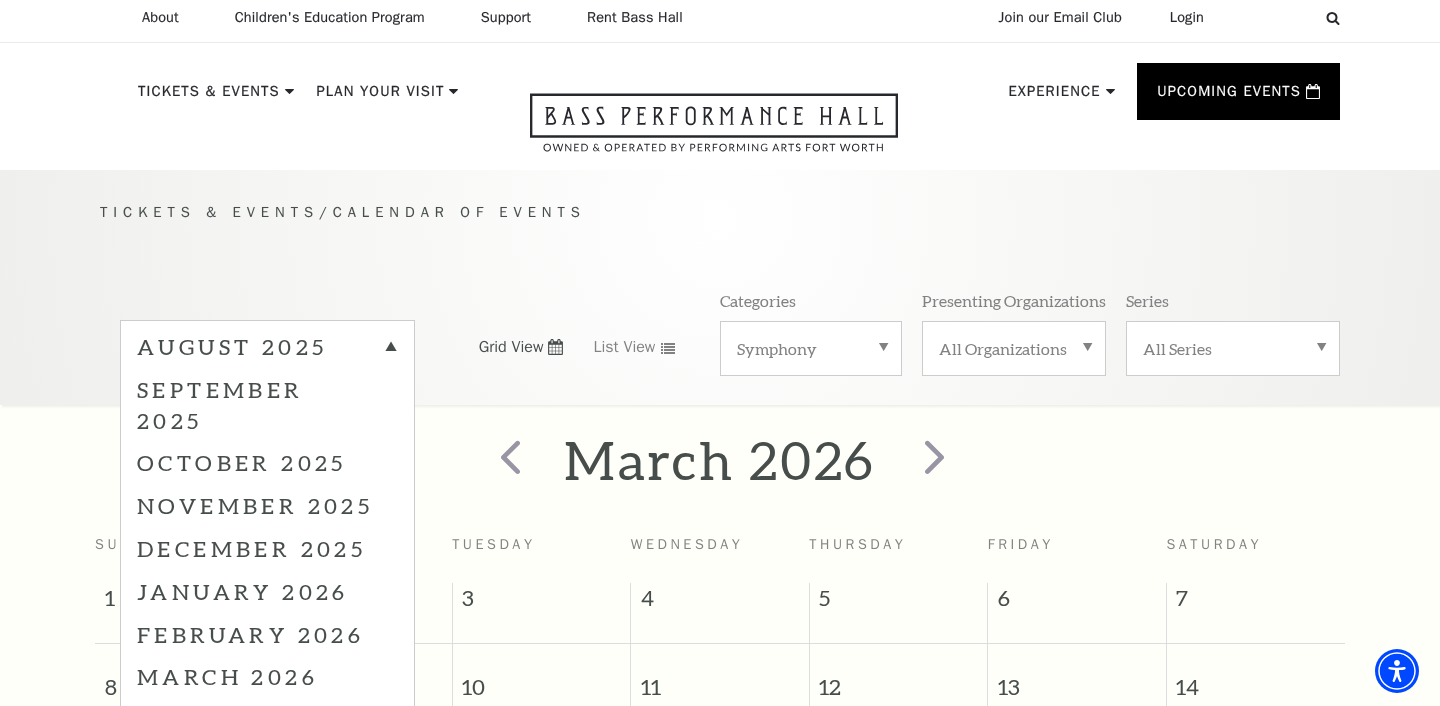 click on "April 2026" at bounding box center (267, 719) 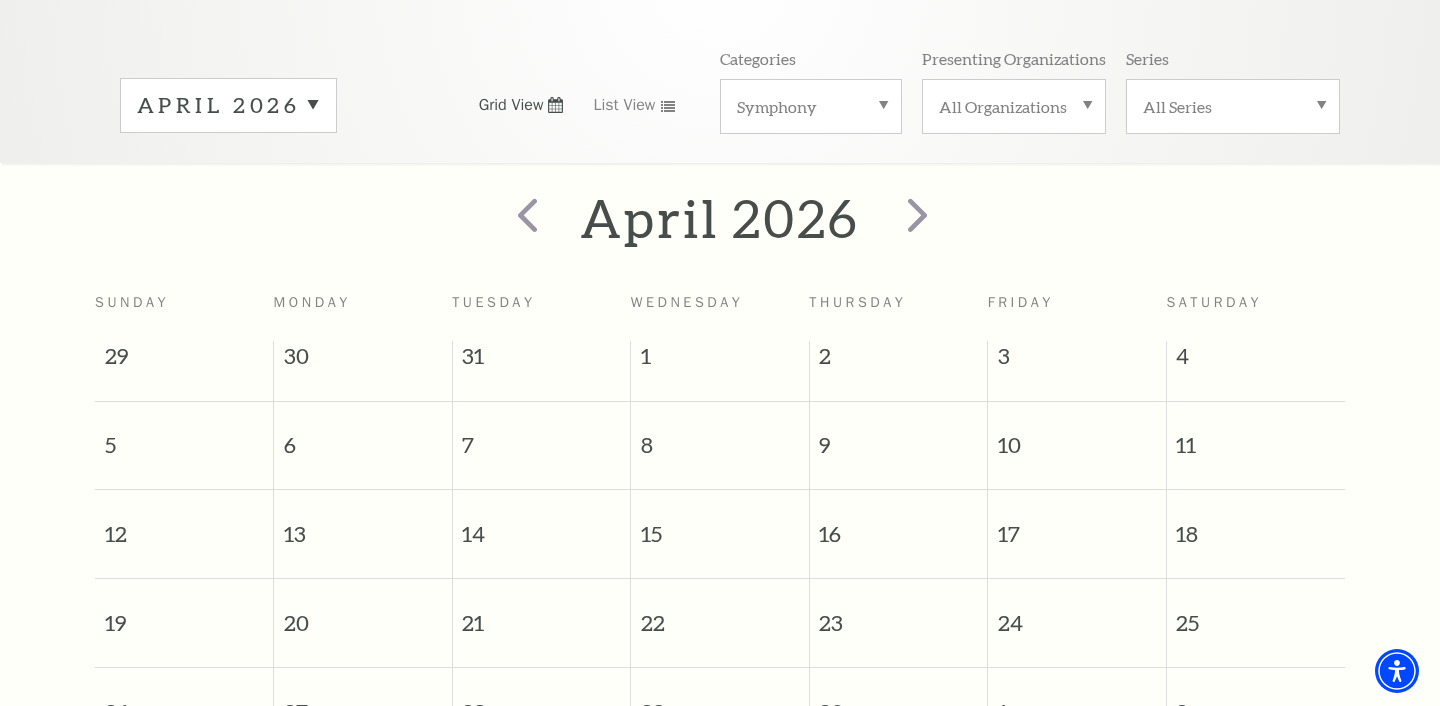 scroll, scrollTop: 222, scrollLeft: 0, axis: vertical 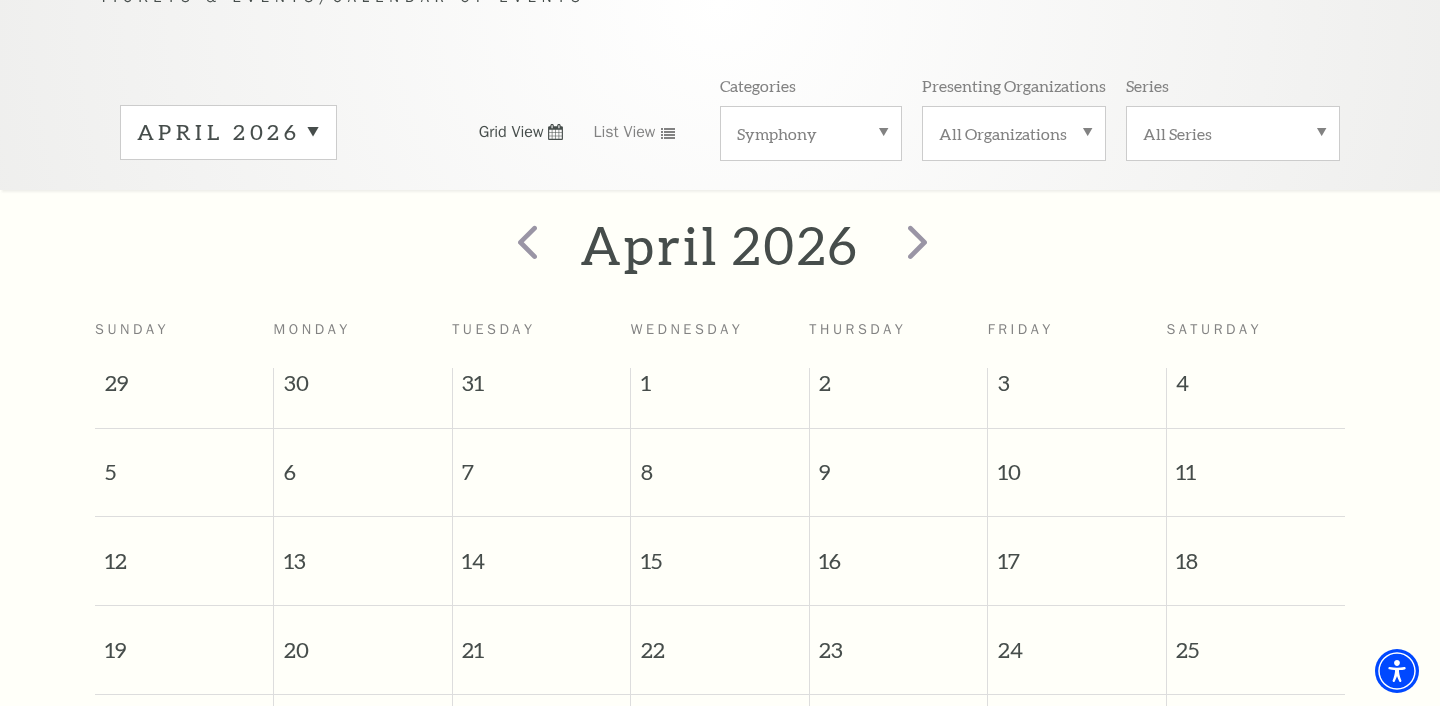 click on "April 2026" at bounding box center (228, 132) 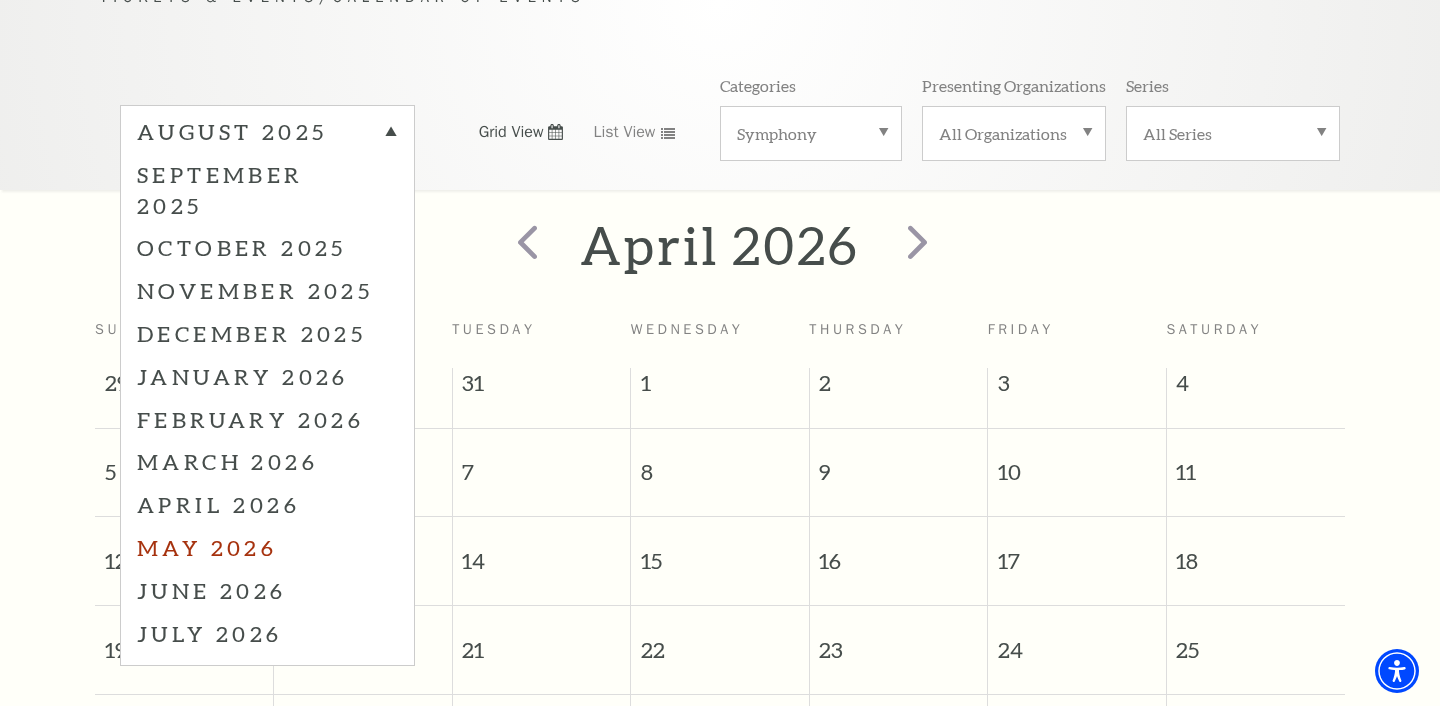 click on "May 2026" at bounding box center [267, 547] 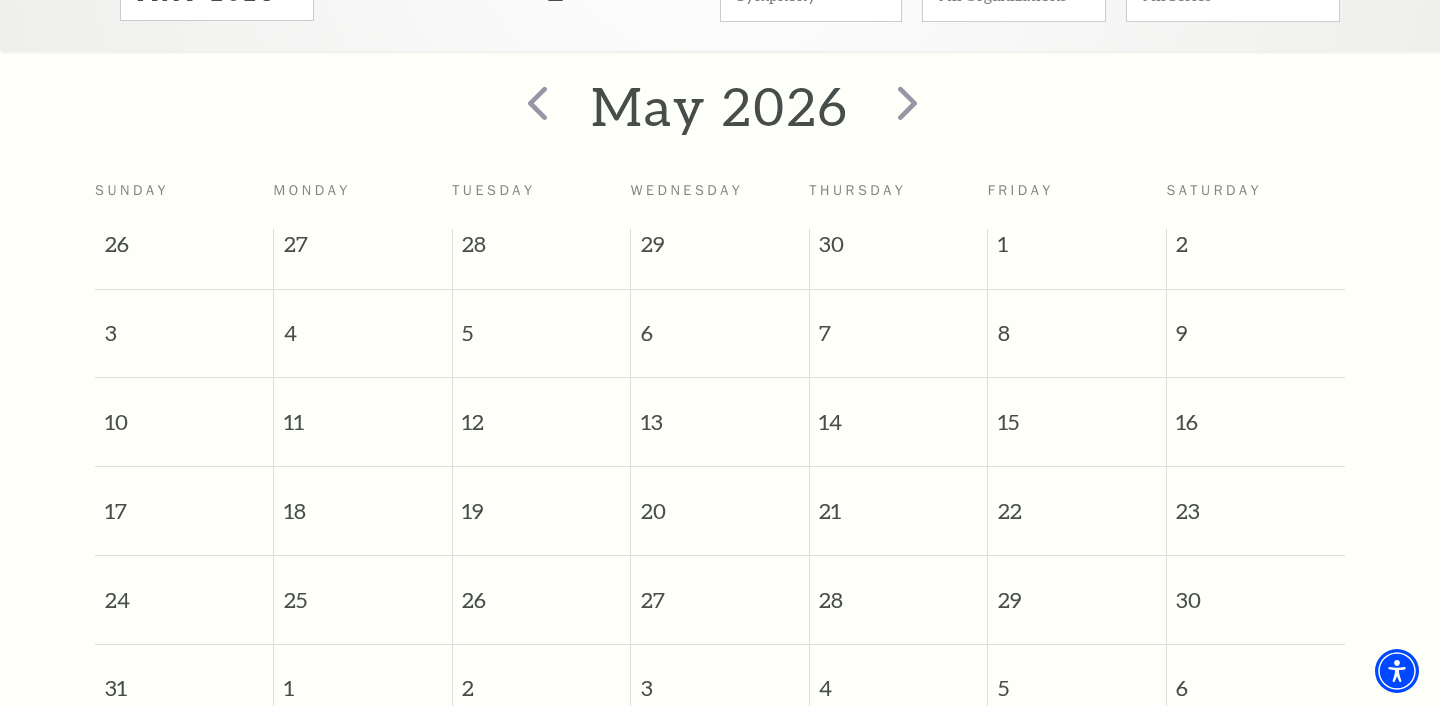 scroll, scrollTop: 133, scrollLeft: 0, axis: vertical 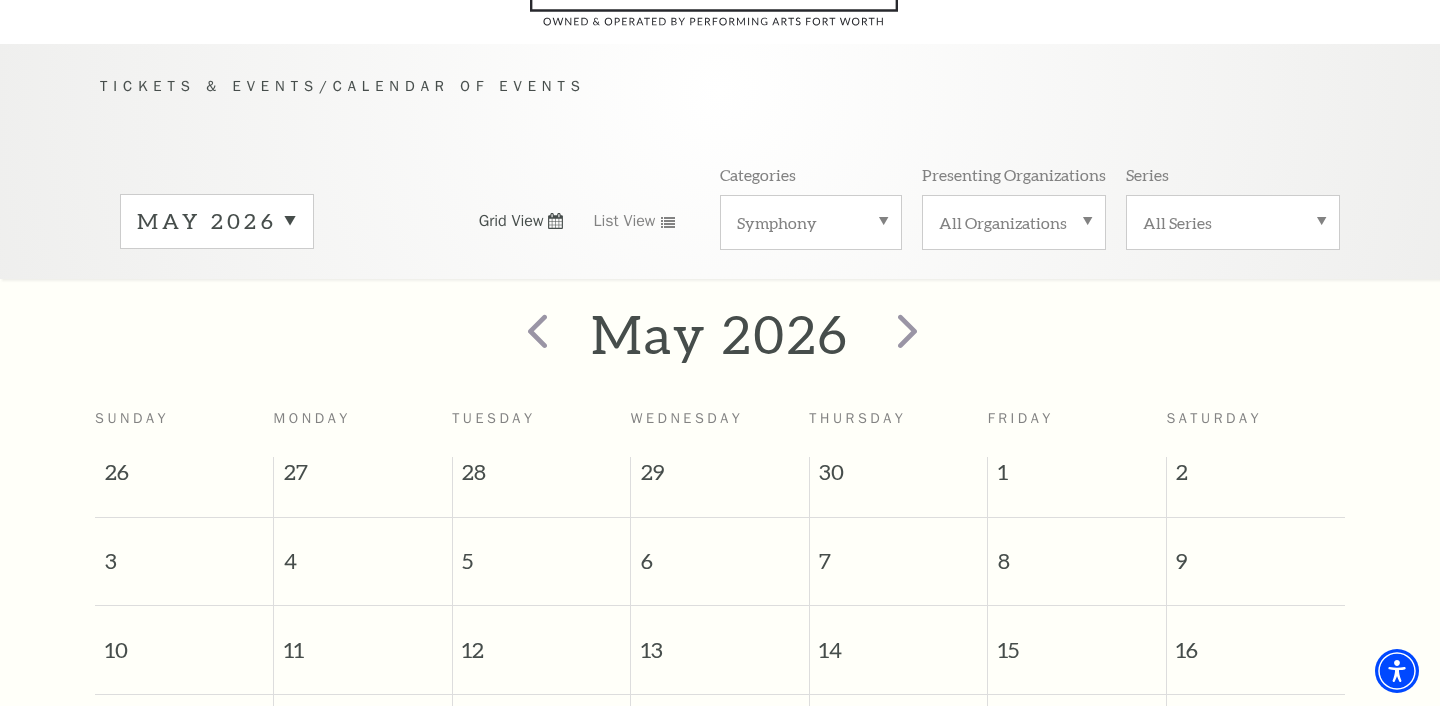 click on "May 2026" at bounding box center [217, 221] 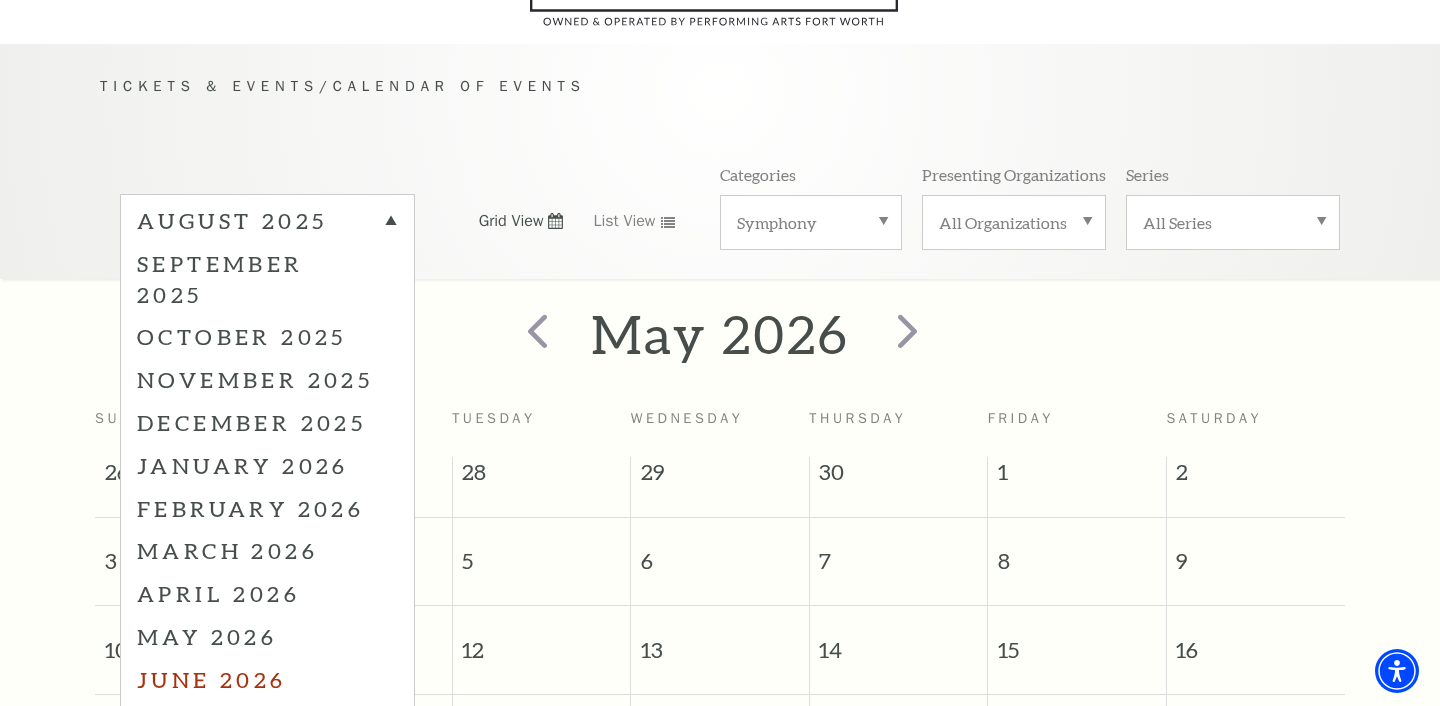 click on "June 2026" at bounding box center [267, 679] 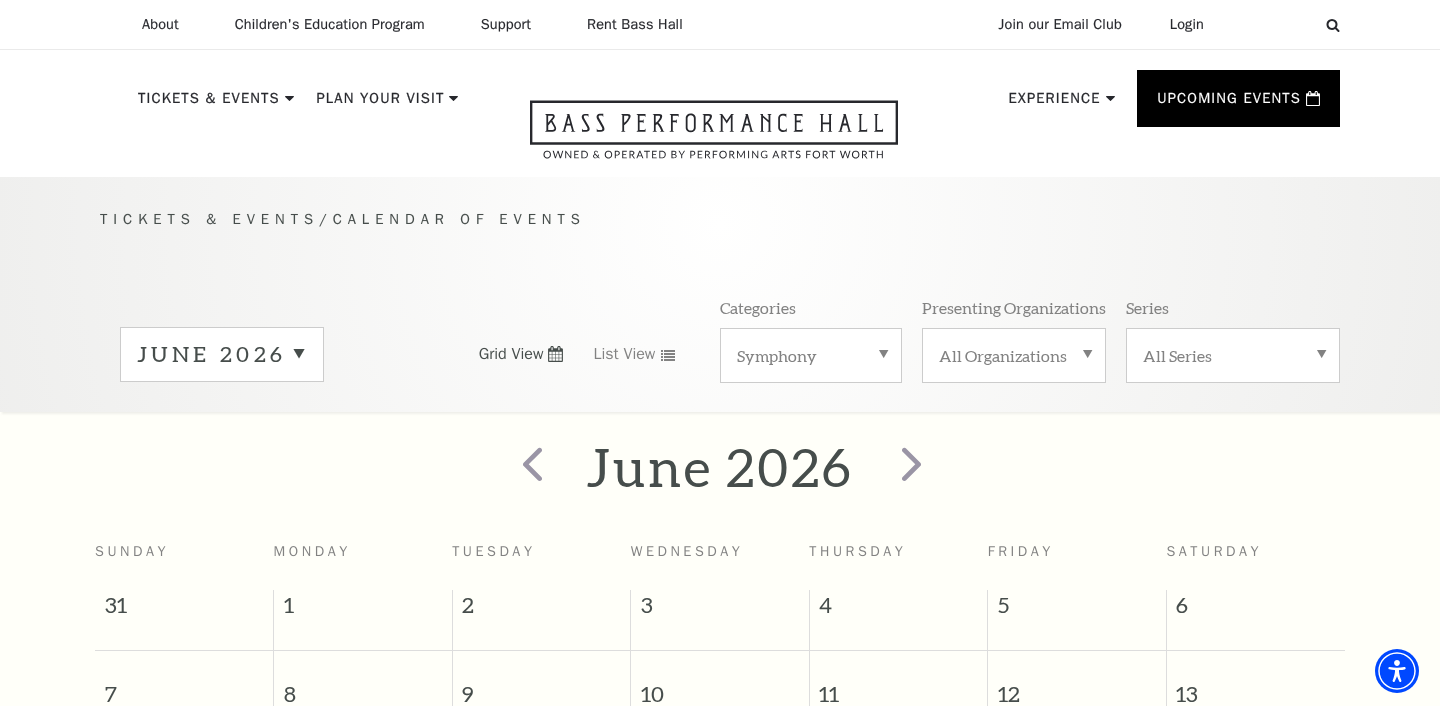 scroll, scrollTop: 0, scrollLeft: 0, axis: both 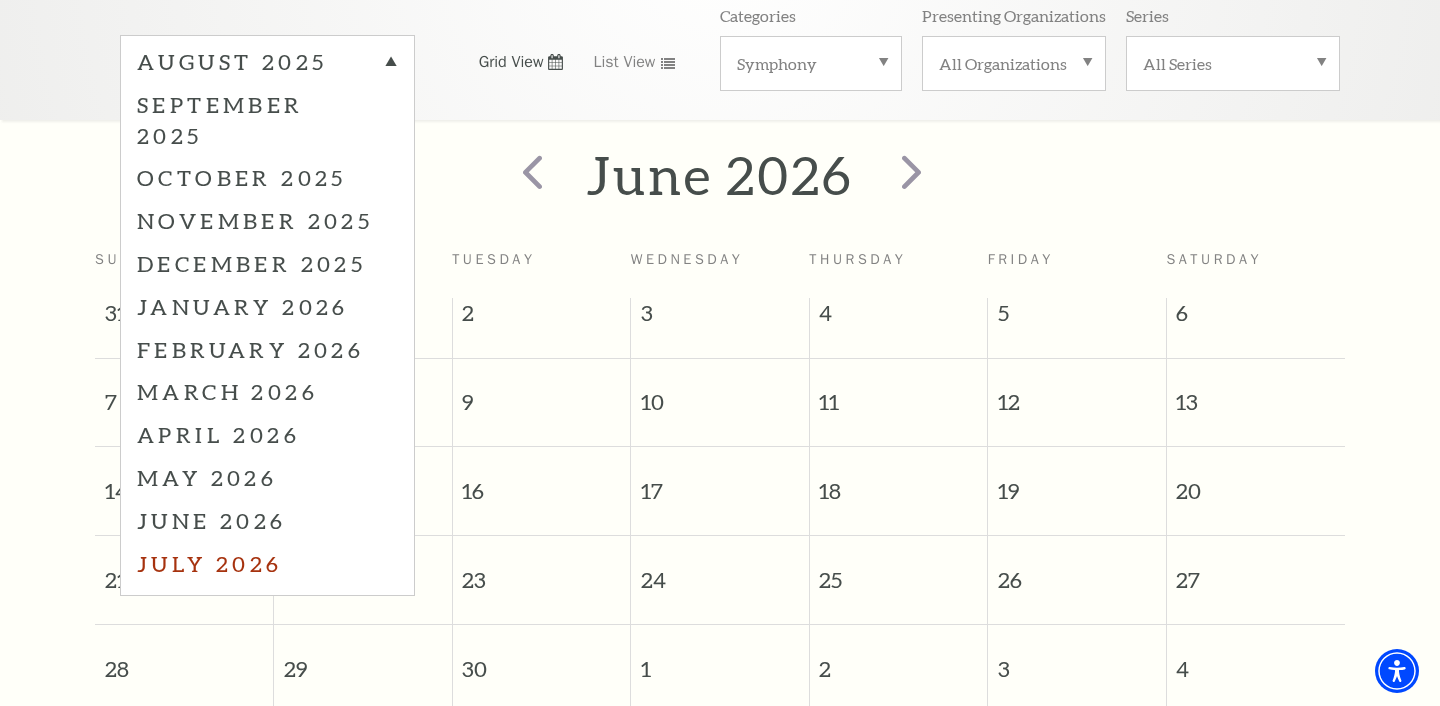 click on "July 2026" at bounding box center (267, 563) 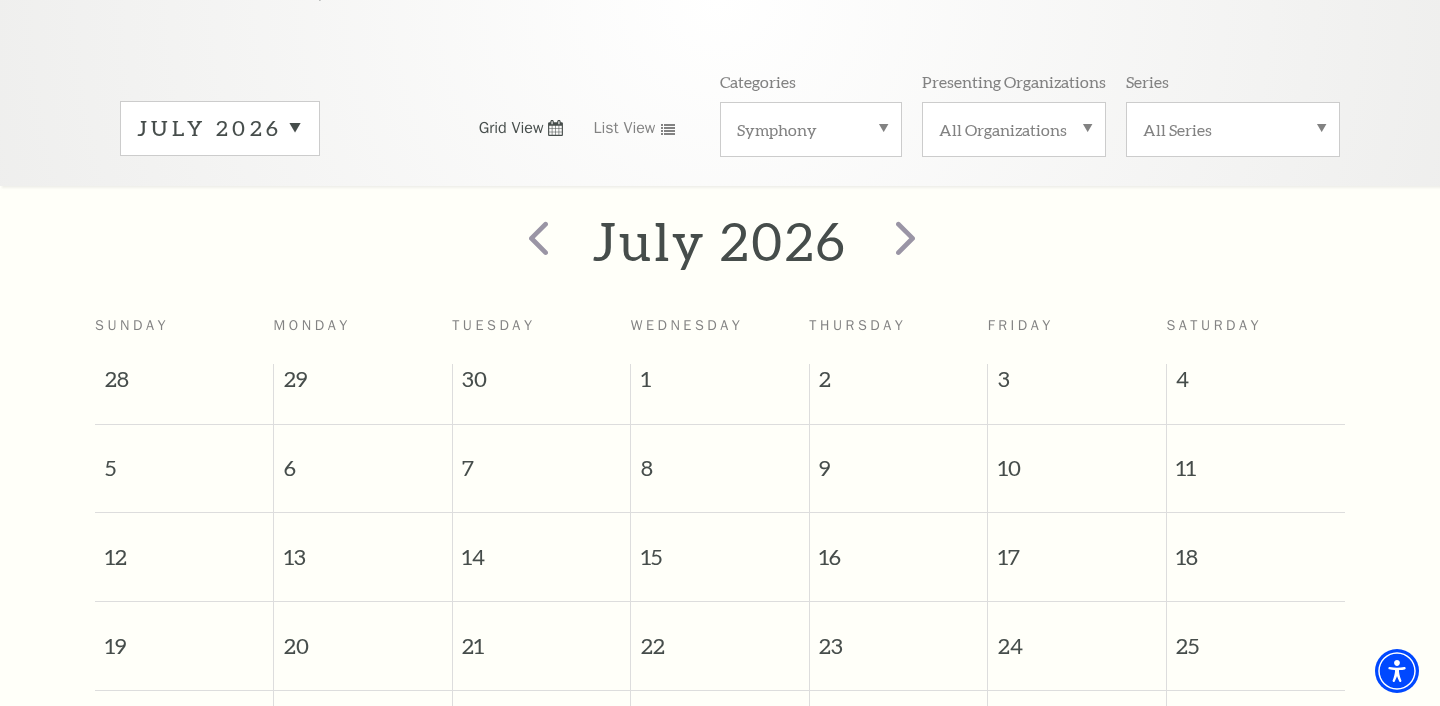 scroll, scrollTop: 221, scrollLeft: 0, axis: vertical 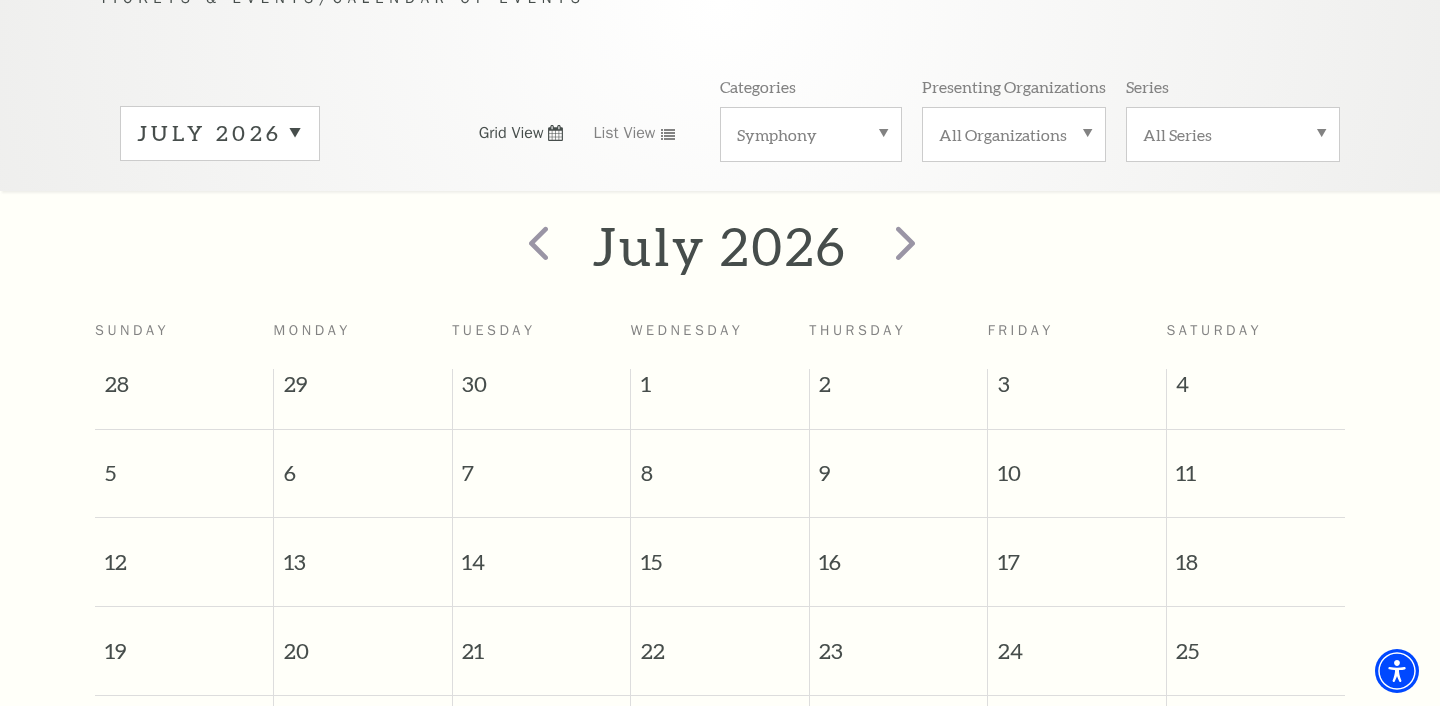 click on "July 2026" at bounding box center (220, 133) 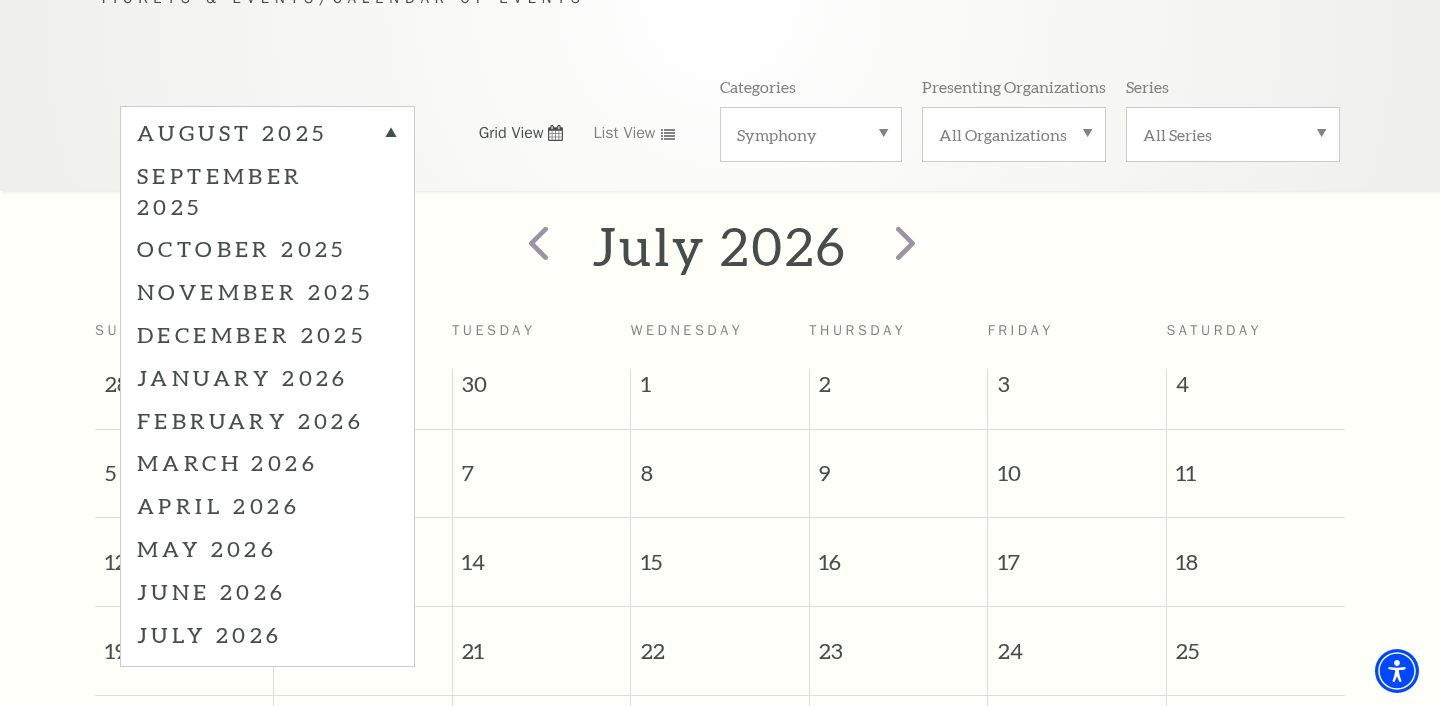 click on "Symphony" at bounding box center (811, 134) 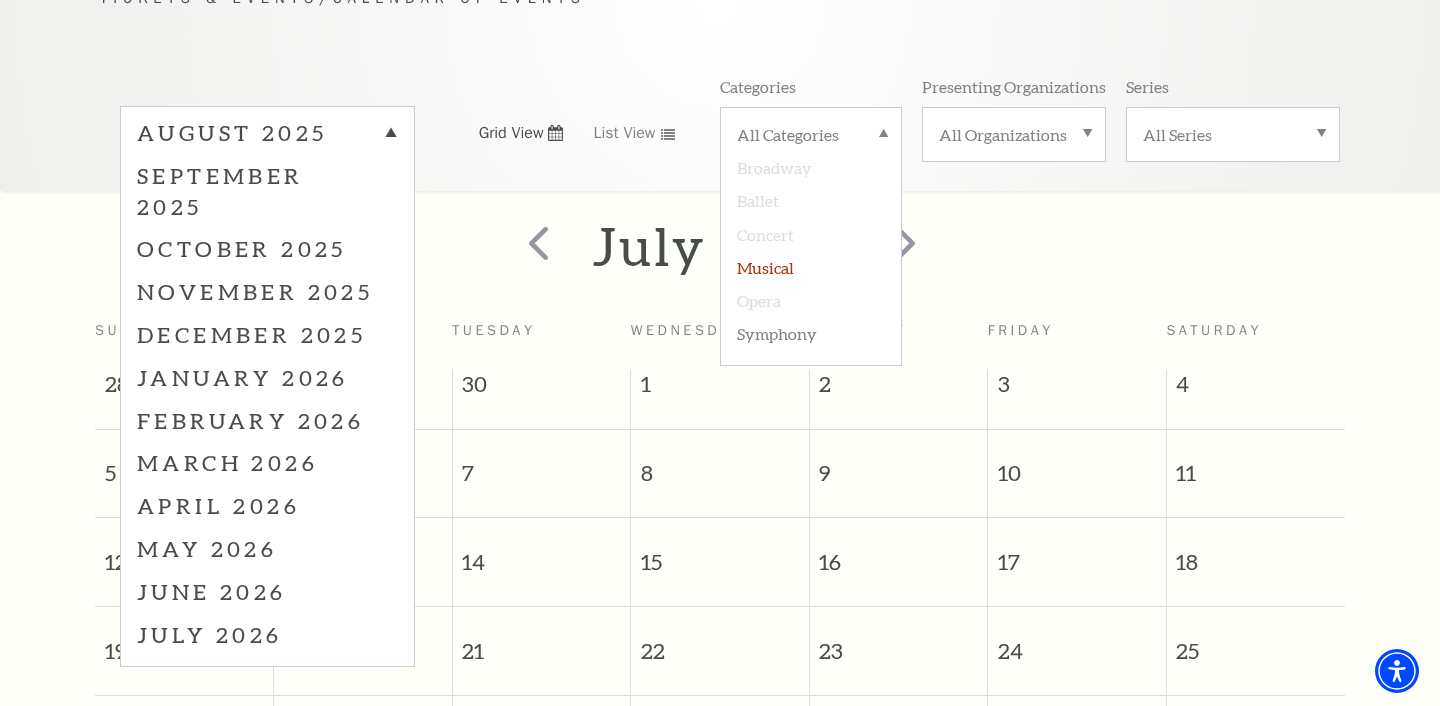 click on "Musical" at bounding box center [811, 266] 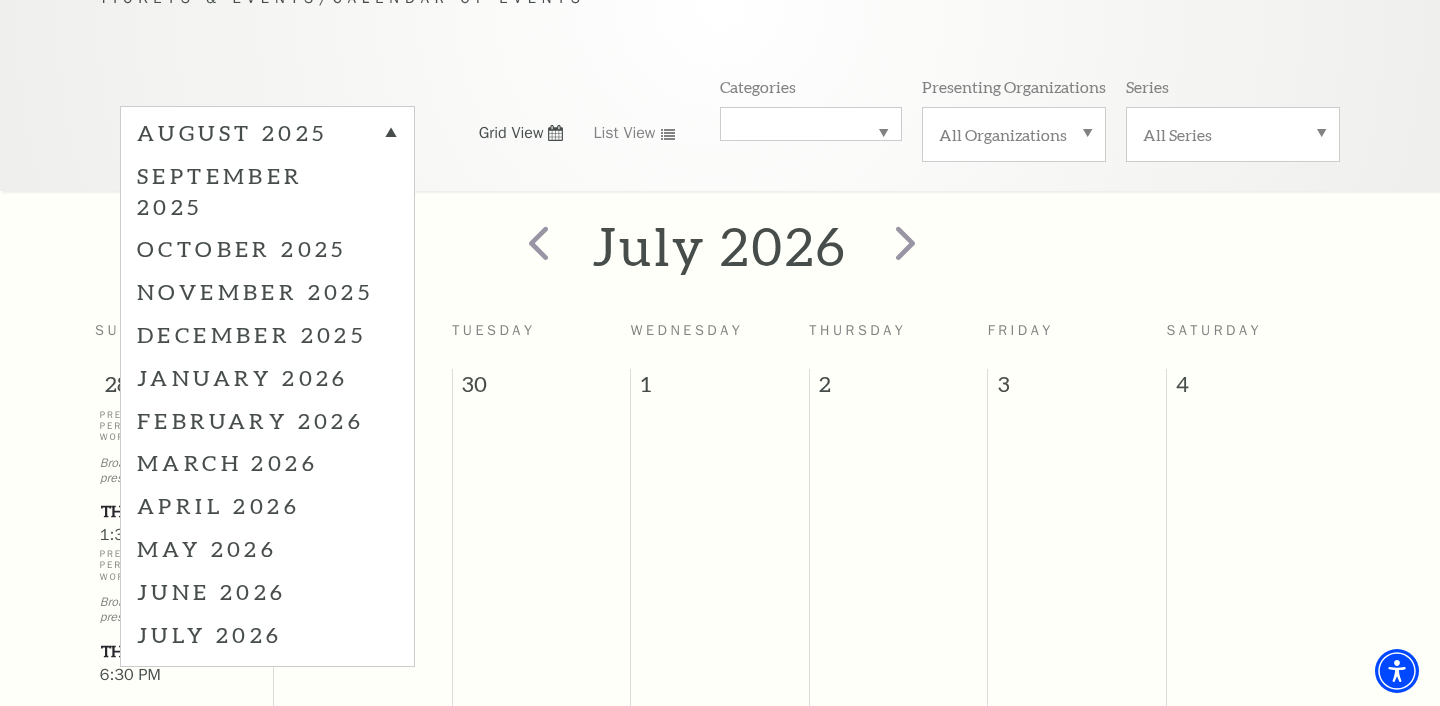 scroll, scrollTop: 176, scrollLeft: 0, axis: vertical 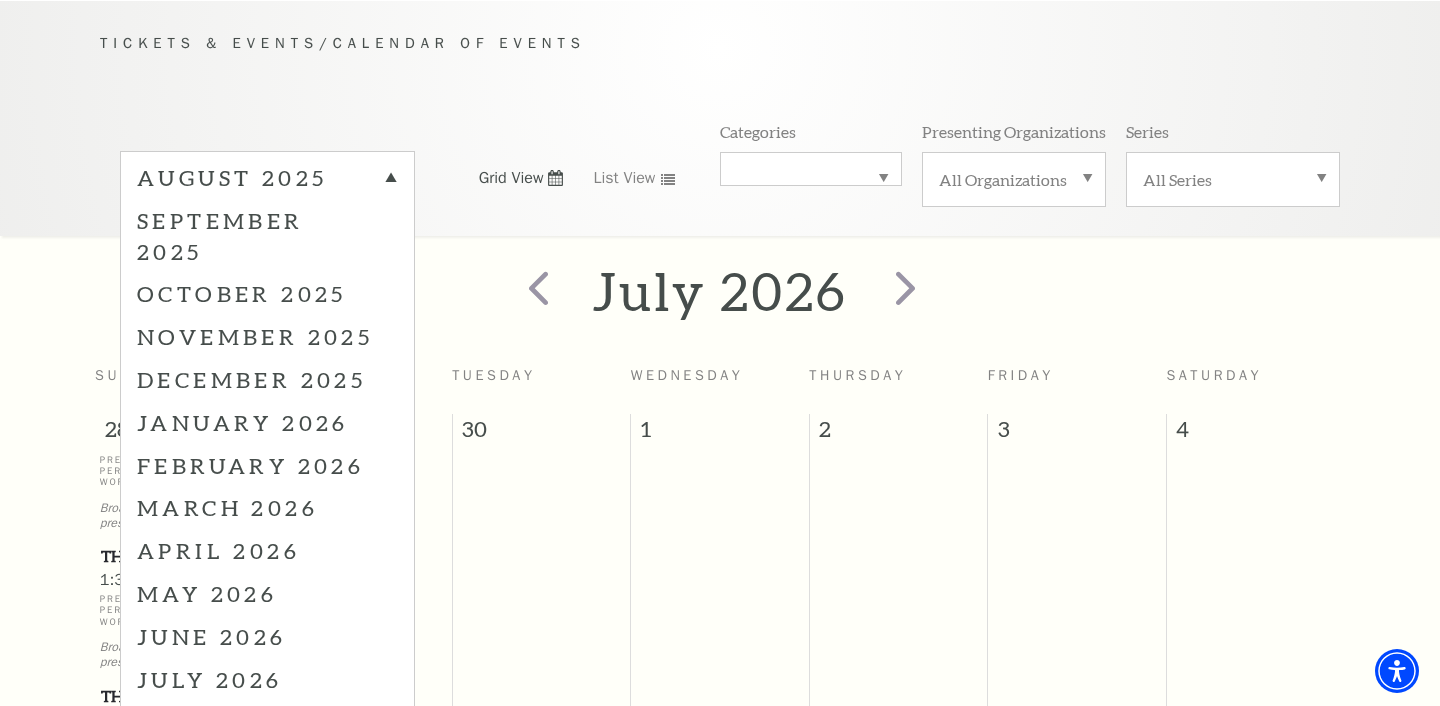 click at bounding box center (541, 594) 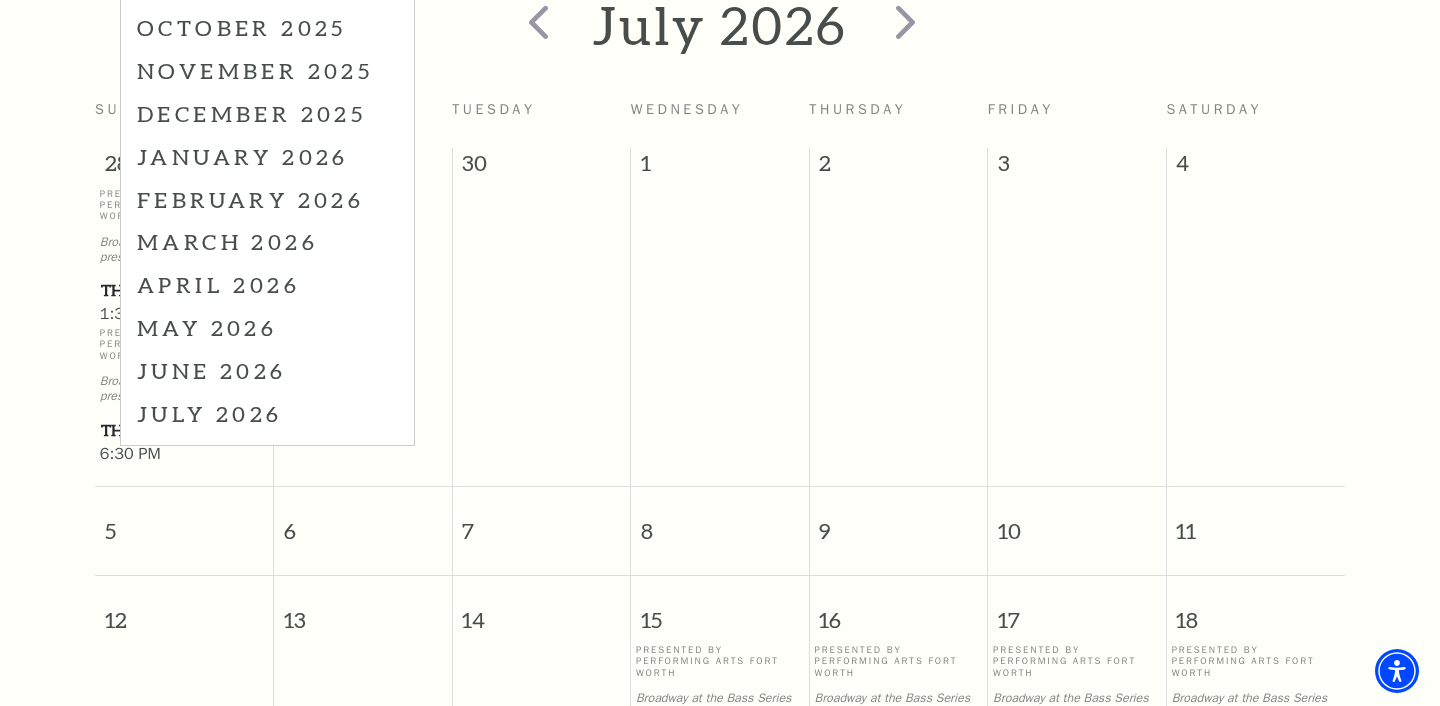 scroll, scrollTop: 432, scrollLeft: 0, axis: vertical 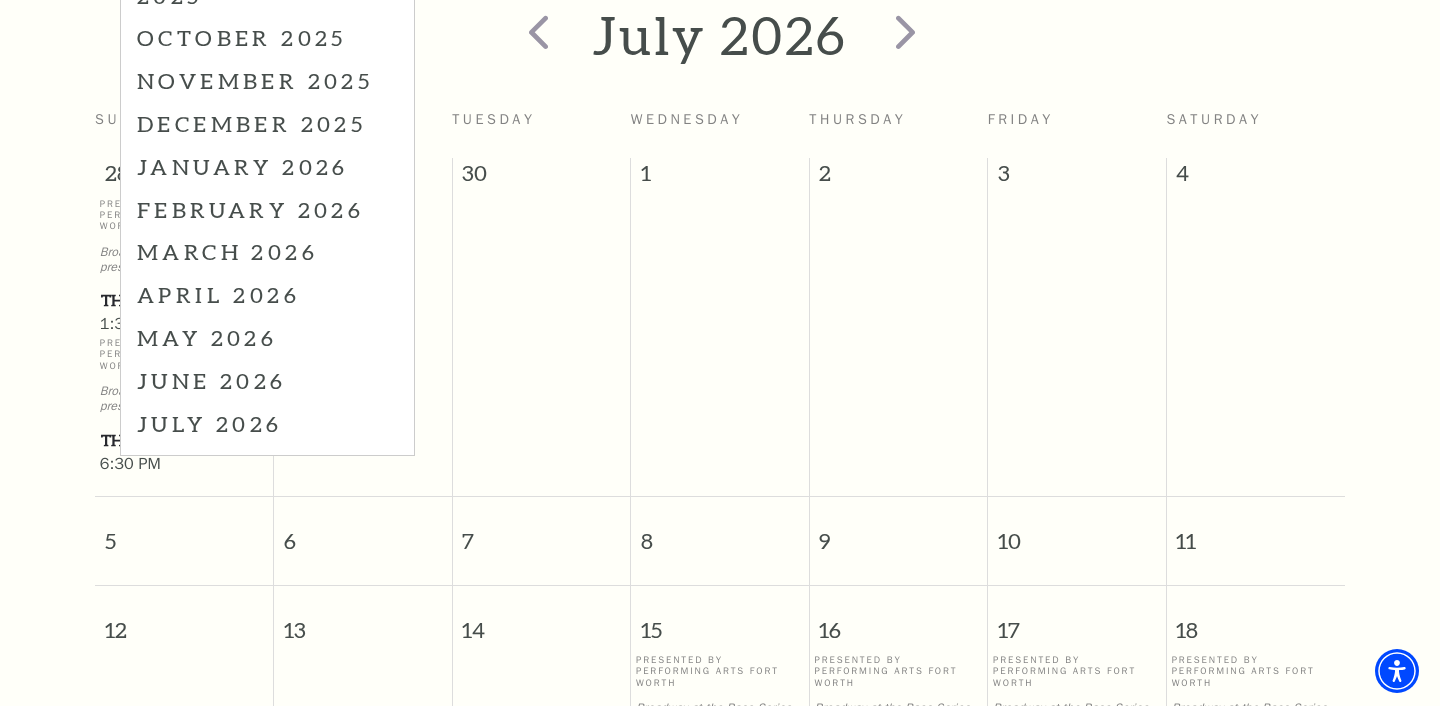 click on "The Notebook" at bounding box center [184, 440] 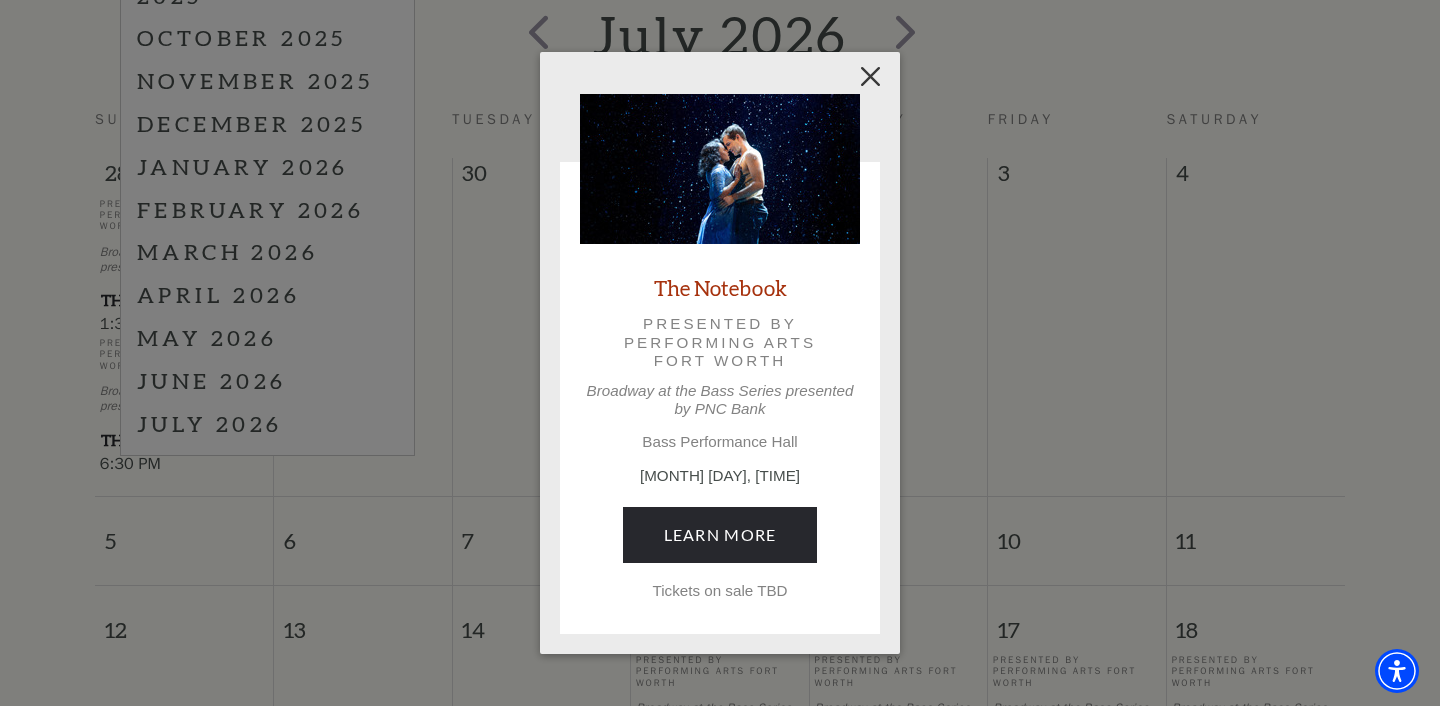 click at bounding box center [871, 76] 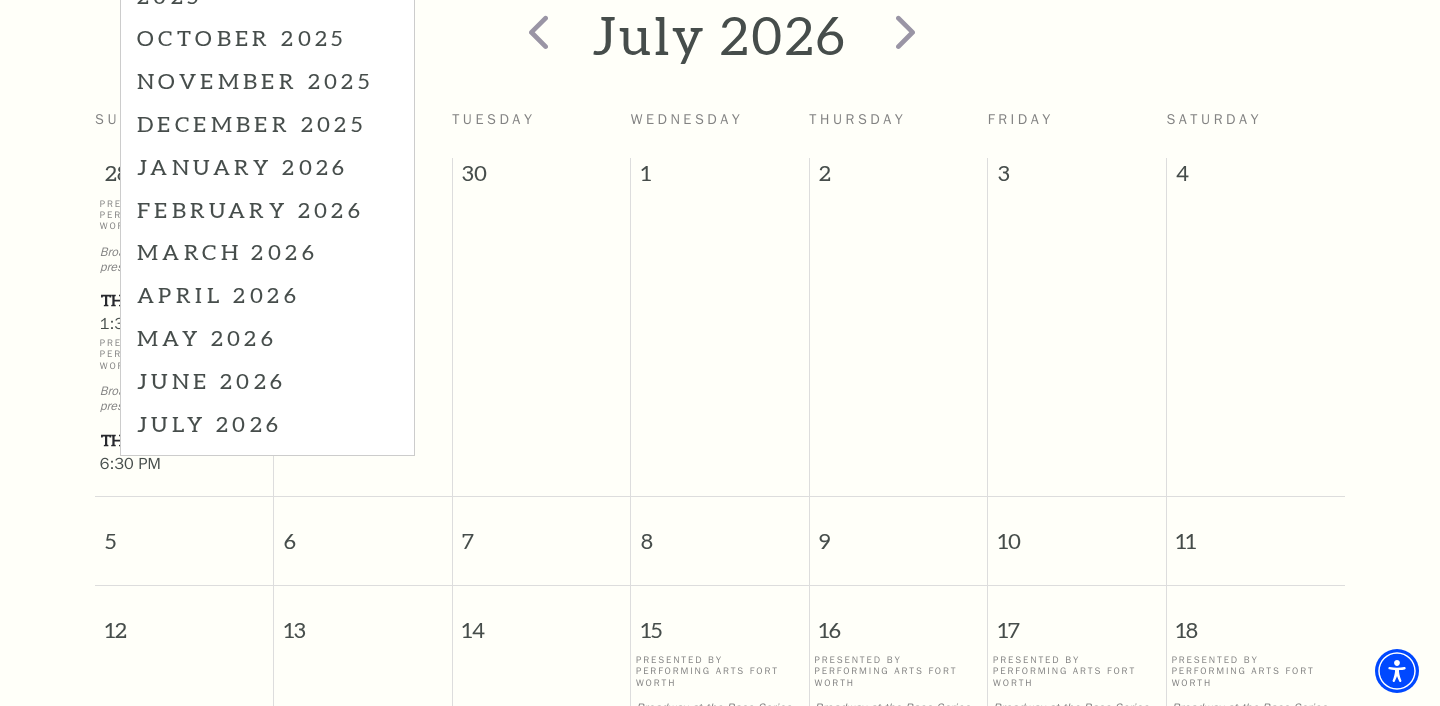 click on "The Notebook" at bounding box center (184, 440) 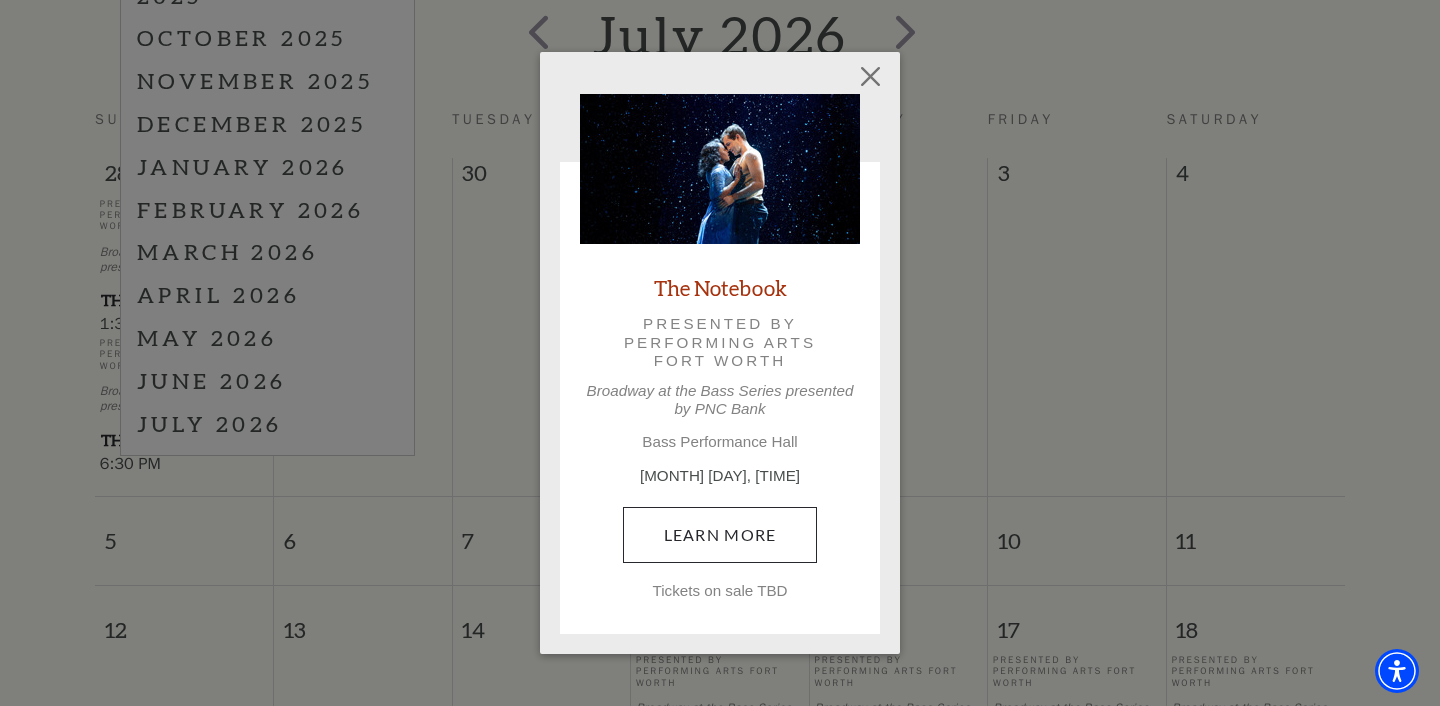 click on "Learn More" at bounding box center [720, 535] 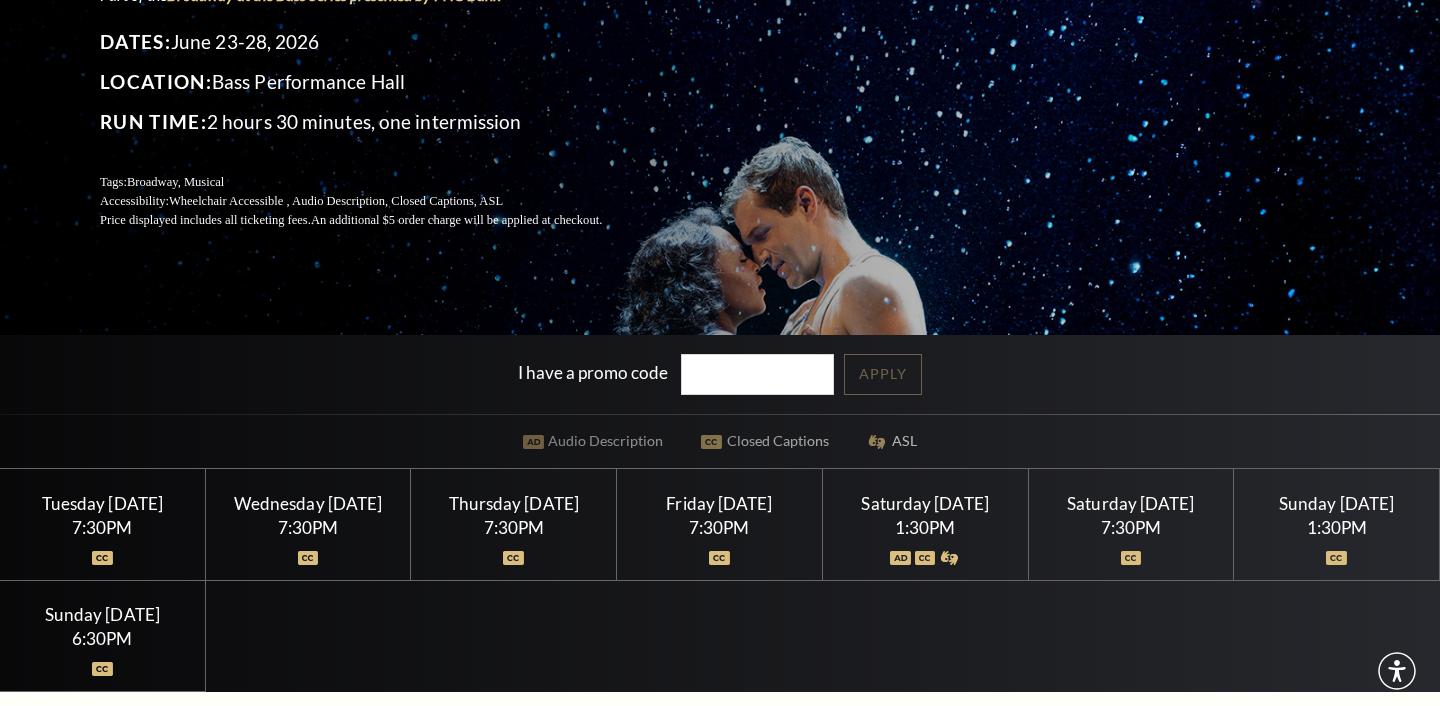 scroll, scrollTop: 894, scrollLeft: 0, axis: vertical 